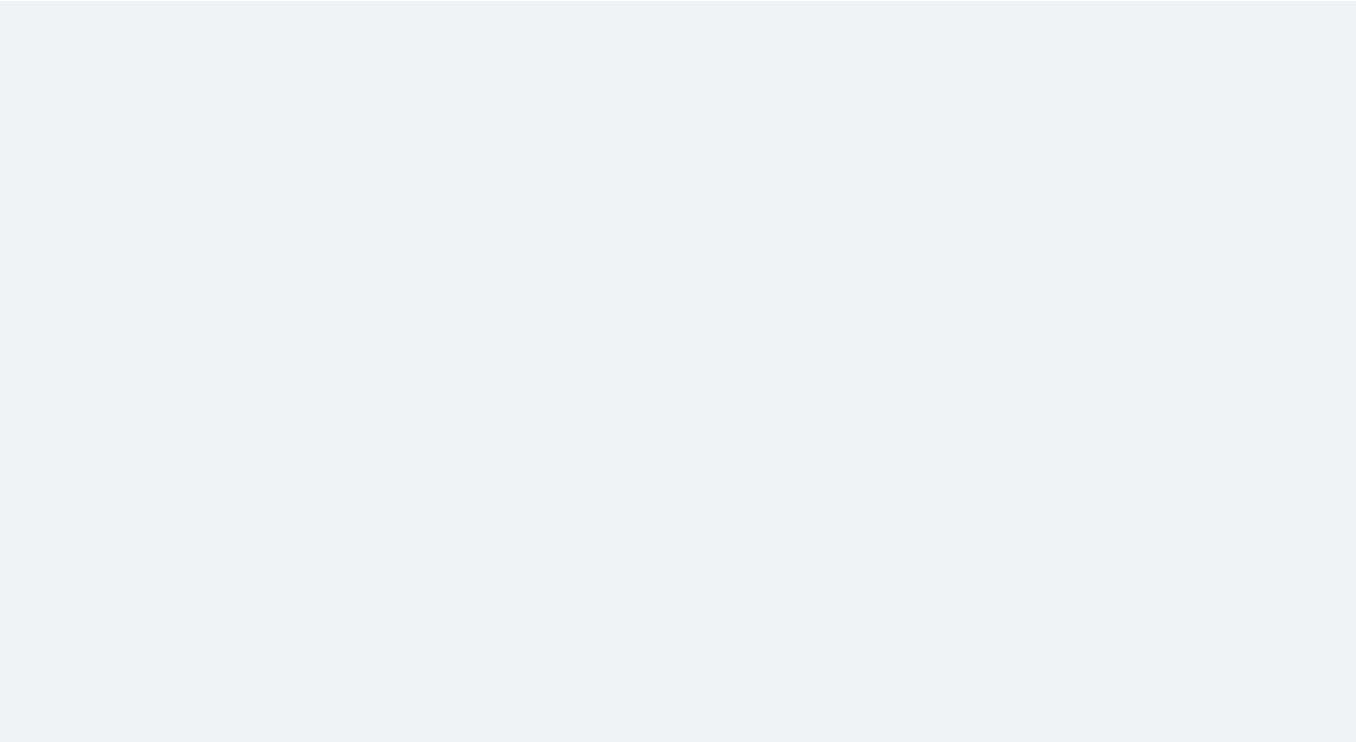 scroll, scrollTop: 0, scrollLeft: 0, axis: both 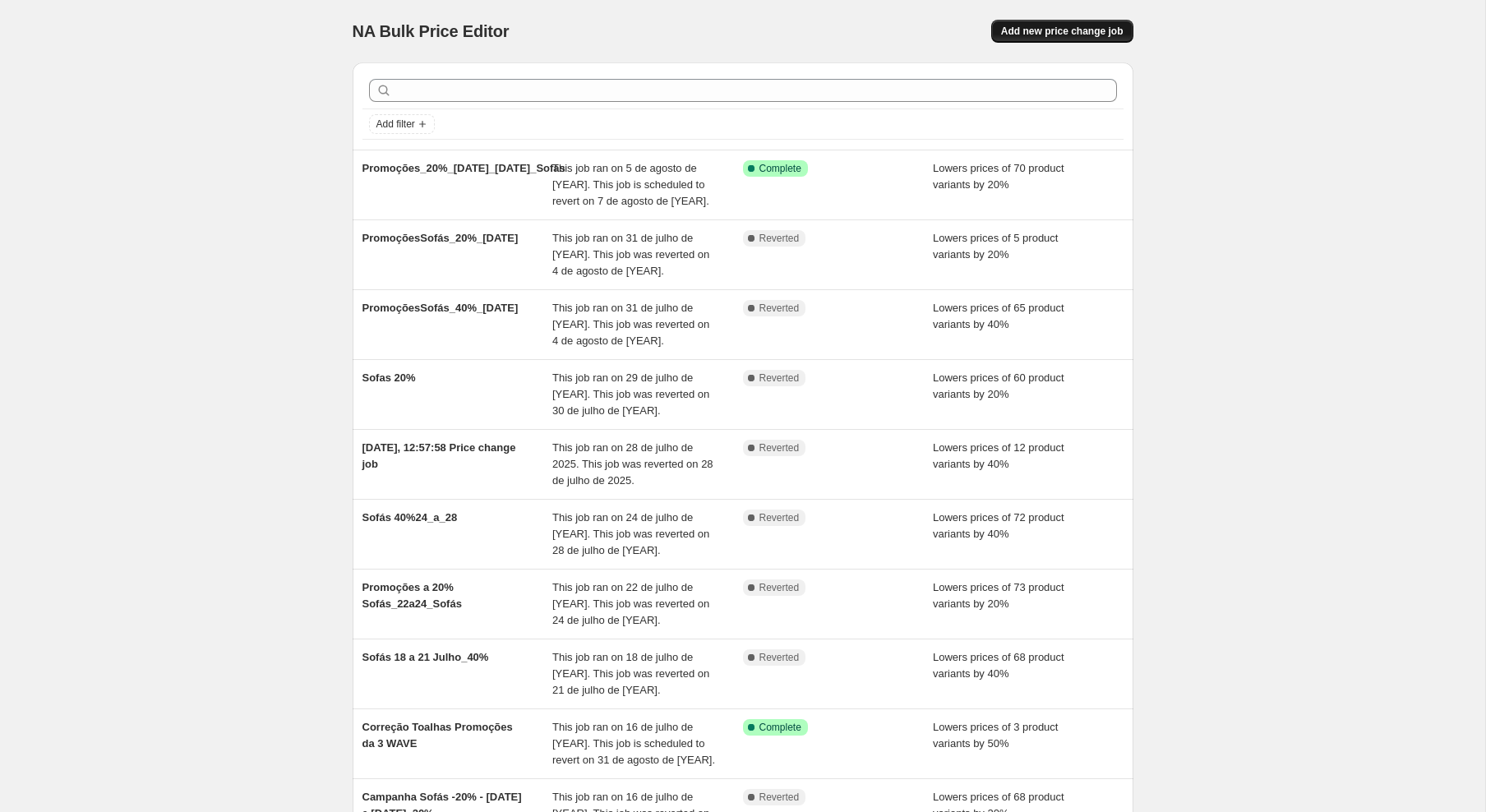 click on "Add new price change job" at bounding box center [1062, 31] 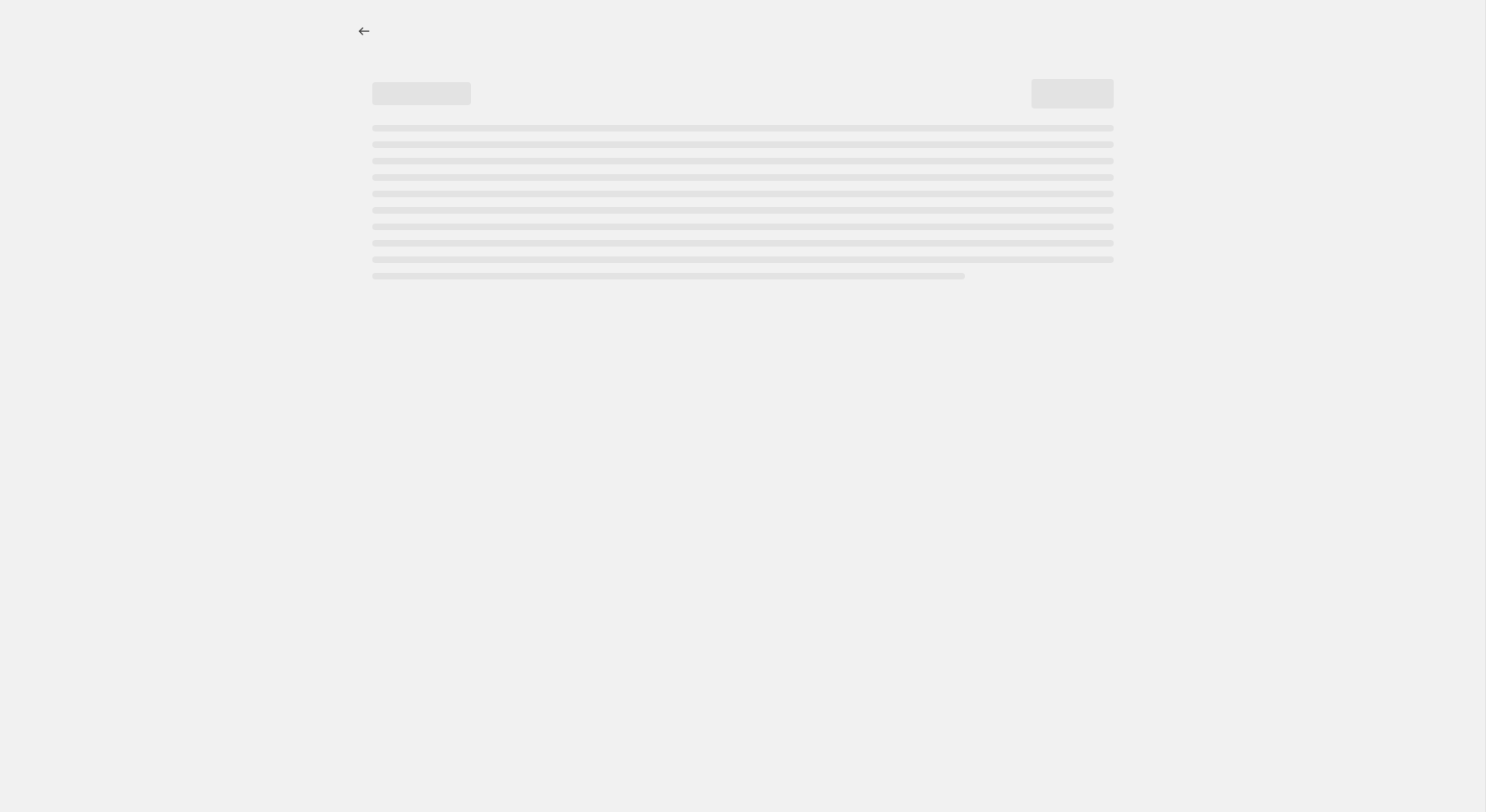 select on "percentage" 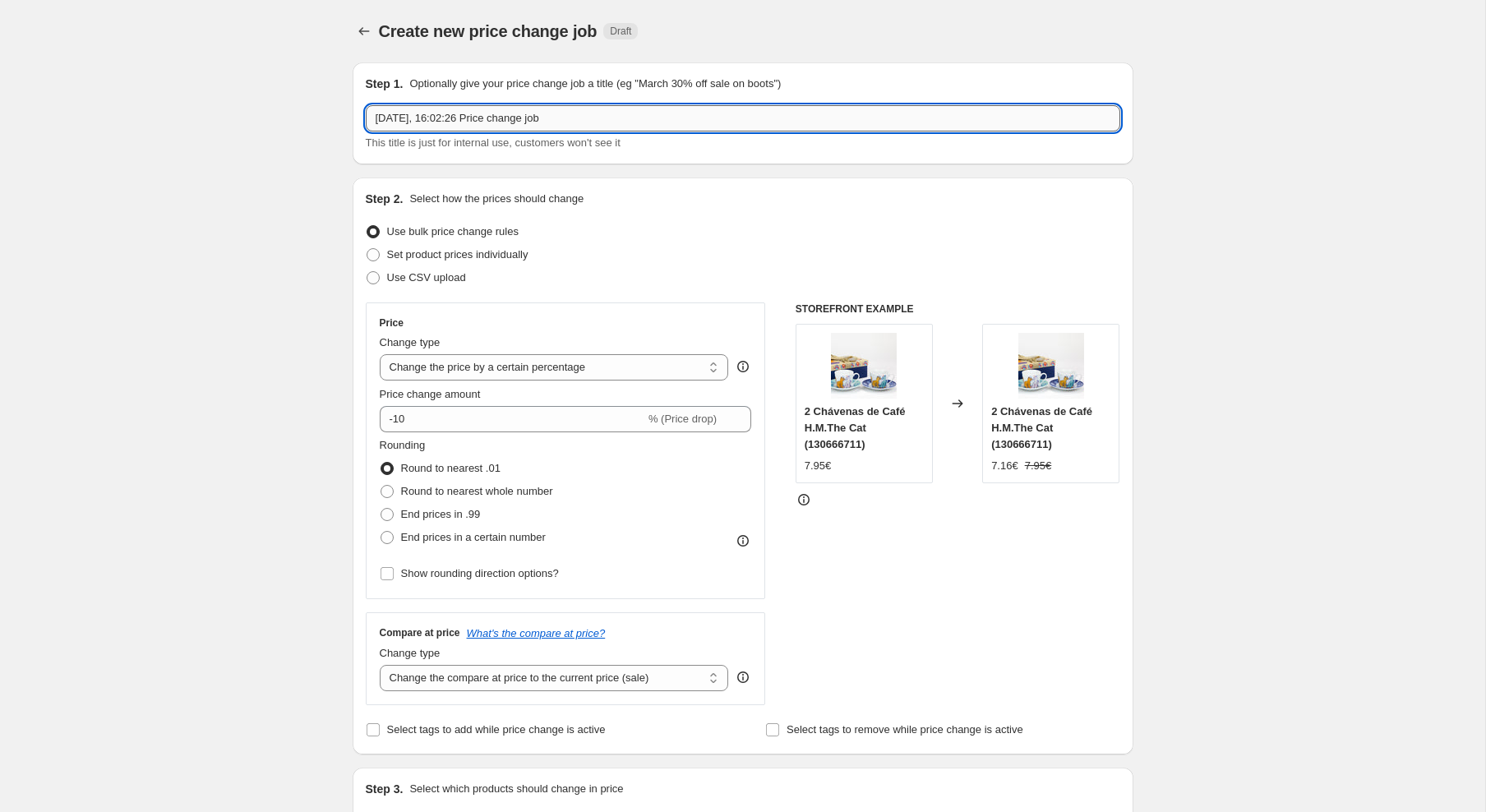 click on "[DATE], 16:02:26 Price change job" at bounding box center (743, 118) 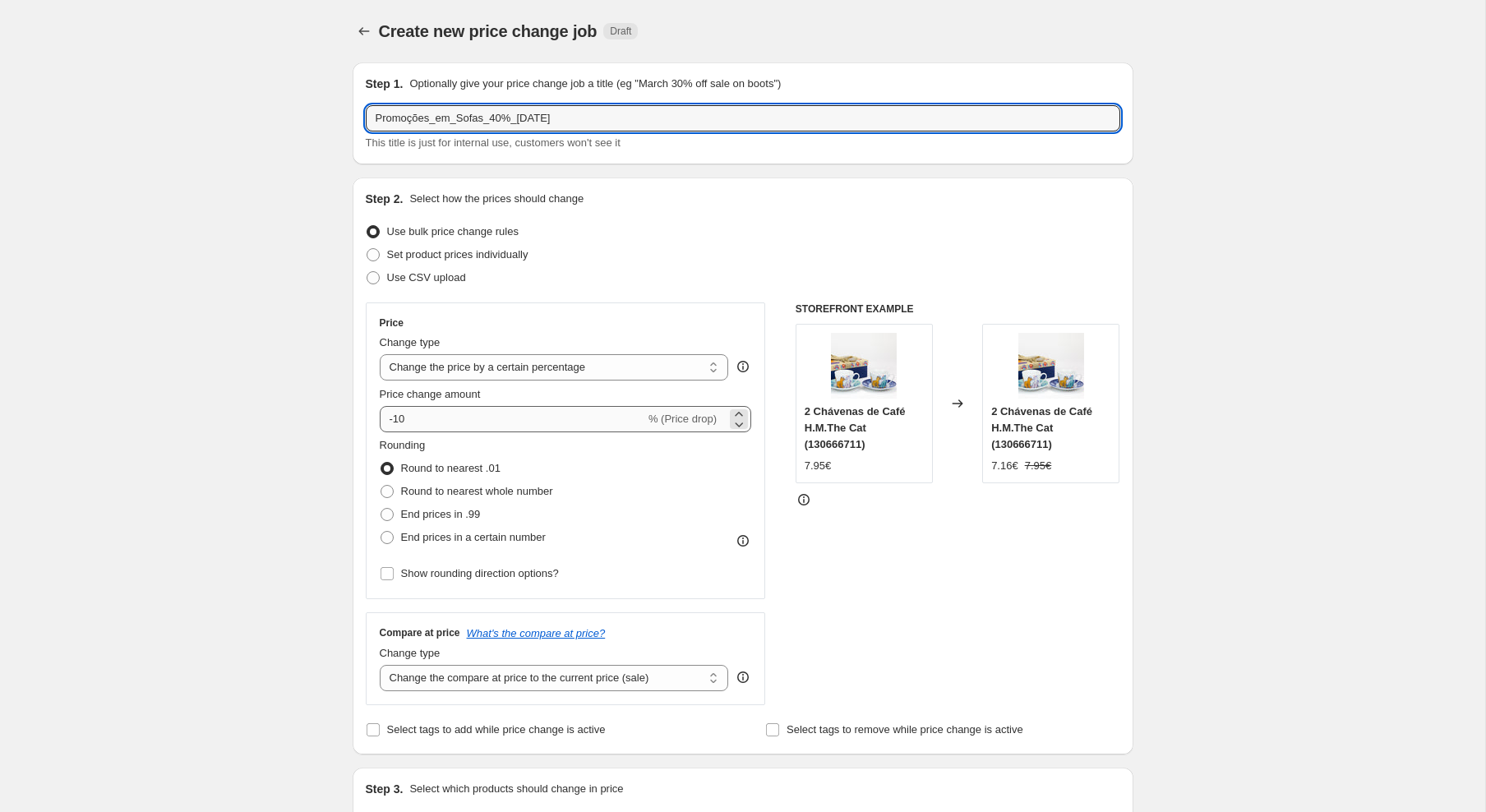 type on "Promoções_em_Sofas_40%_[DATE]" 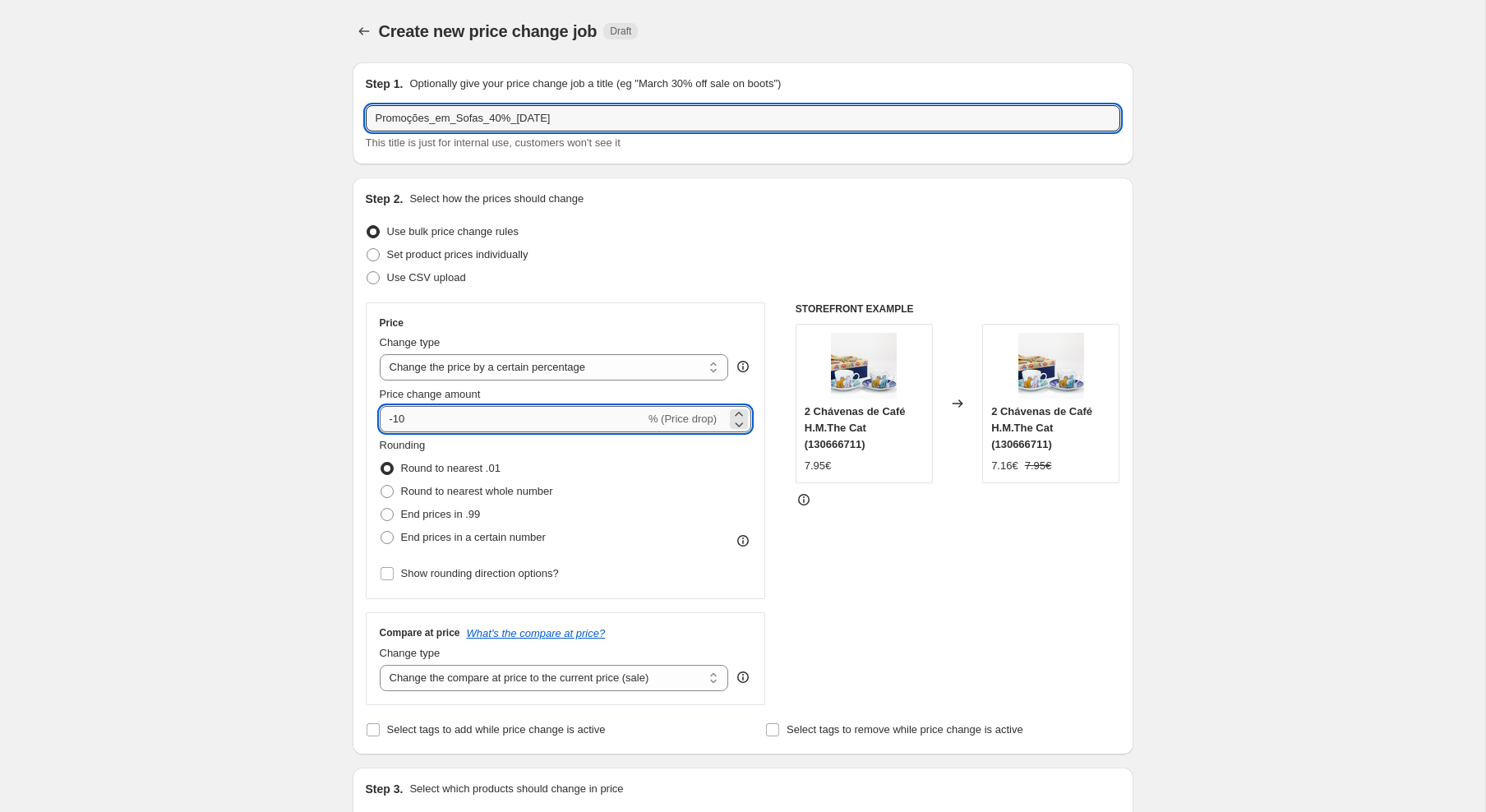 click on "-10" at bounding box center [512, 419] 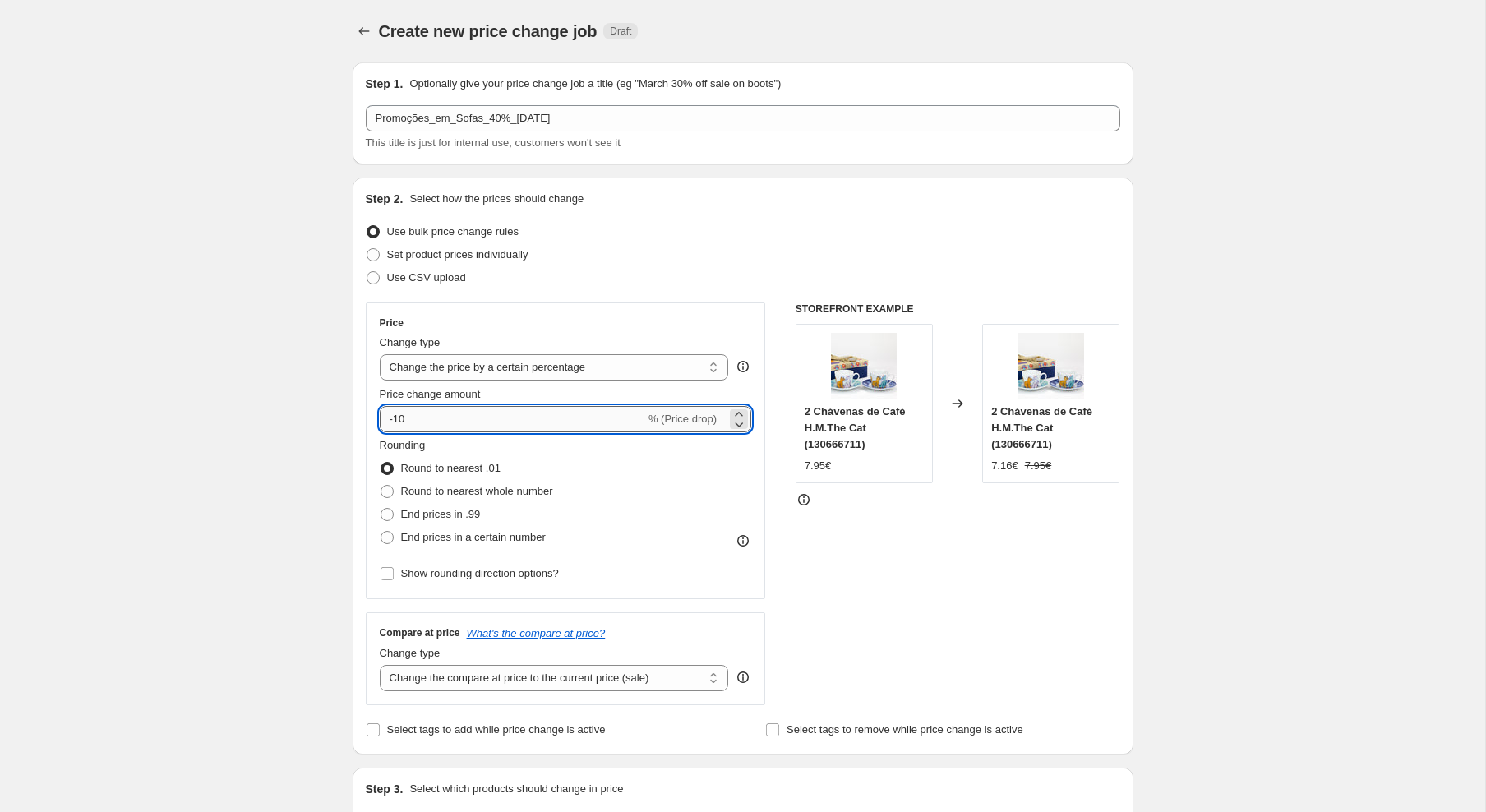 type on "-1" 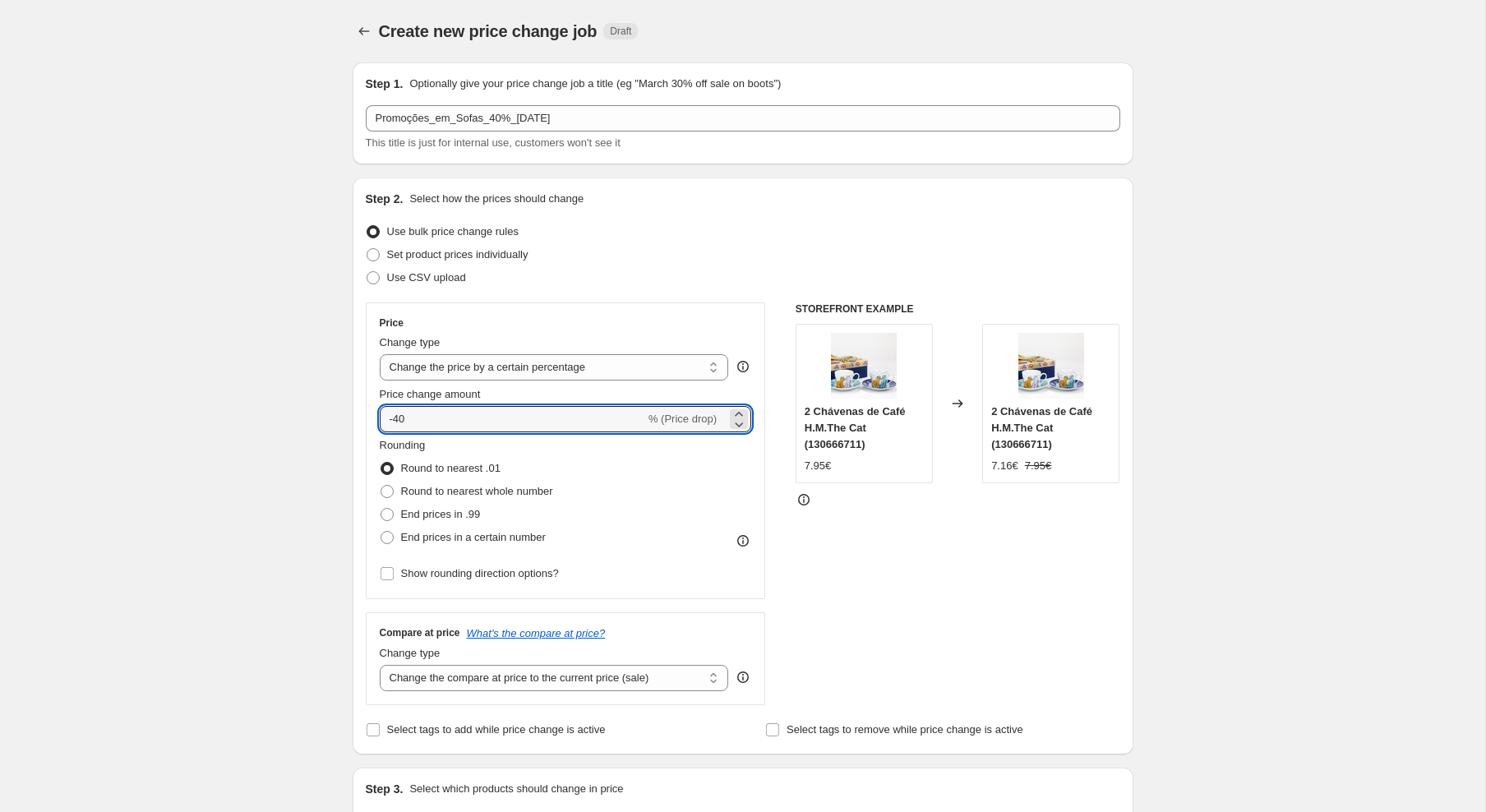 type on "-40" 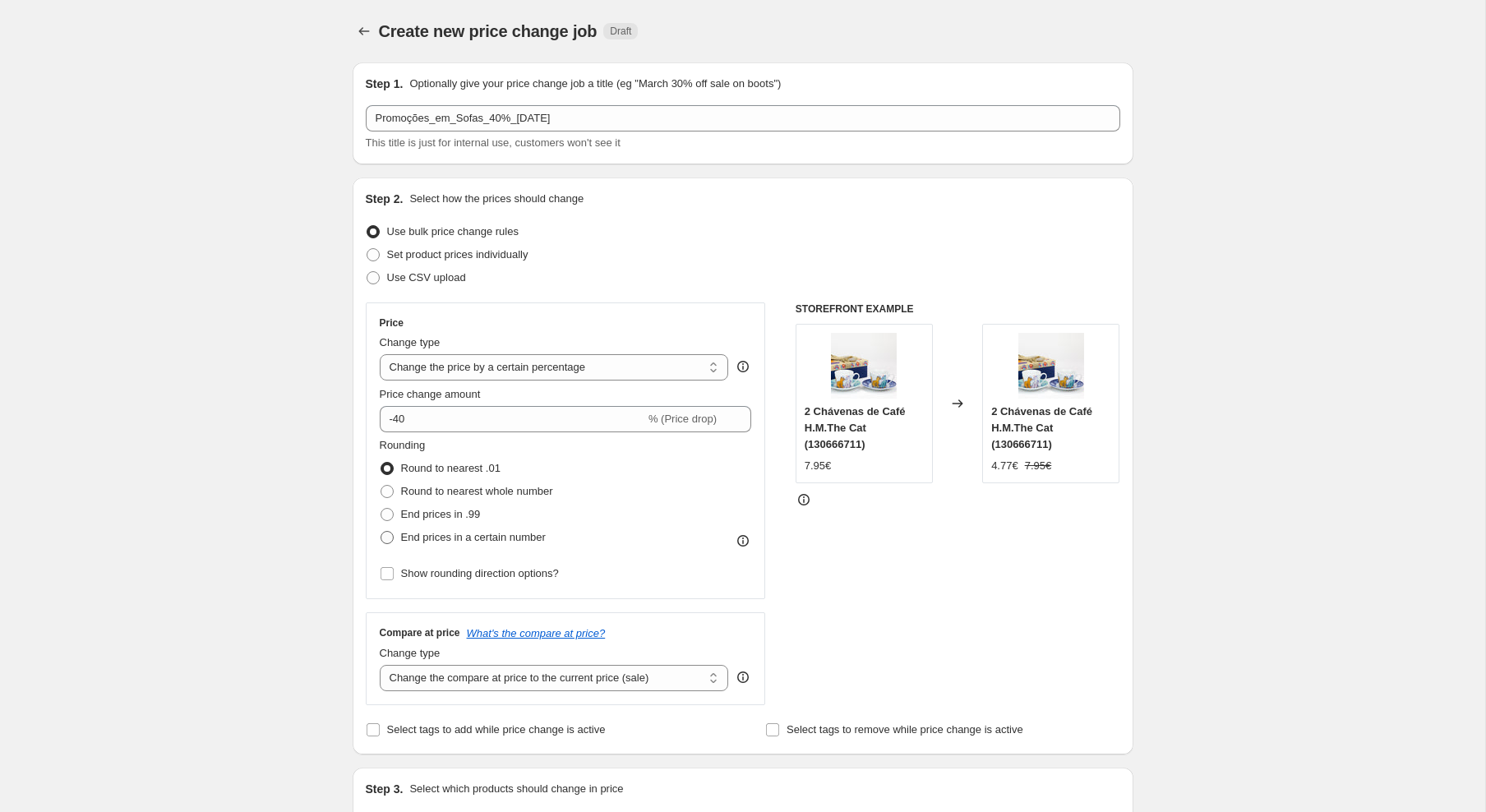 click on "End prices in a certain number" at bounding box center (473, 537) 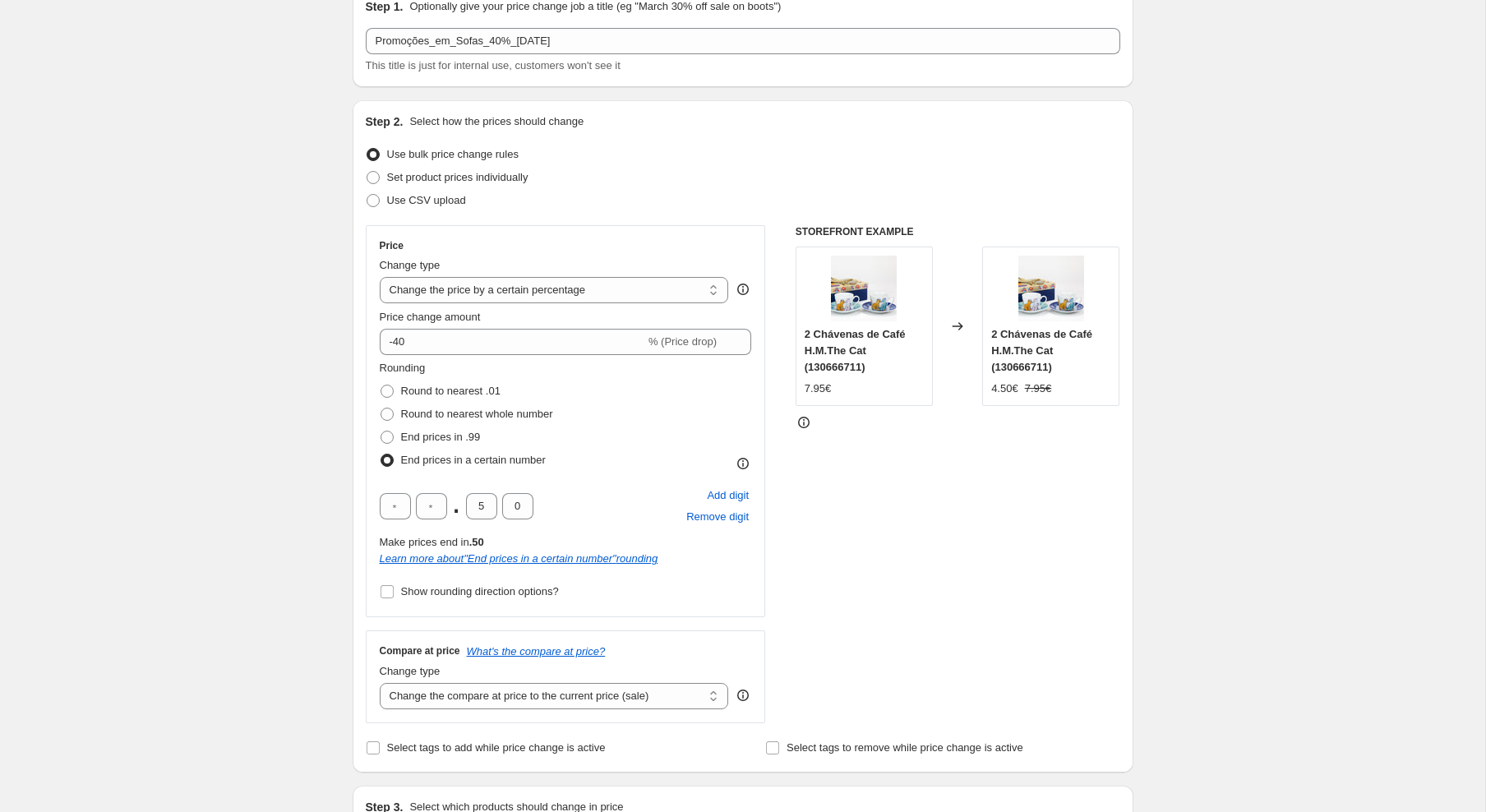 scroll, scrollTop: 90, scrollLeft: 0, axis: vertical 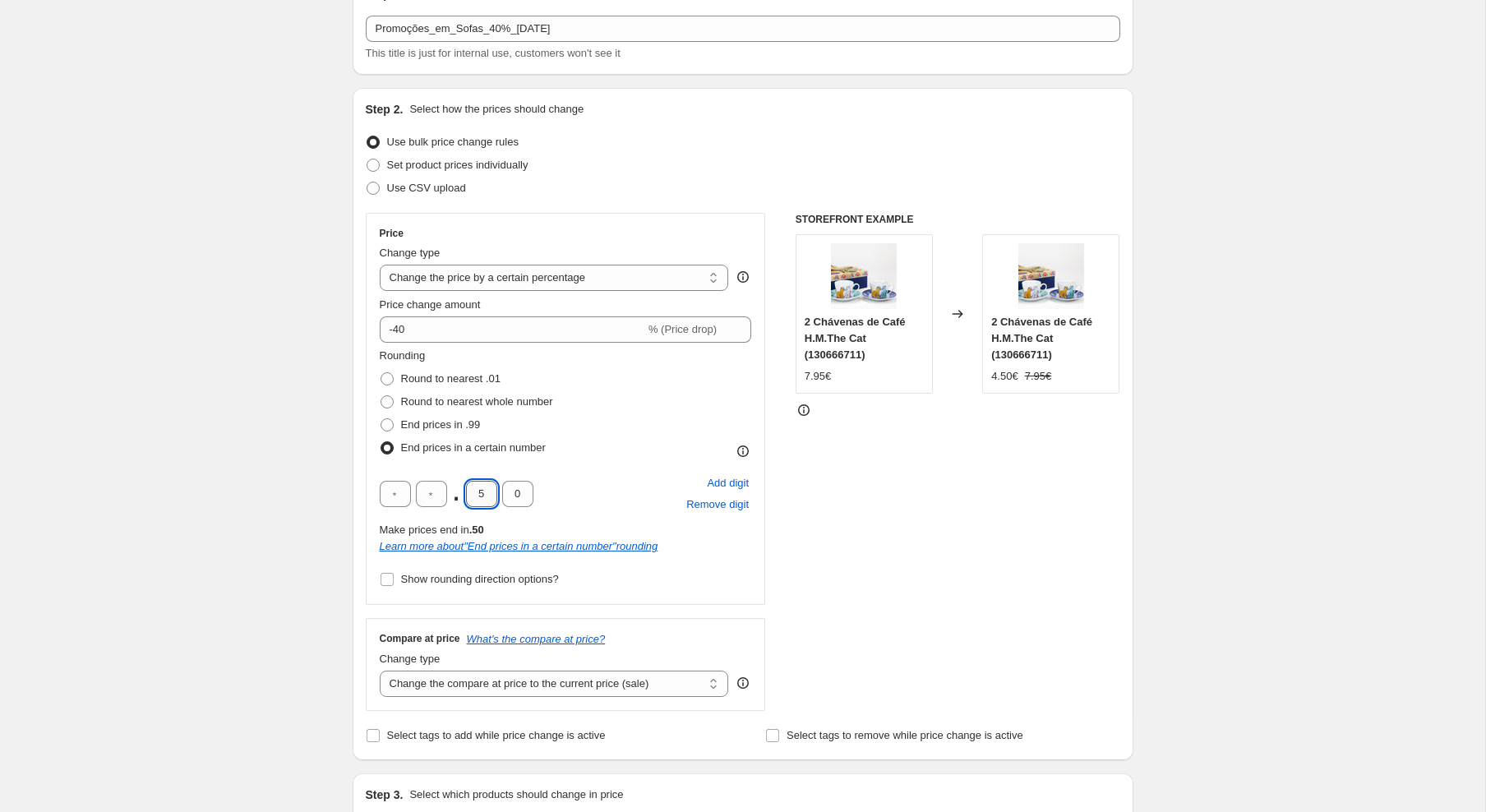 drag, startPoint x: 487, startPoint y: 496, endPoint x: 477, endPoint y: 498, distance: 10.198039 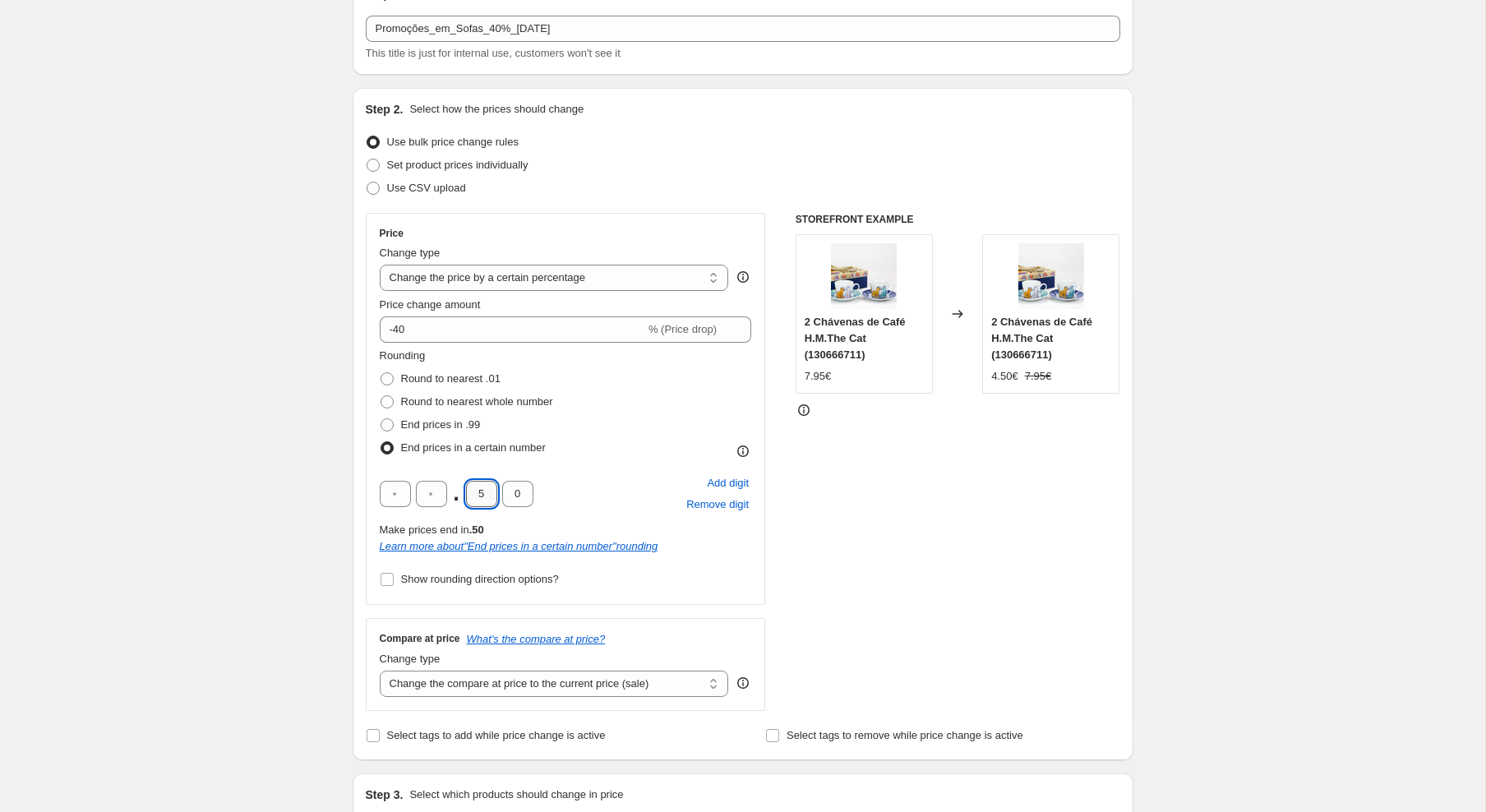 click on "5" at bounding box center (482, 494) 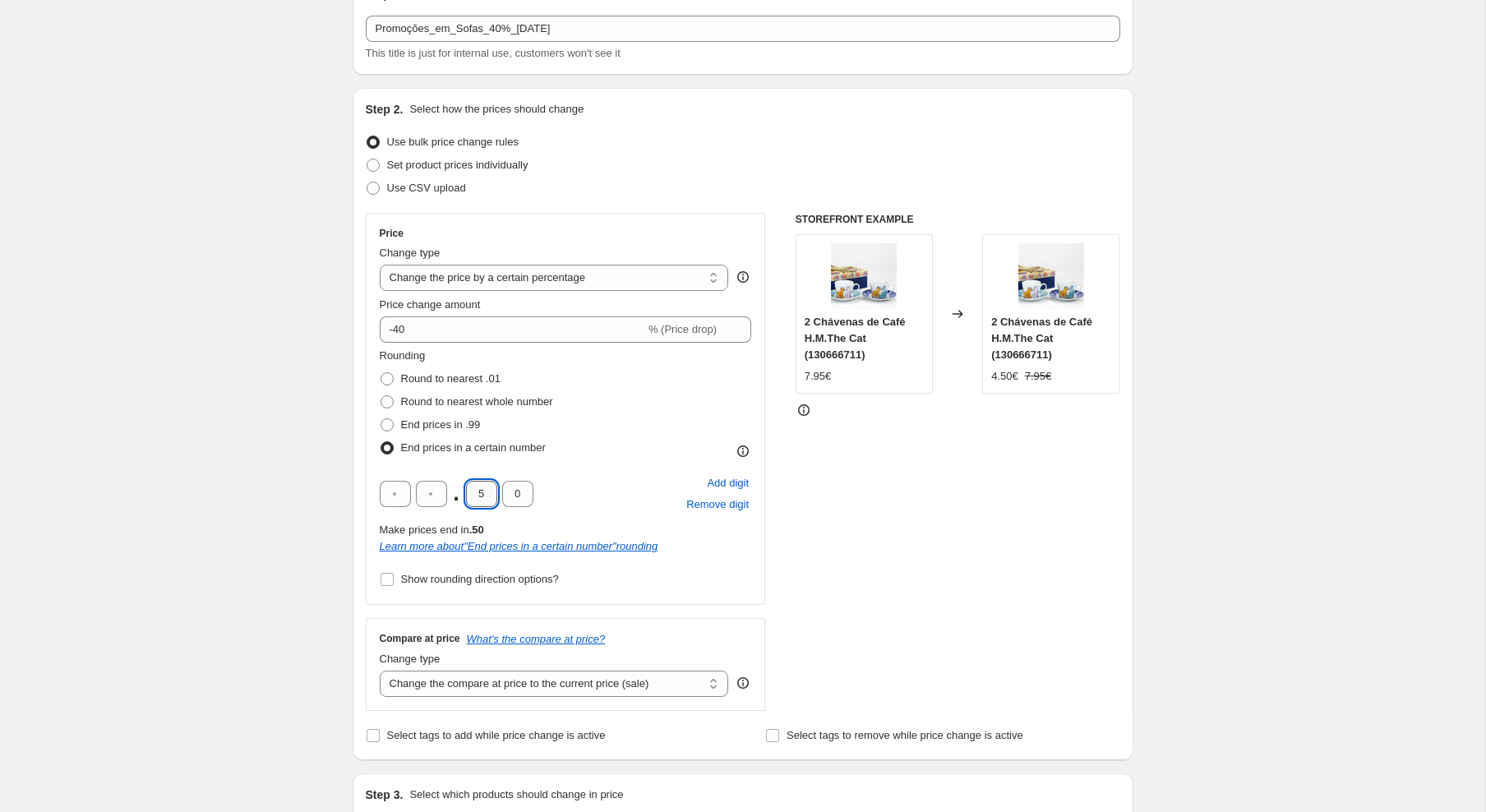 type on "4" 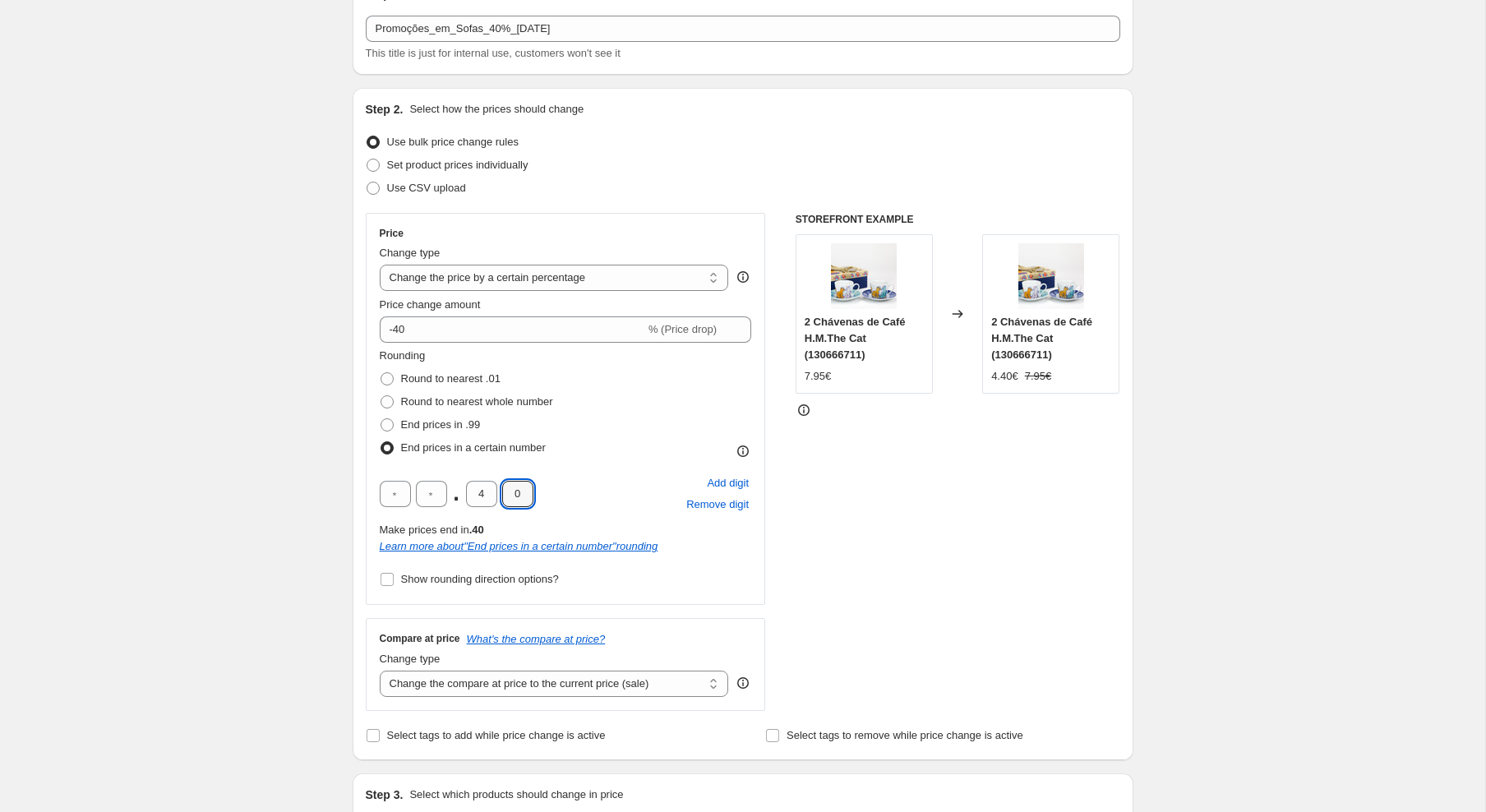 click on "Create new price change job. This page is ready Create new price change job Draft Step 1. Optionally give your price change job a title (eg "March 30% off sale on boots") Promoções_em_Sofas_40%_[DATE] This title is just for internal use, customers won't see it Step 2. Select how the prices should change Use bulk price change rules Set product prices individually Use CSV upload Price Change type Change the price to a certain amount Change the price by a certain amount Change the price by a certain percentage Change the price to the current compare at price (price before sale) Change the price by a certain amount relative to the compare at price Change the price by a certain percentage relative to the compare at price Don't change the price Change the price by a certain percentage relative to the cost per item Change price to certain cost margin Change the price by a certain percentage Price change amount -40 % (Price drop) Rounding Round to nearest .01 Round to nearest whole number . 4 0 Add digit" at bounding box center [742, 779] 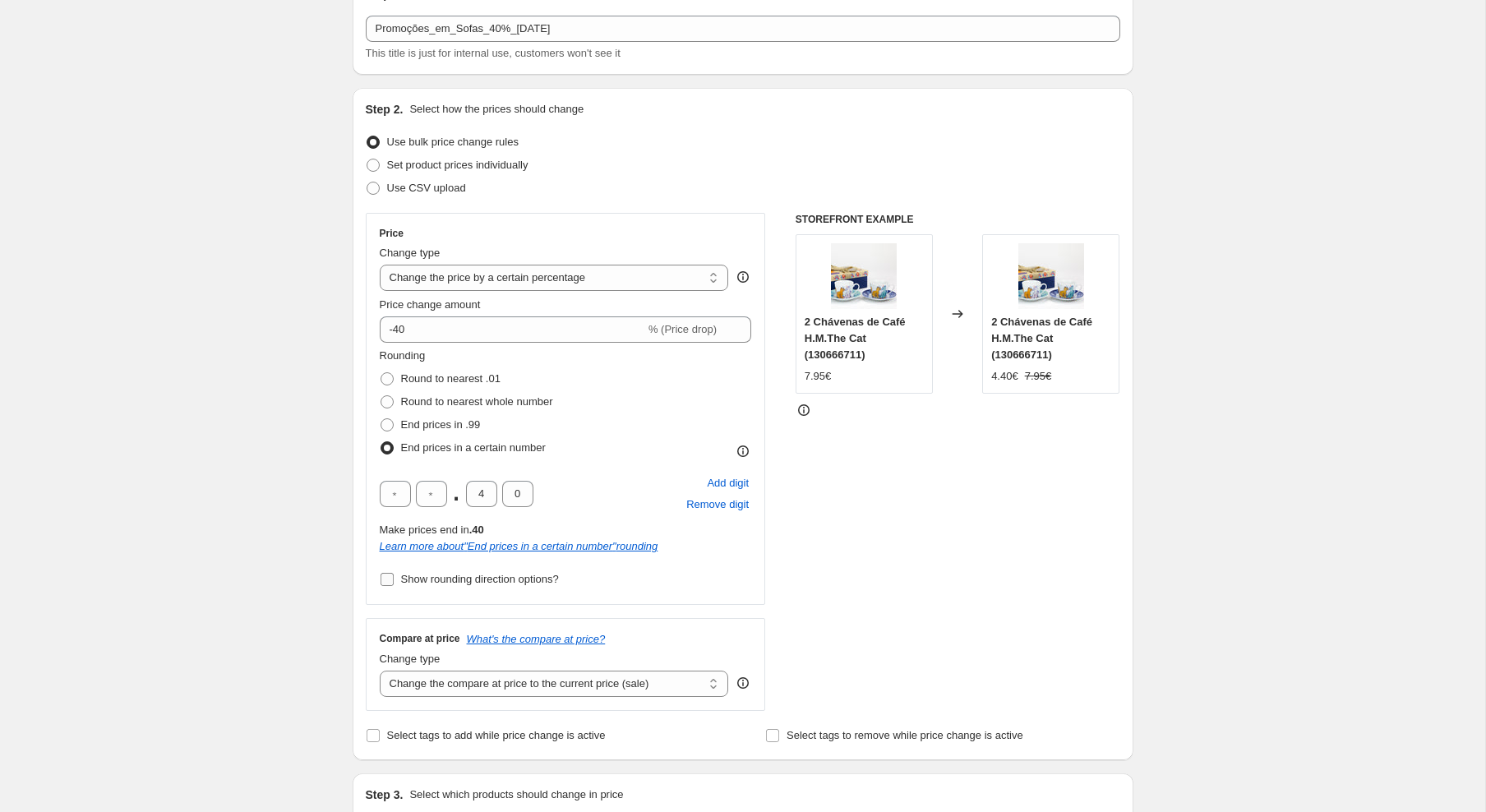 click on "Show rounding direction options?" at bounding box center [469, 579] 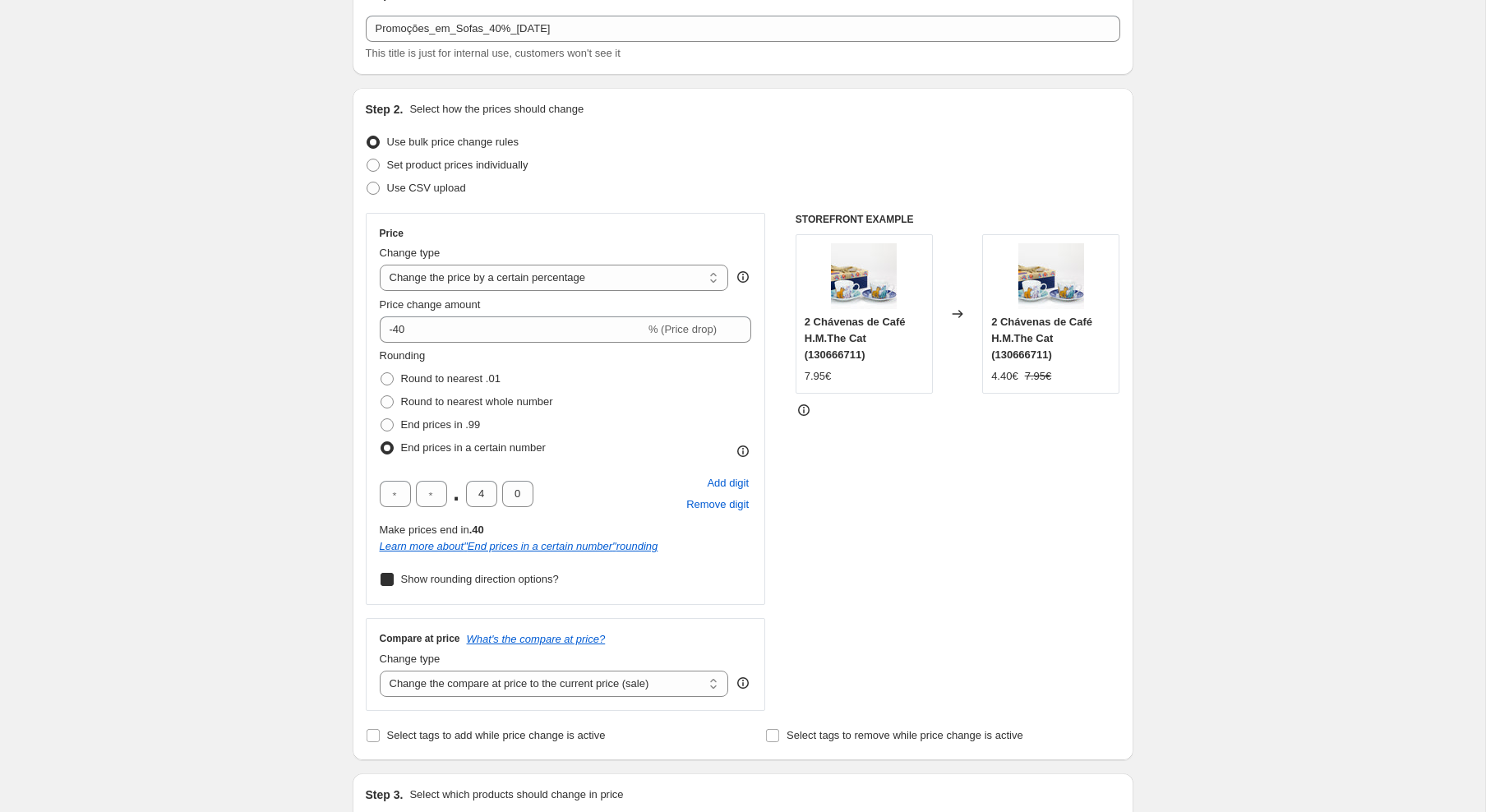 checkbox on "true" 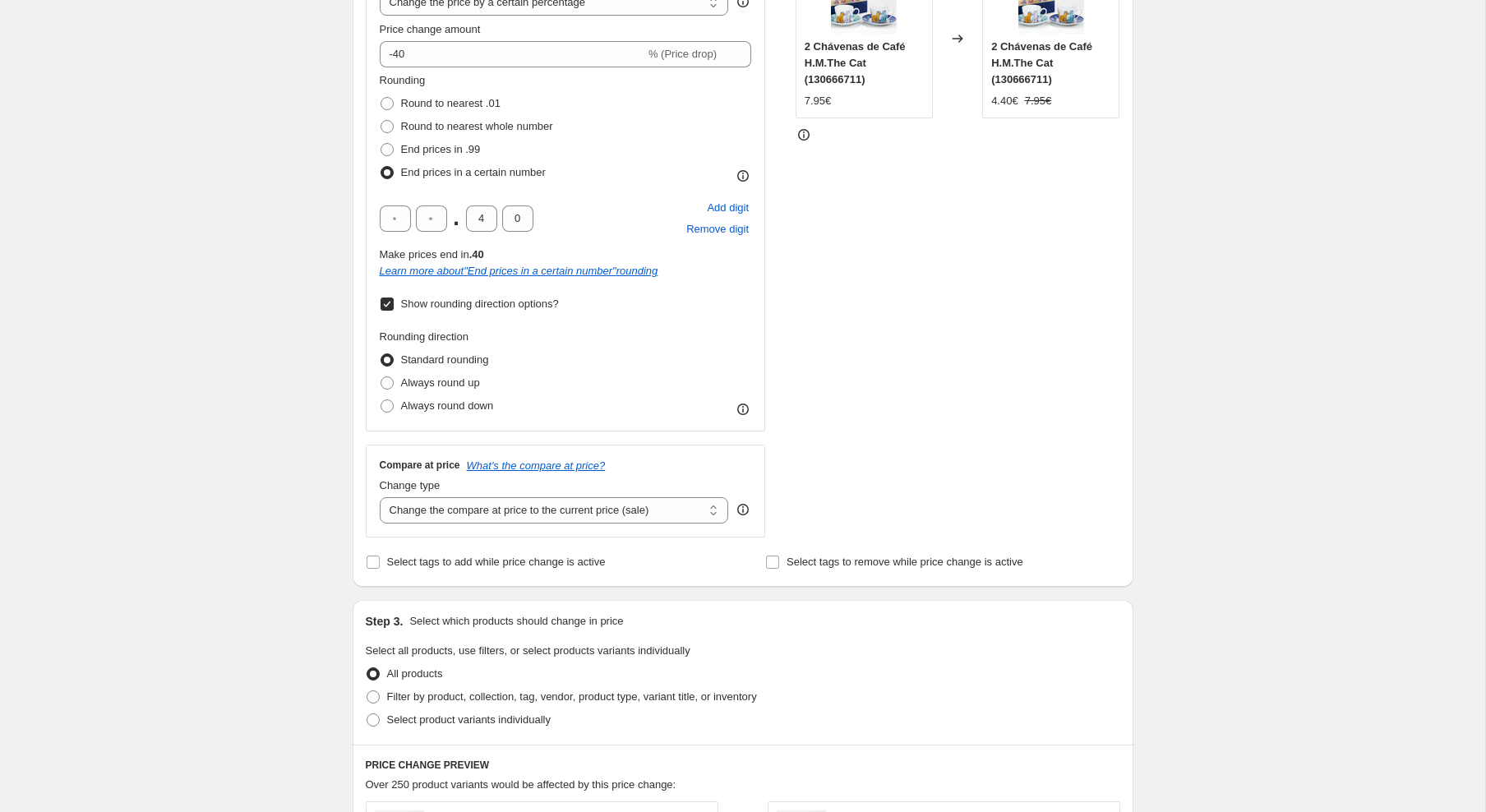 scroll, scrollTop: 631, scrollLeft: 0, axis: vertical 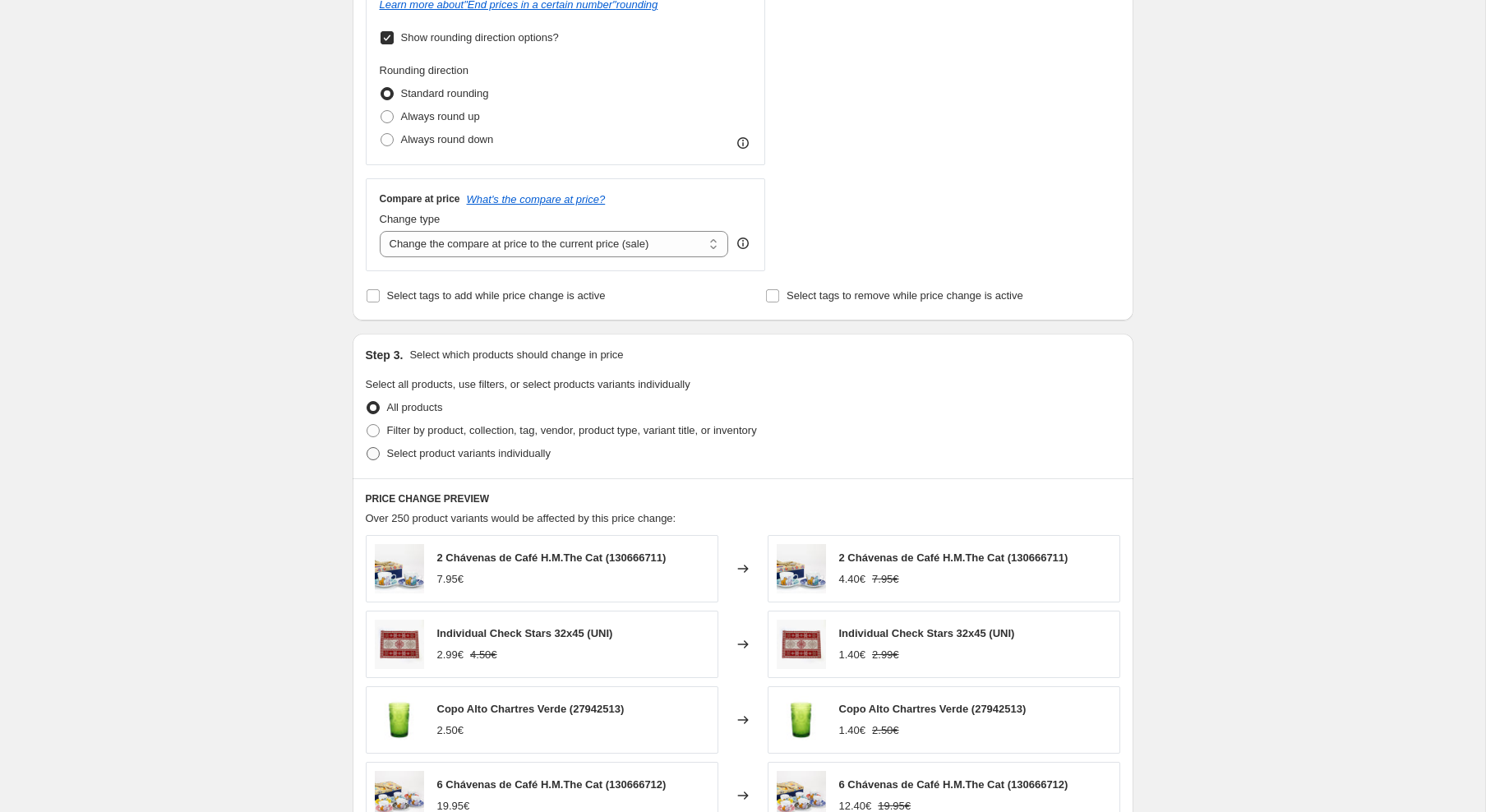 click on "Select product variants individually" at bounding box center [468, 453] 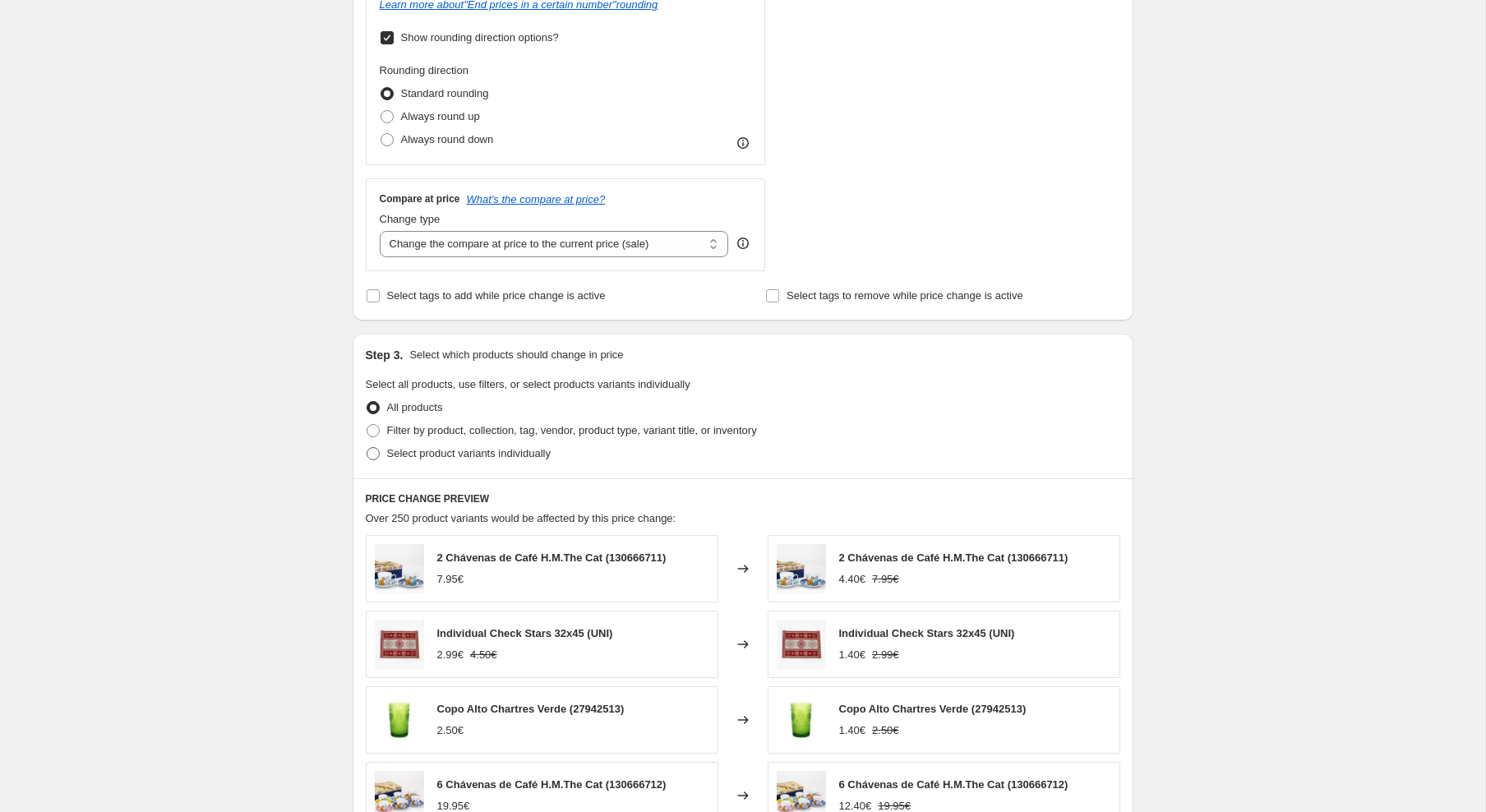 radio on "true" 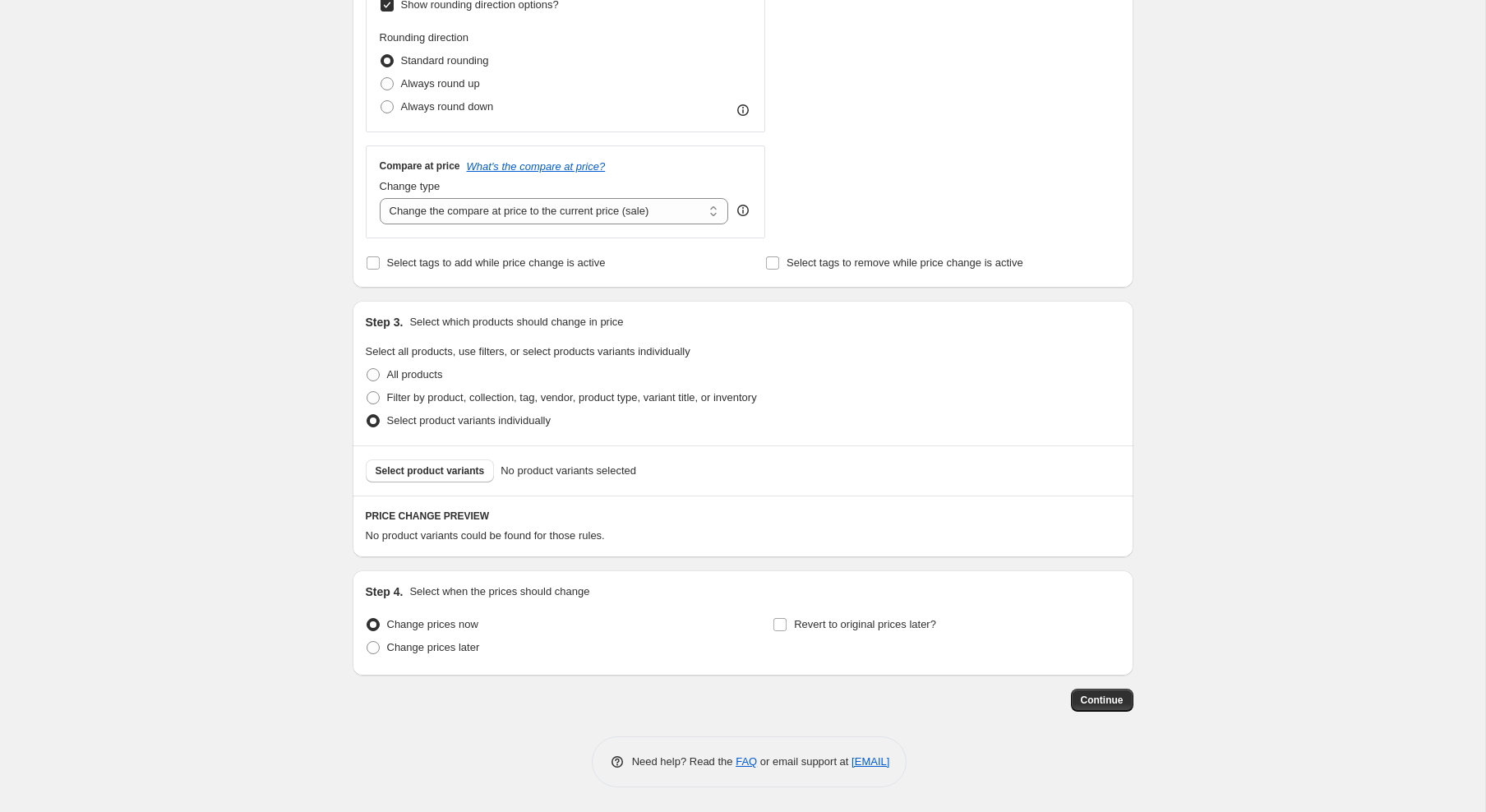 scroll, scrollTop: 665, scrollLeft: 0, axis: vertical 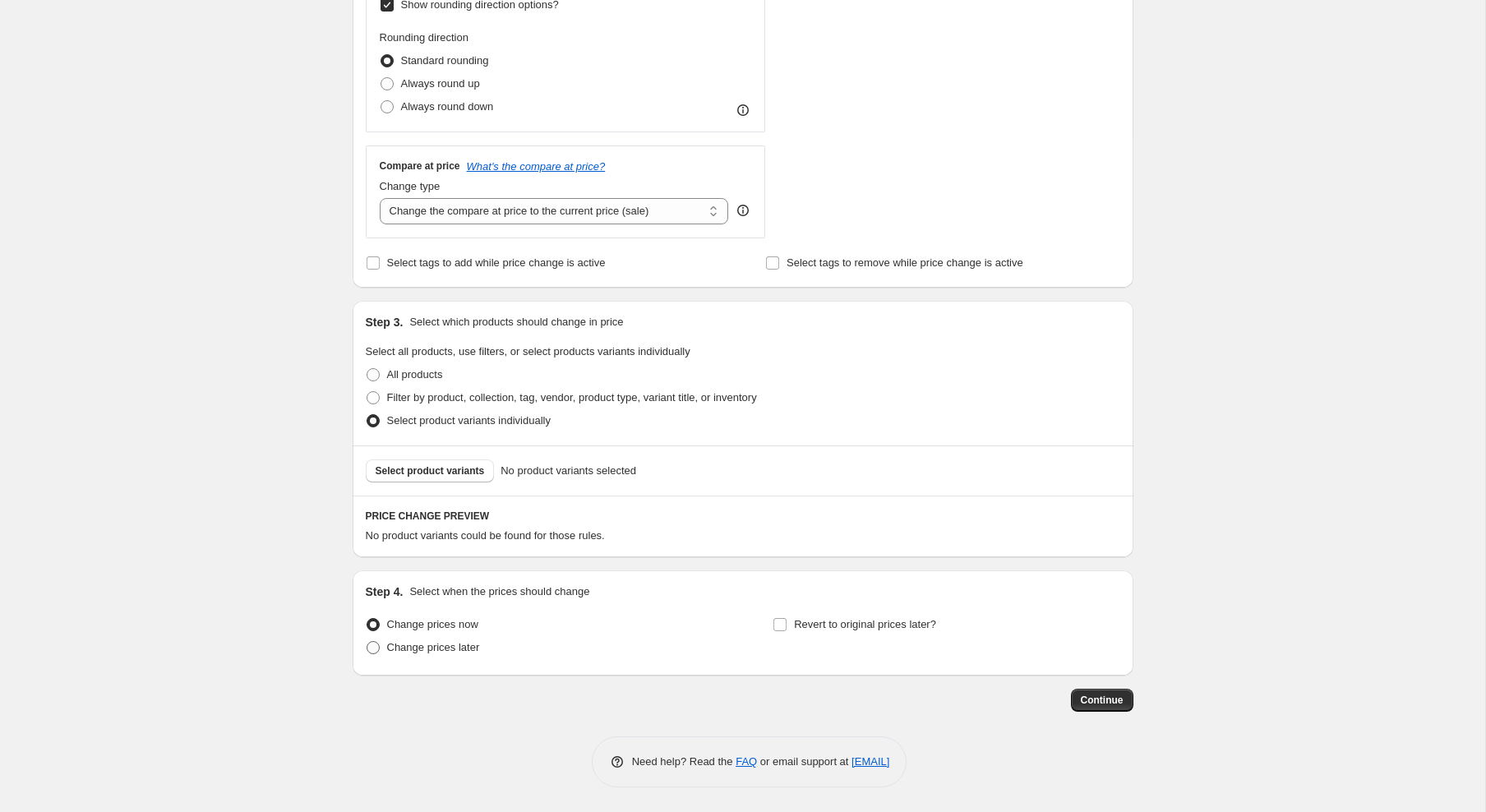 click on "Change prices later" at bounding box center (433, 647) 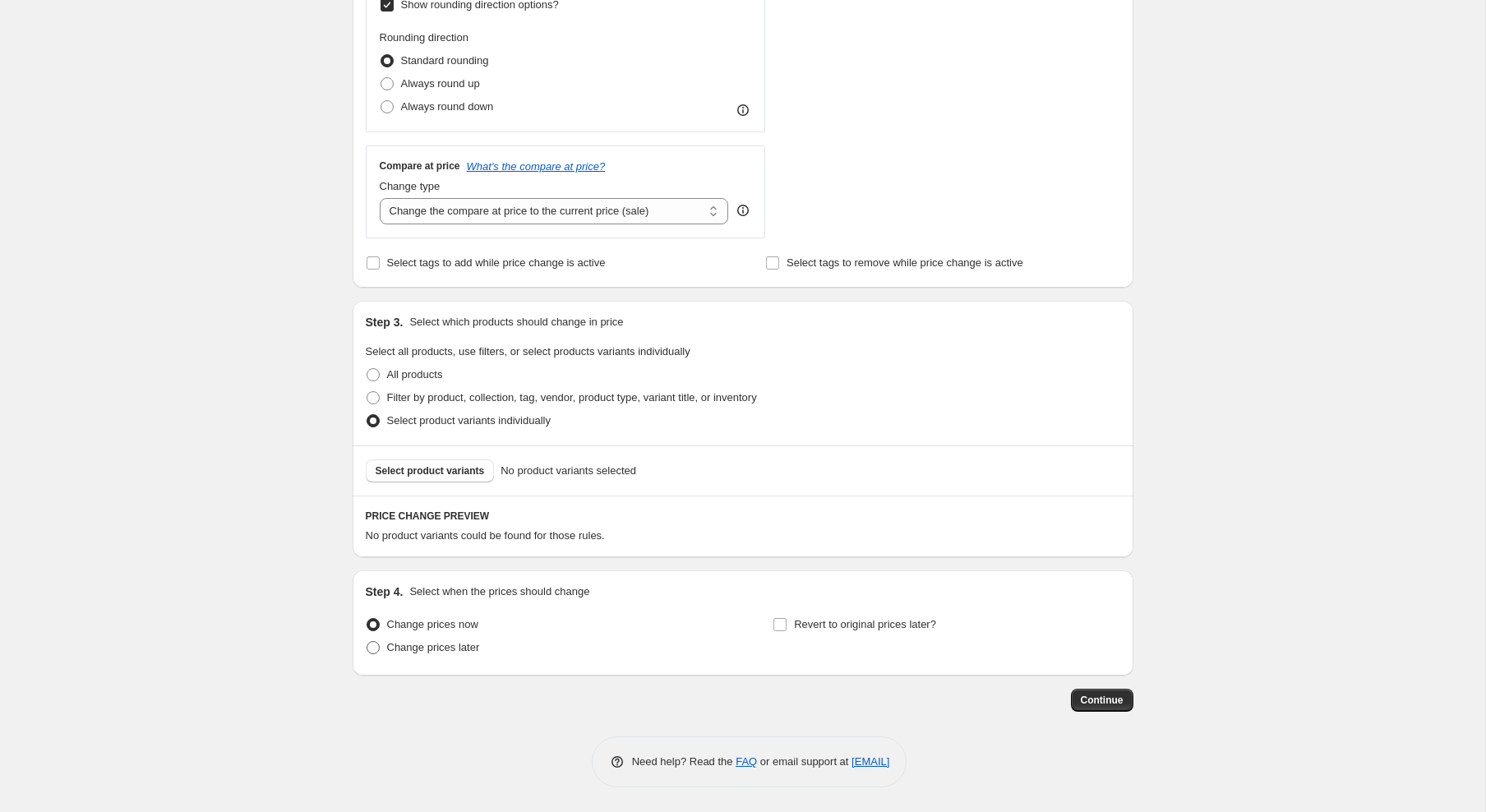 radio on "true" 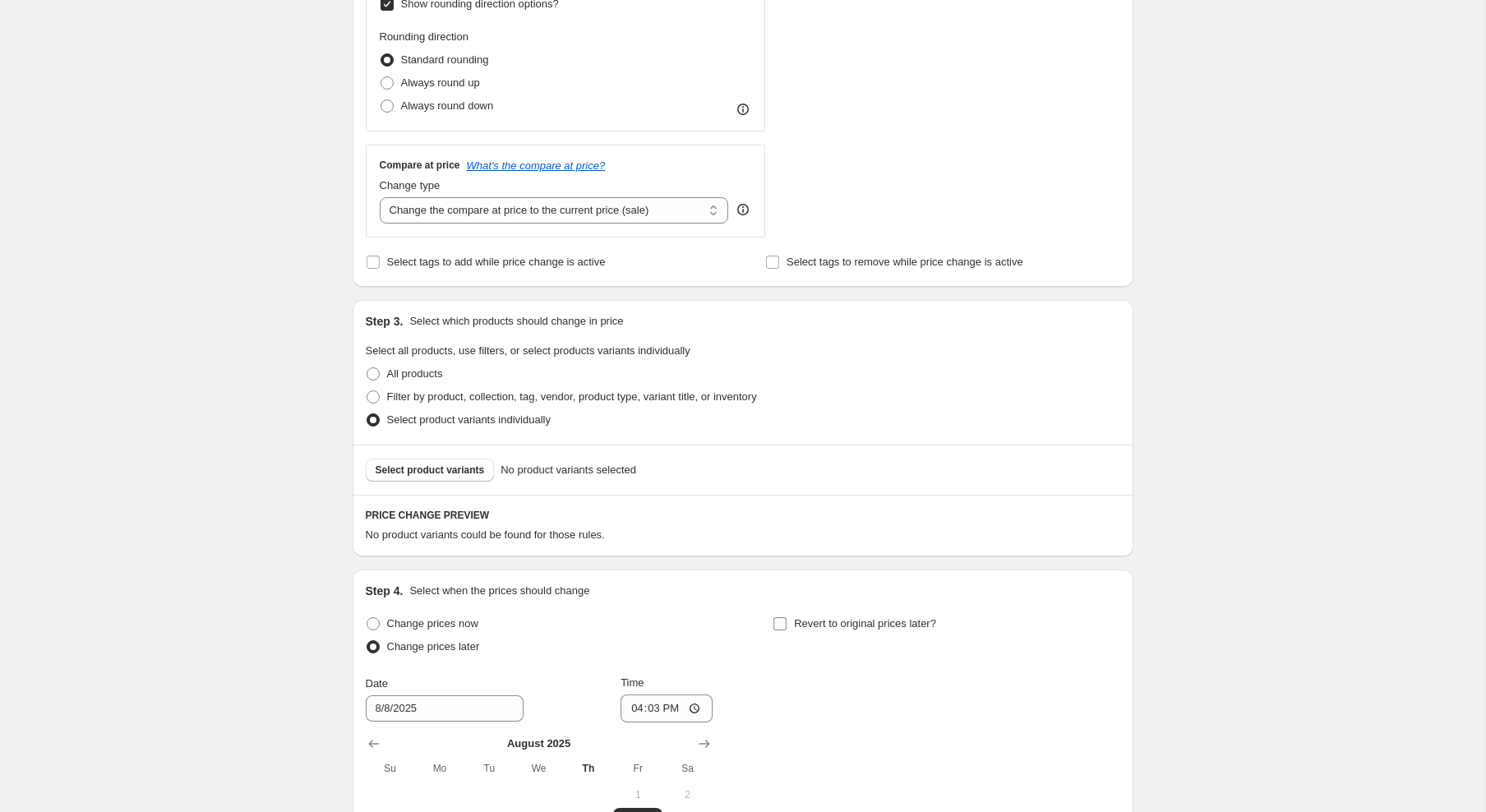 click on "Revert to original prices later?" at bounding box center (865, 624) 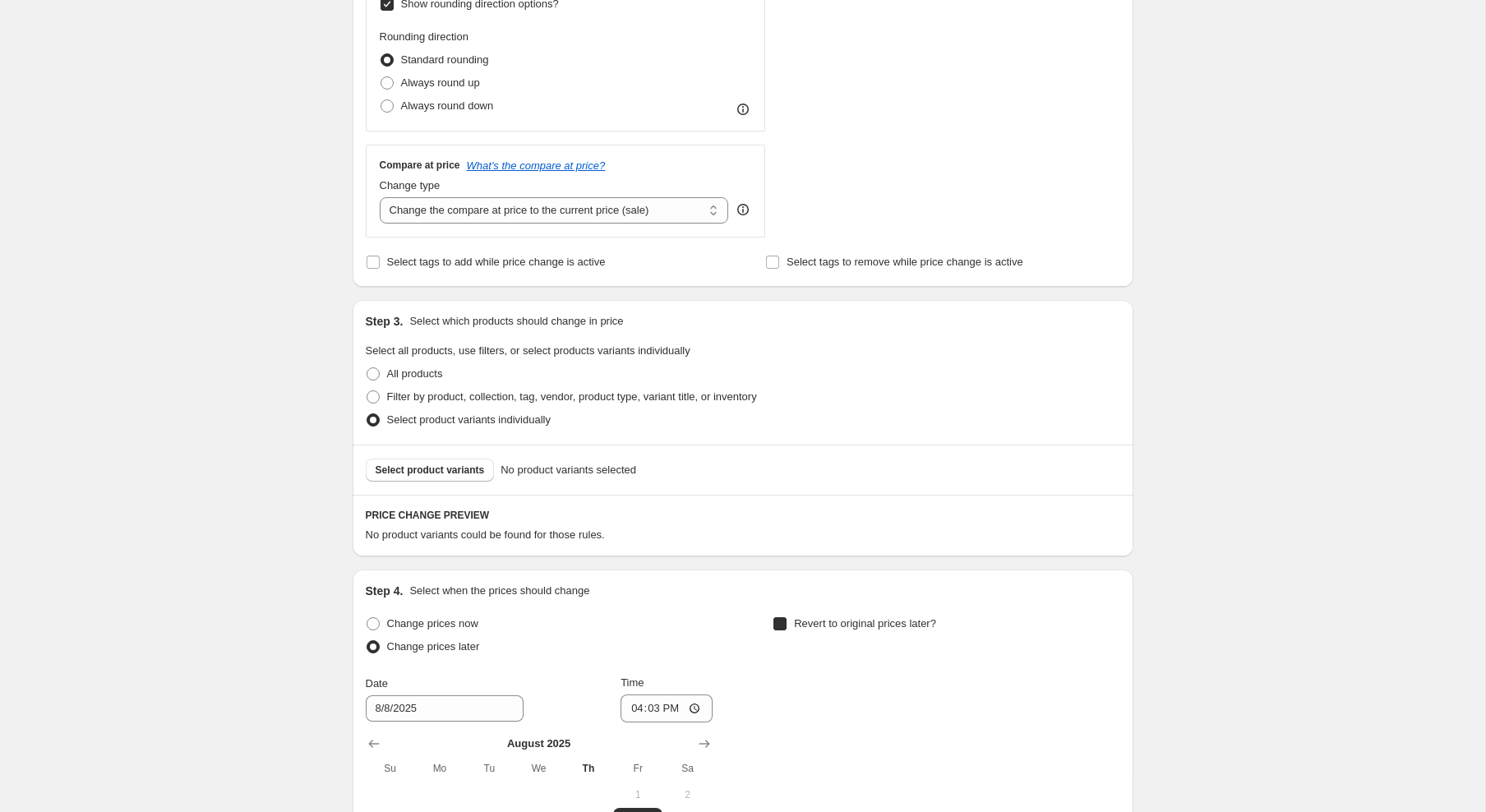 checkbox on "true" 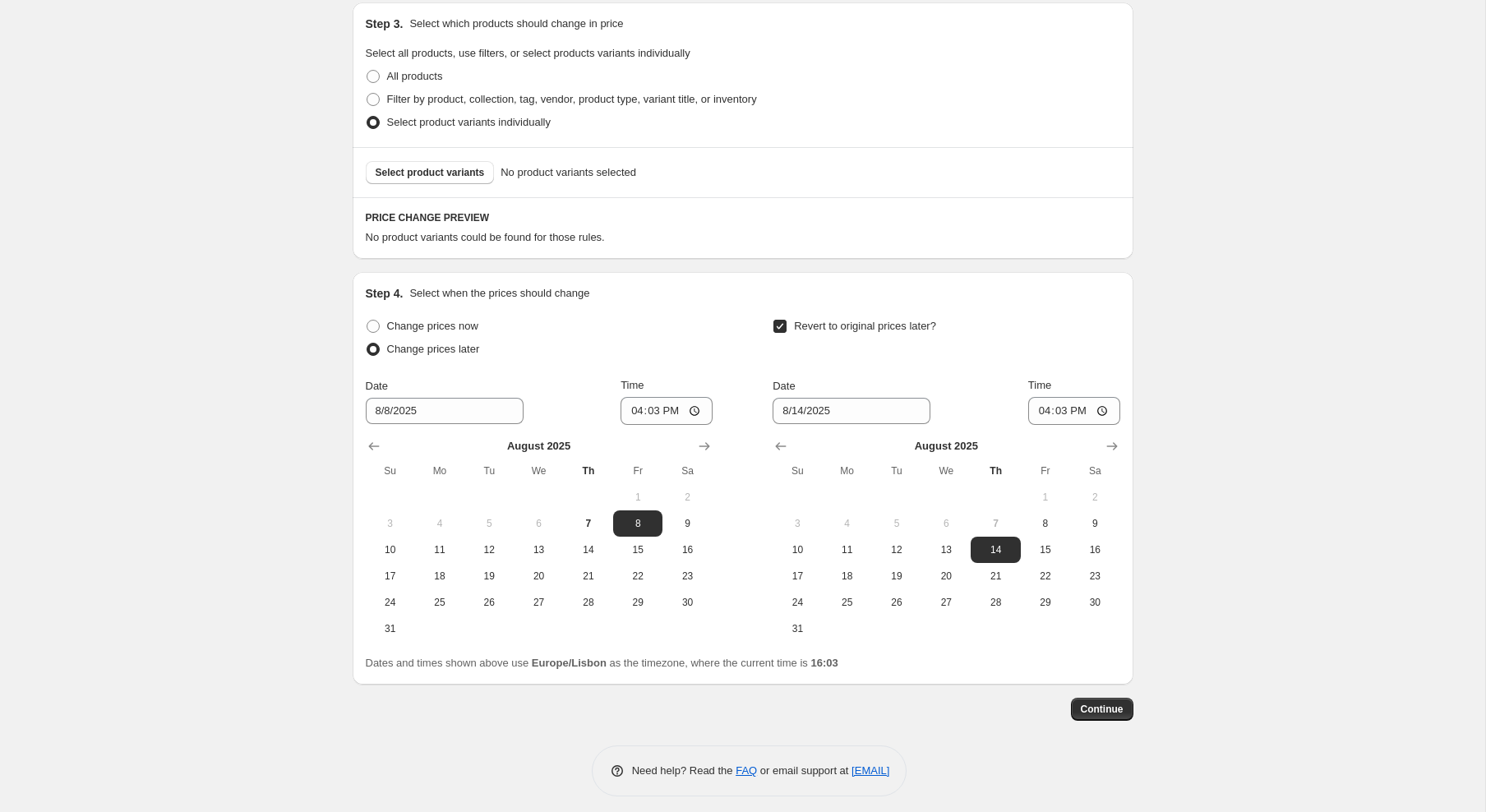 scroll, scrollTop: 973, scrollLeft: 0, axis: vertical 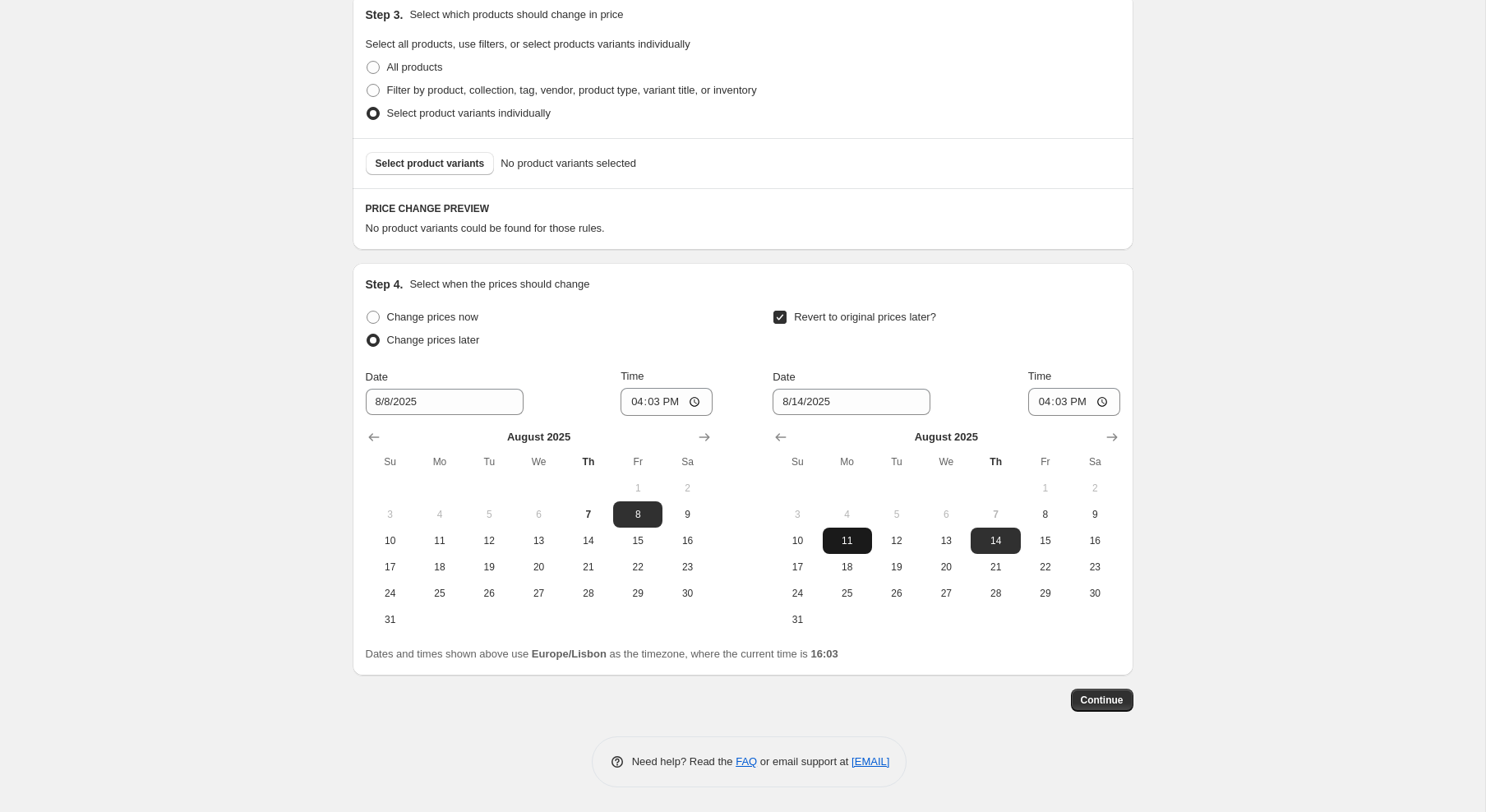 click on "11" at bounding box center [847, 541] 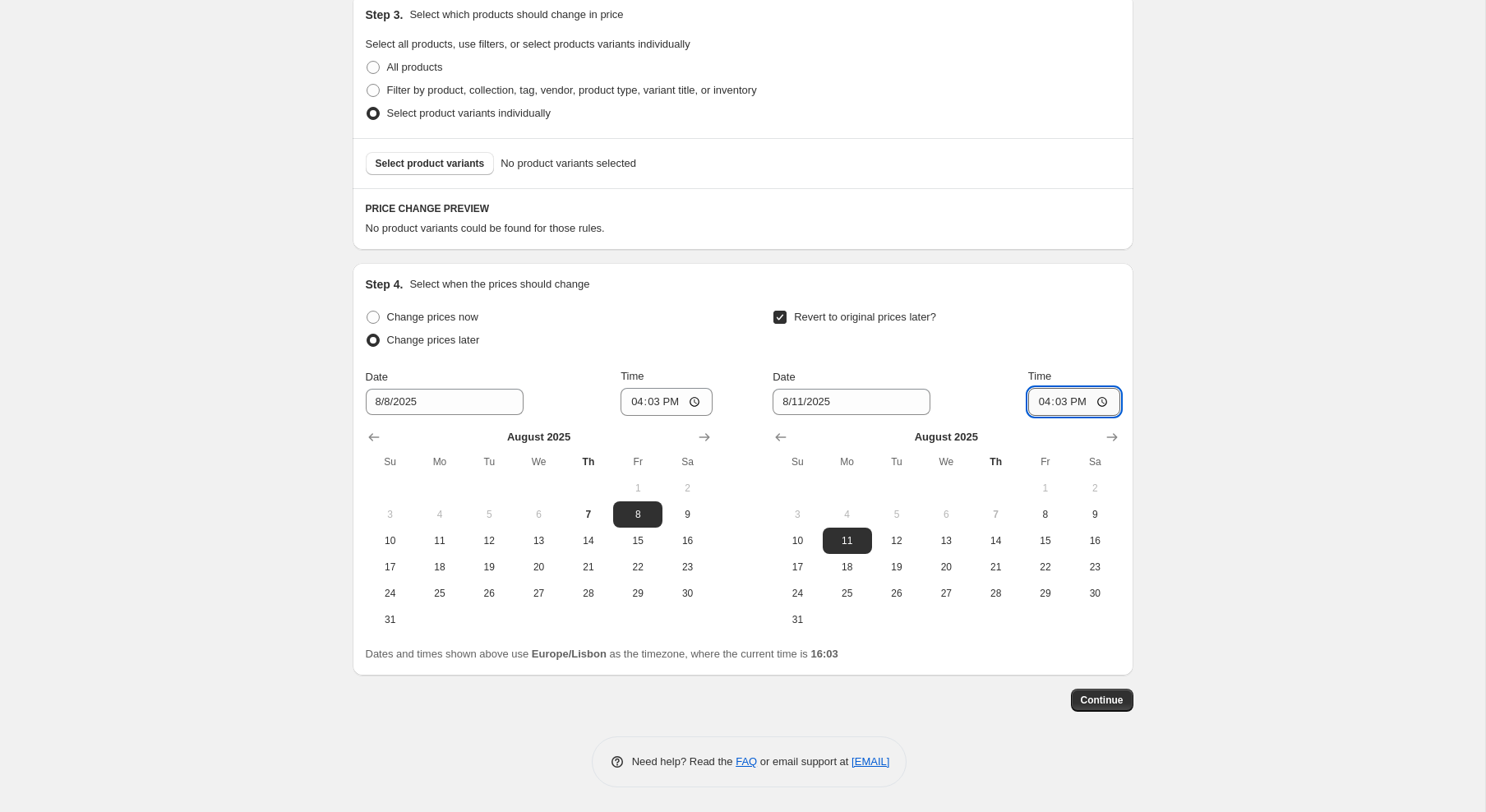 click on "16:03" at bounding box center [1074, 402] 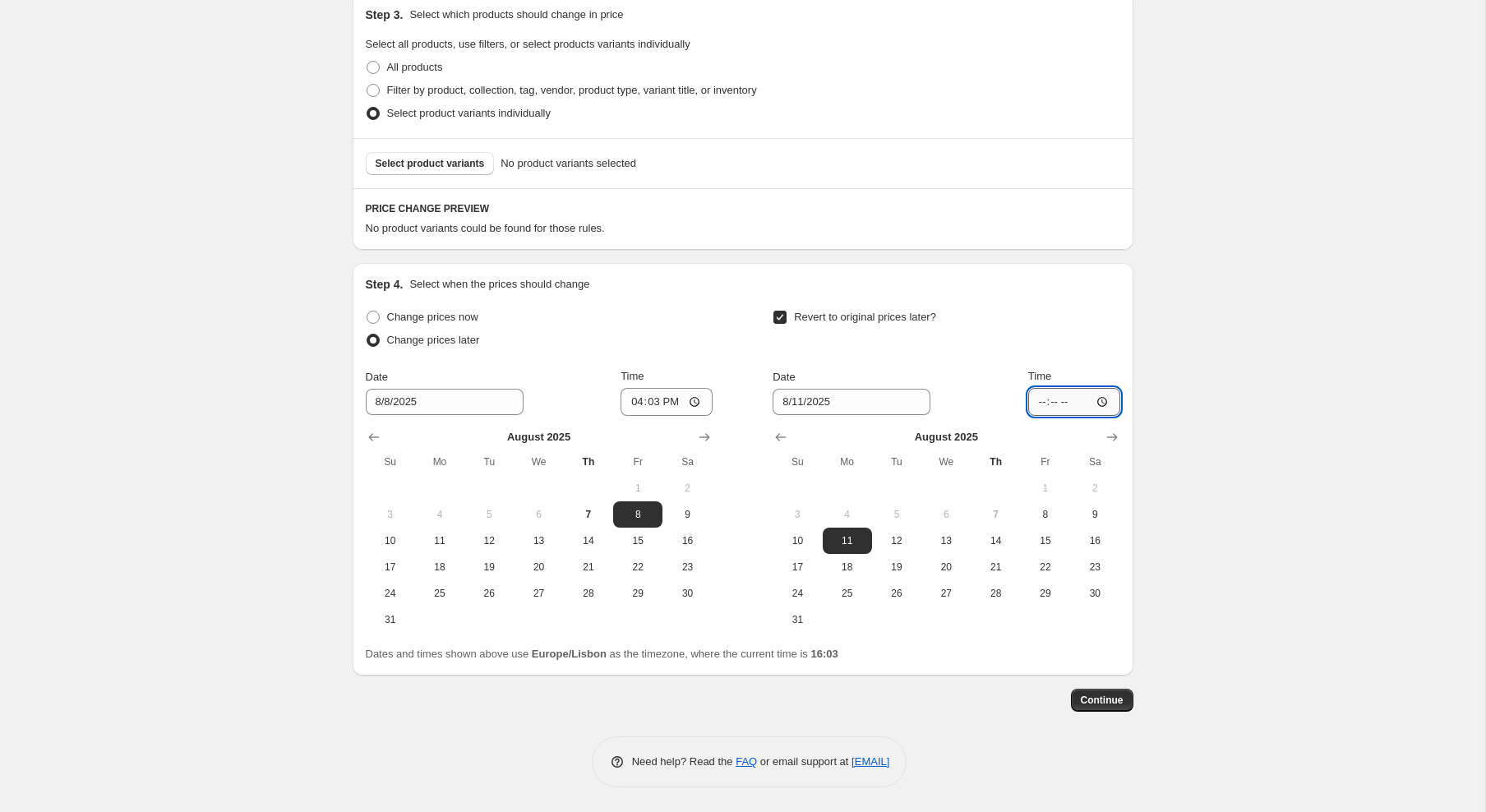 click on "[TIME]" at bounding box center (1074, 402) 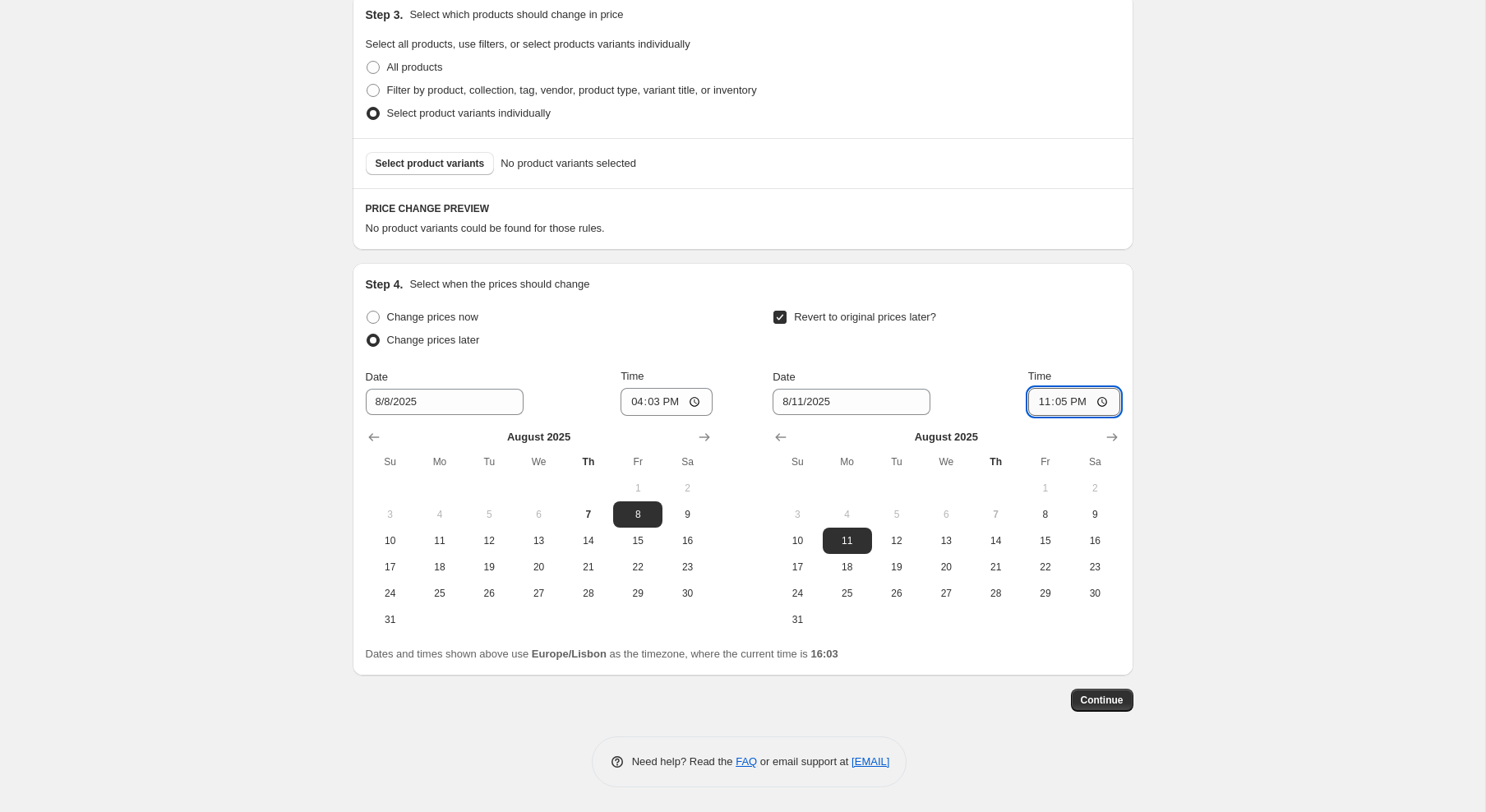 type on "23:59" 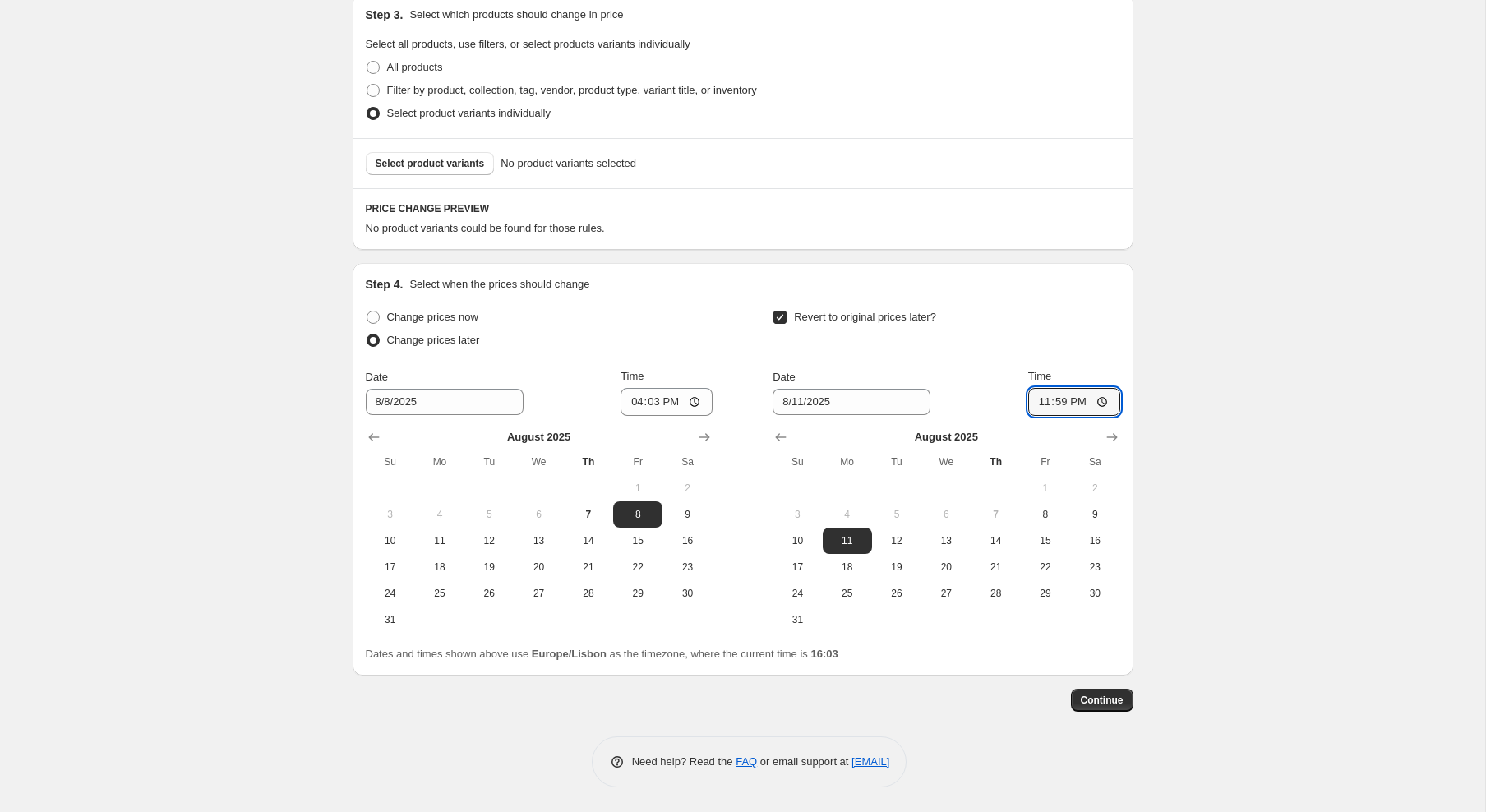 click on "Create new price change job. This page is ready Create new price change job Draft Step 1. Optionally give your price change job a title (eg "March 30% off sale on boots") Promoções_em_Sofas_40%_[DATE] This title is just for internal use, customers won't see it Step 2. Select how the prices should change Use bulk price change rules Set product prices individually Use CSV upload Price Change type Change the price to a certain amount Change the price by a certain amount Change the price by a certain percentage Change the price to the current compare at price (price before sale) Change the price by a certain amount relative to the compare at price Change the price by a certain percentage relative to the compare at price Don't change the price Change the price by a certain percentage relative to the cost per item Change price to certain cost margin Change the price by a certain percentage Price change amount -40 % (Price drop) Rounding Round to nearest .01 Round to nearest whole number . 4 0 Add digit" at bounding box center (742, -80) 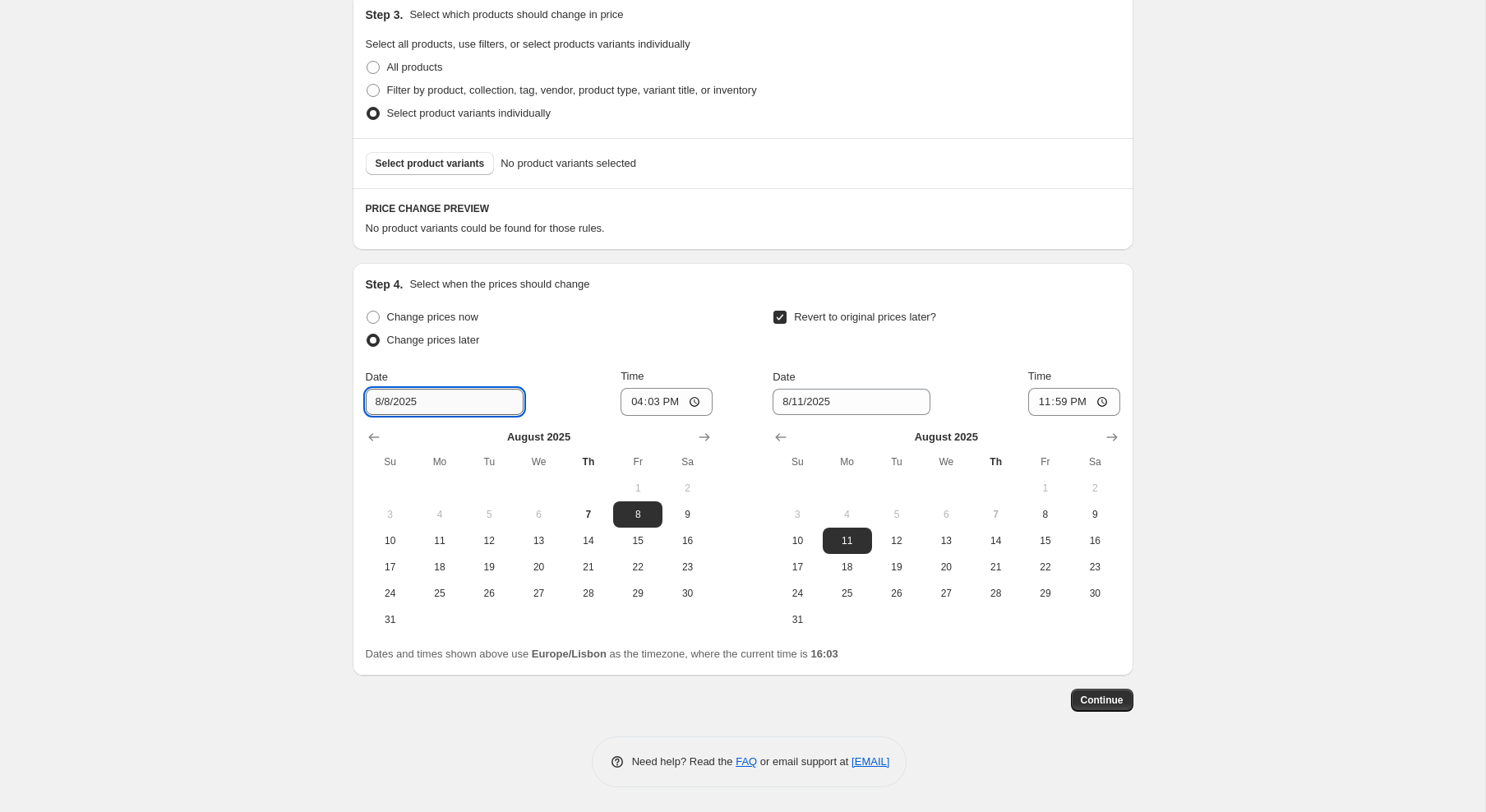 click on "8/8/2025" at bounding box center [445, 402] 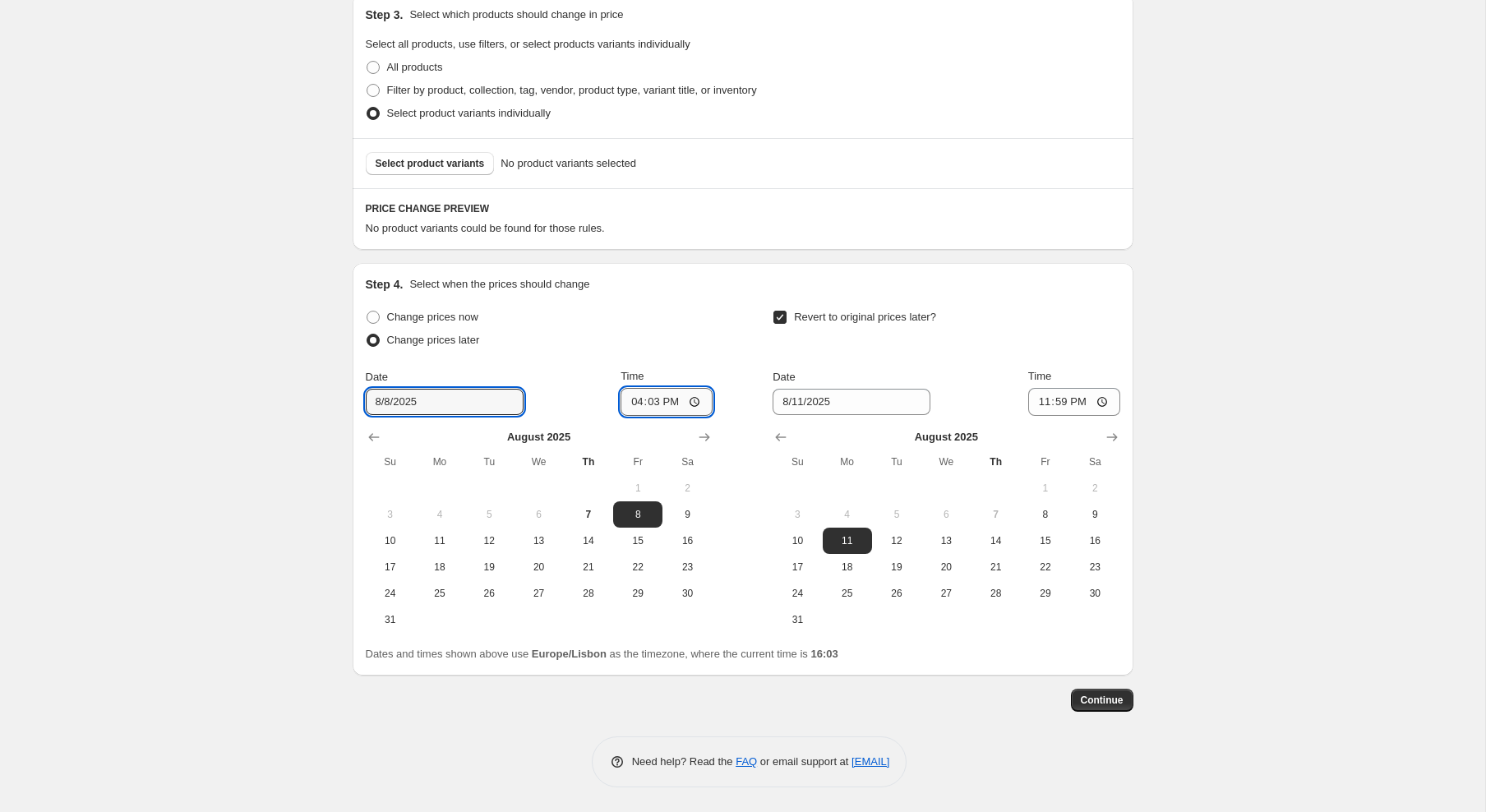 click on "16:03" at bounding box center (667, 402) 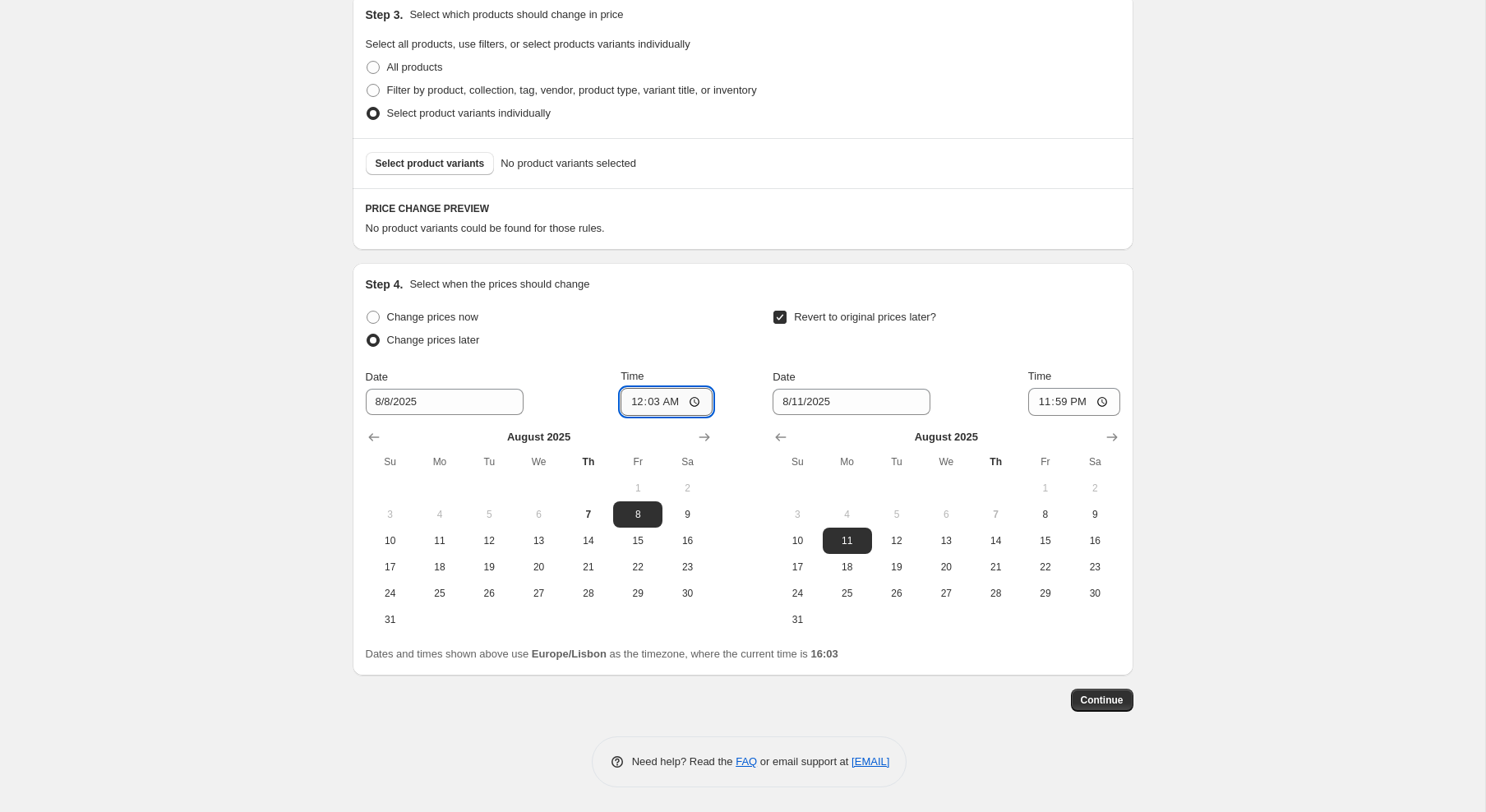 type on "00:00" 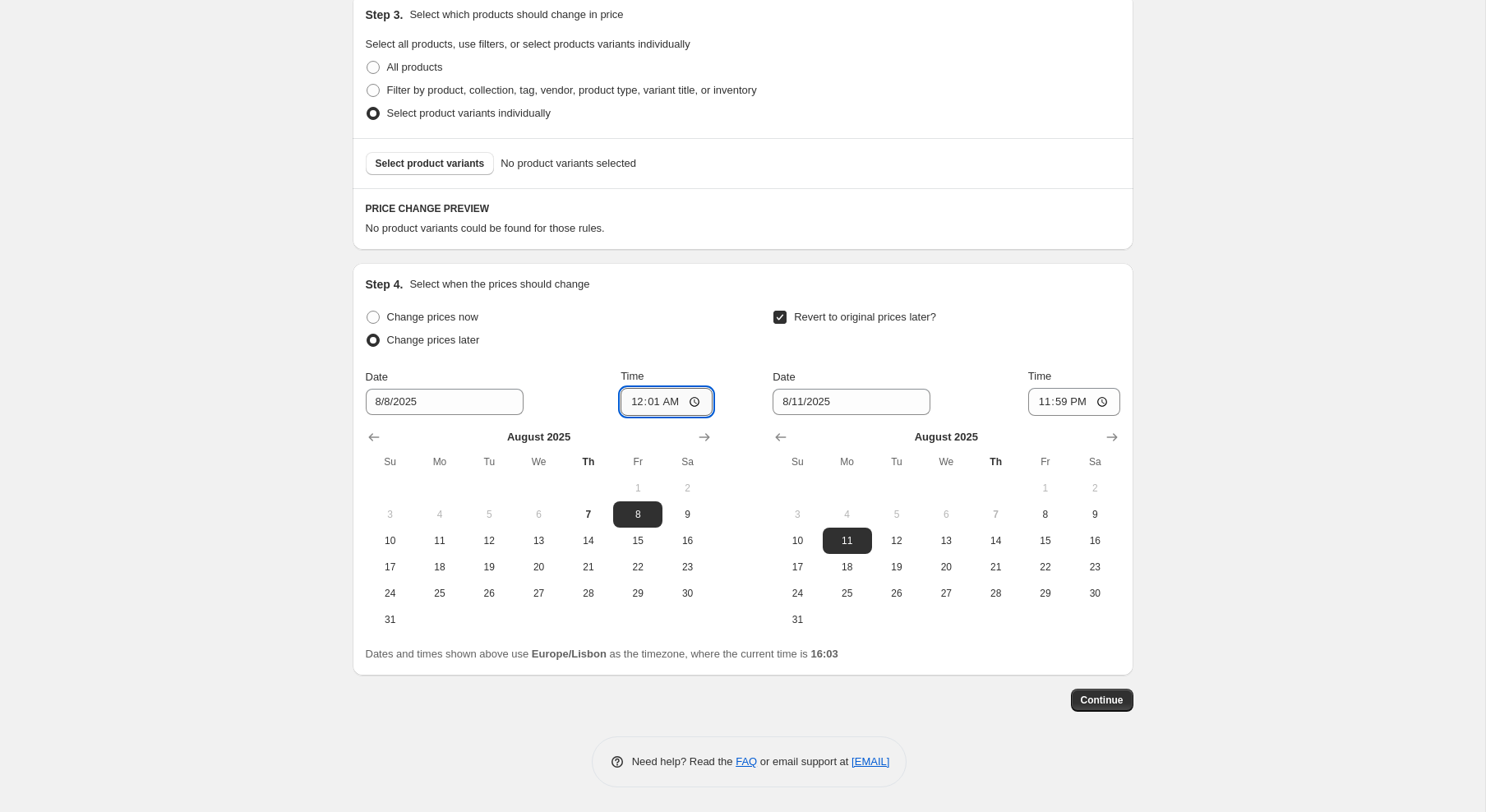 type on "00:10" 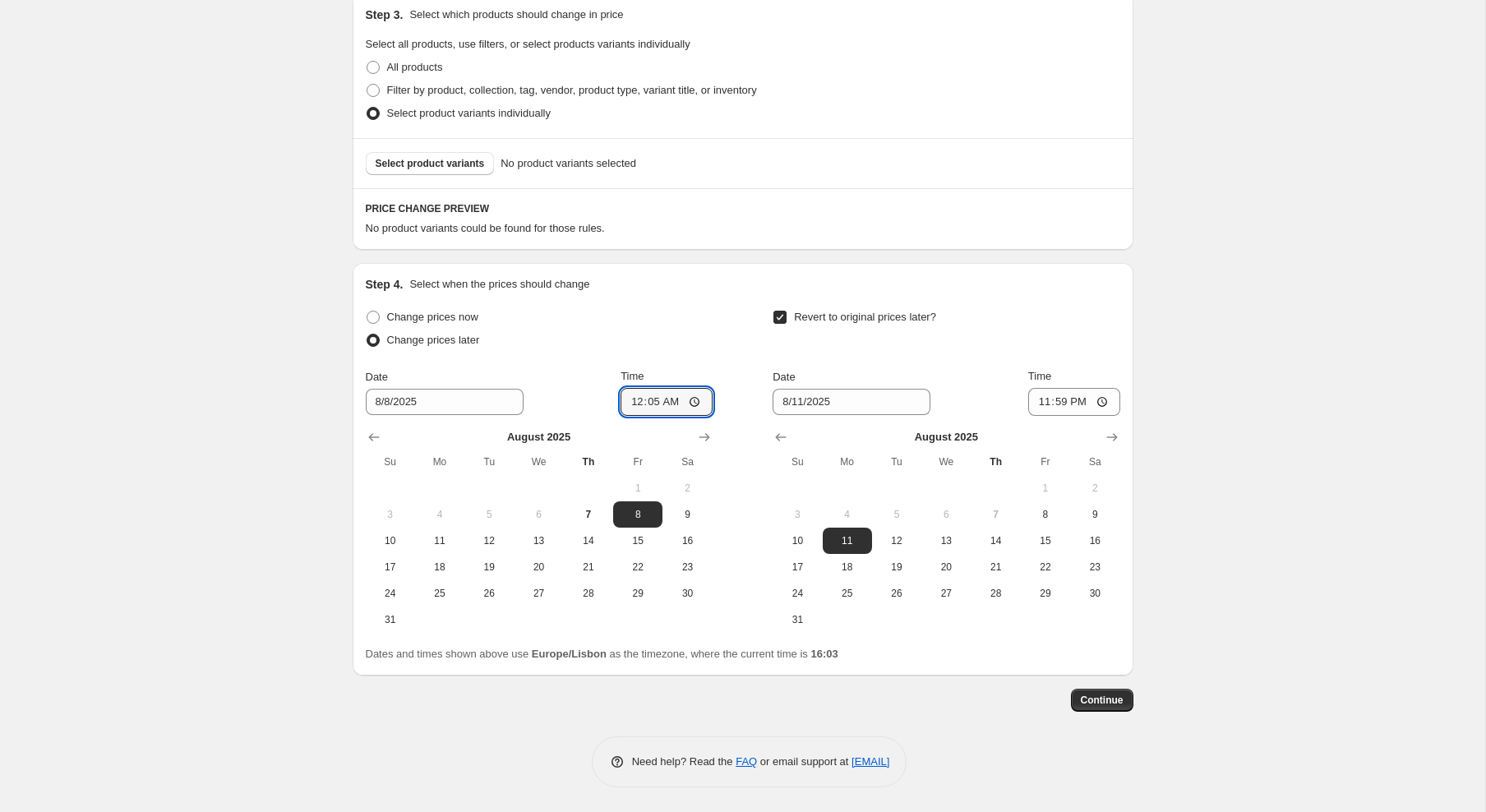 click on "Create new price change job. This page is ready Create new price change job Draft Step 1. Optionally give your price change job a title (eg "March 30% off sale on boots") Promoções_em_Sofas_40%_[DATE] This title is just for internal use, customers won't see it Step 2. Select how the prices should change Use bulk price change rules Set product prices individually Use CSV upload Price Change type Change the price to a certain amount Change the price by a certain amount Change the price by a certain percentage Change the price to the current compare at price (price before sale) Change the price by a certain amount relative to the compare at price Change the price by a certain percentage relative to the compare at price Don't change the price Change the price by a certain percentage relative to the cost per item Change price to certain cost margin Change the price by a certain percentage Price change amount -40 % (Price drop) Rounding Round to nearest .01 Round to nearest whole number . 4 0 Add digit" at bounding box center (742, -80) 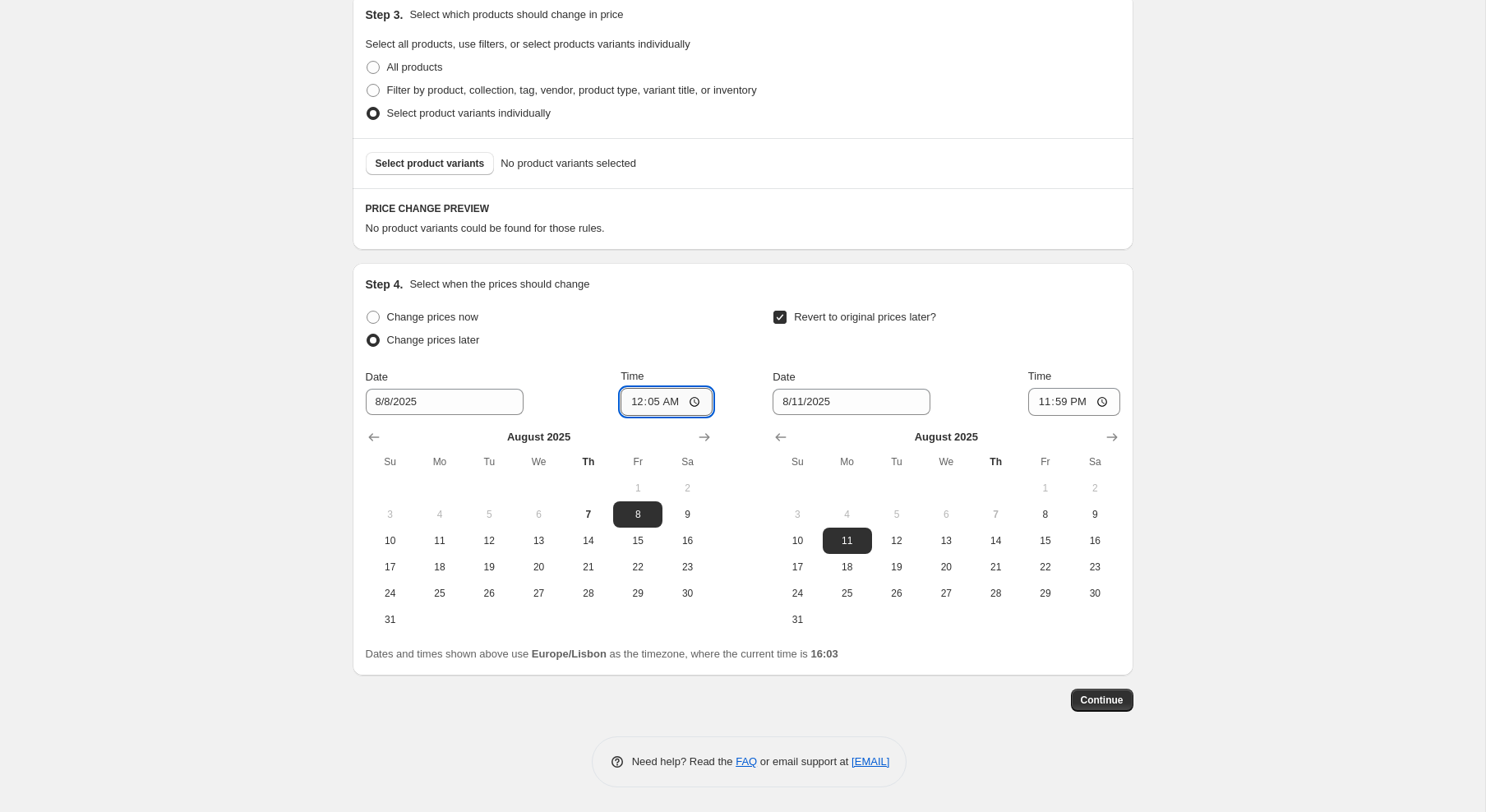click on "00:05" at bounding box center [667, 402] 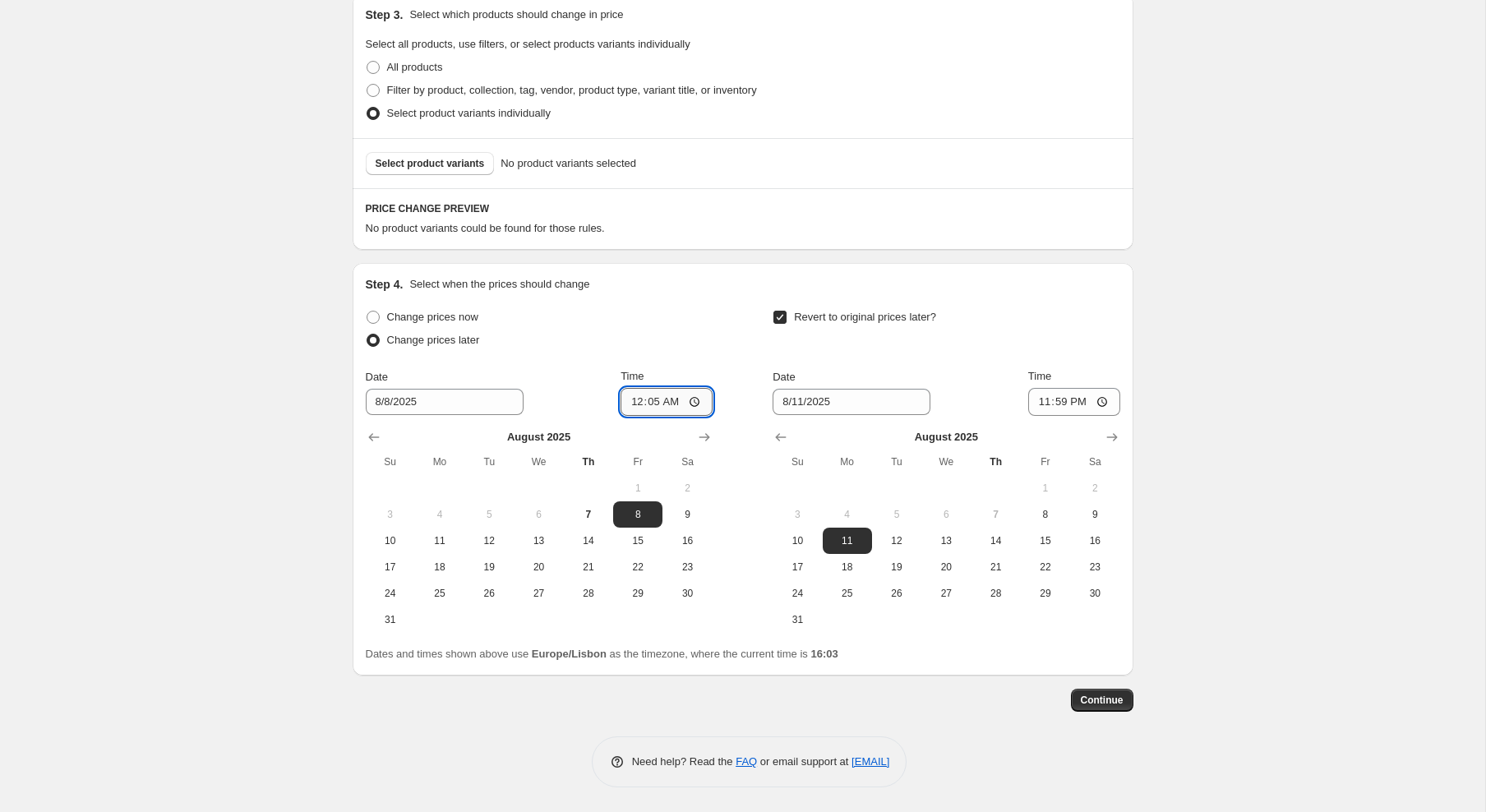 click on "00:05" at bounding box center [667, 402] 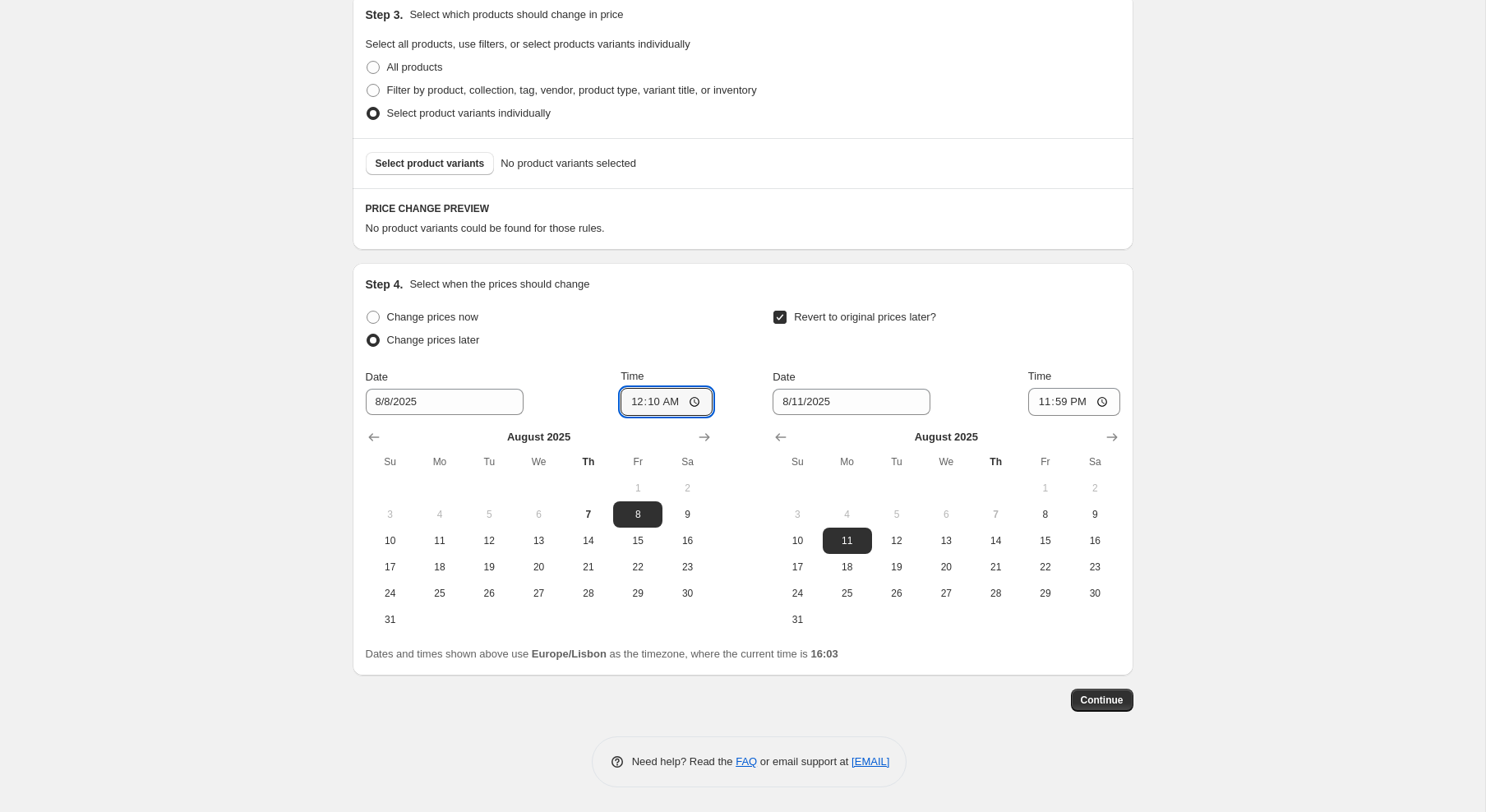 click on "Create new price change job. This page is ready Create new price change job Draft Step 1. Optionally give your price change job a title (eg "March 30% off sale on boots") Promoções_em_Sofas_40%_[DATE] This title is just for internal use, customers won't see it Step 2. Select how the prices should change Use bulk price change rules Set product prices individually Use CSV upload Price Change type Change the price to a certain amount Change the price by a certain amount Change the price by a certain percentage Change the price to the current compare at price (price before sale) Change the price by a certain amount relative to the compare at price Change the price by a certain percentage relative to the compare at price Don't change the price Change the price by a certain percentage relative to the cost per item Change price to certain cost margin Change the price by a certain percentage Price change amount -40 % (Price drop) Rounding Round to nearest .01 Round to nearest whole number . 4 0 Add digit" at bounding box center [742, -80] 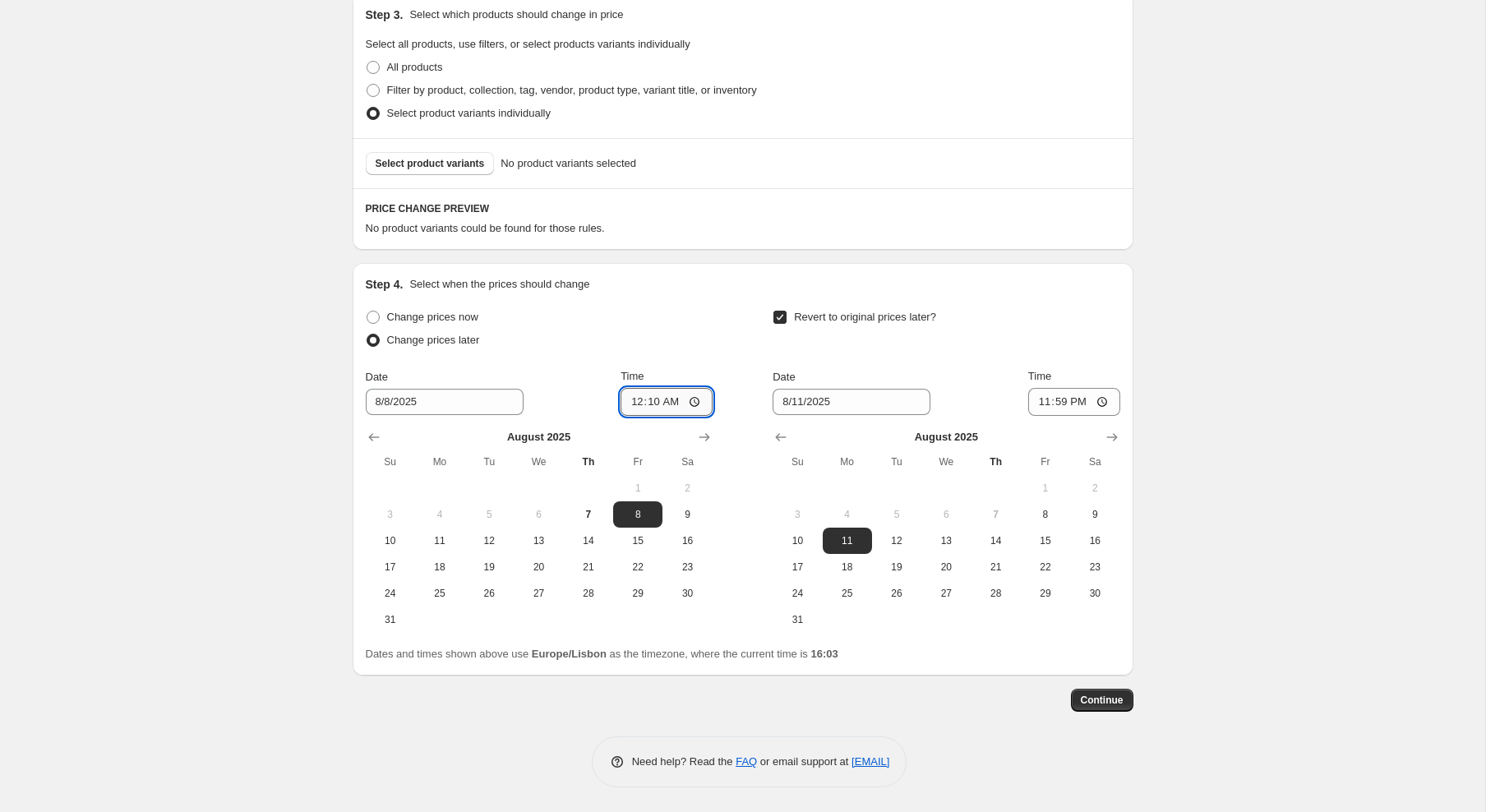 click on "00:10" at bounding box center [667, 402] 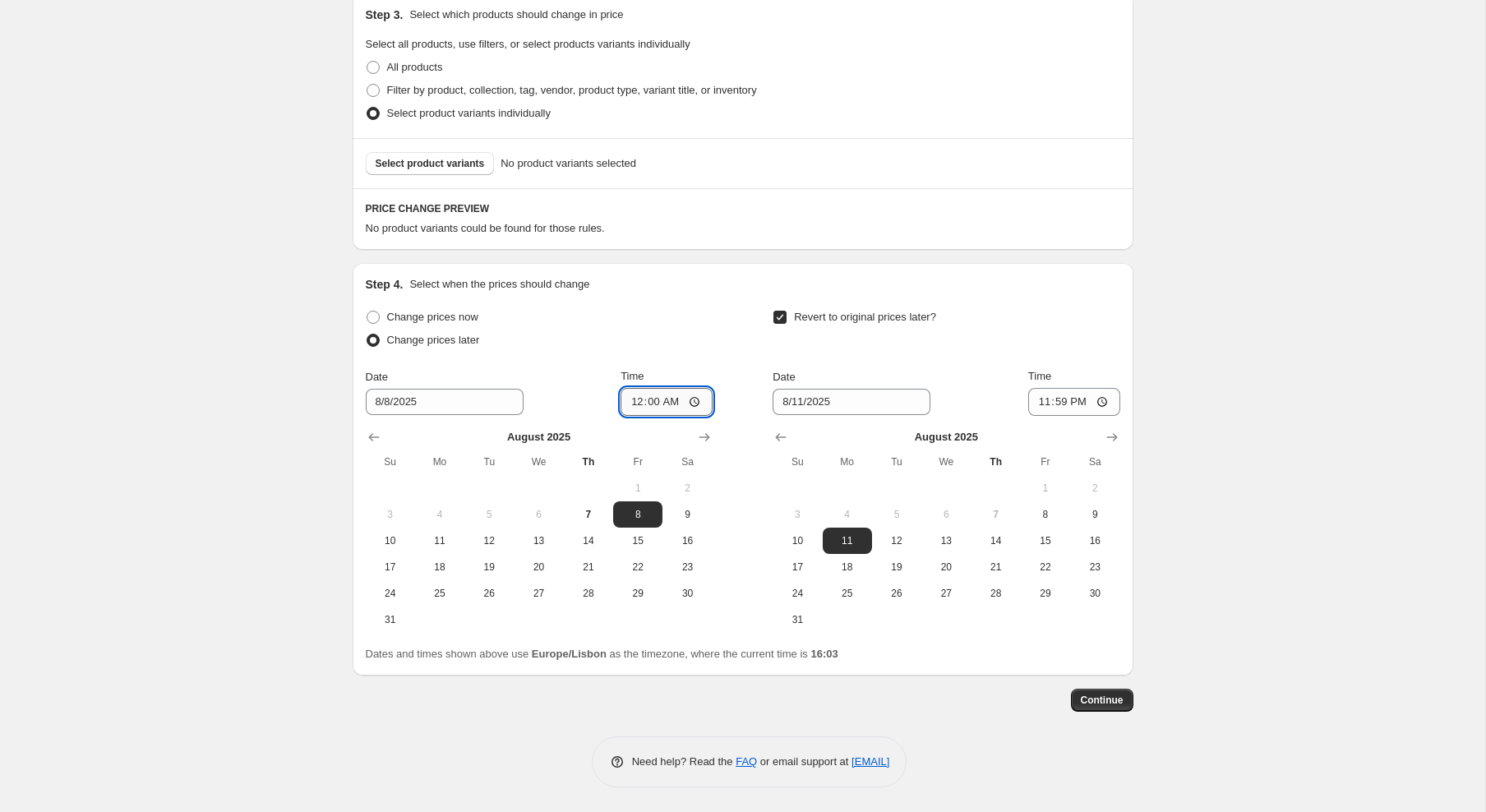 type on "00:05" 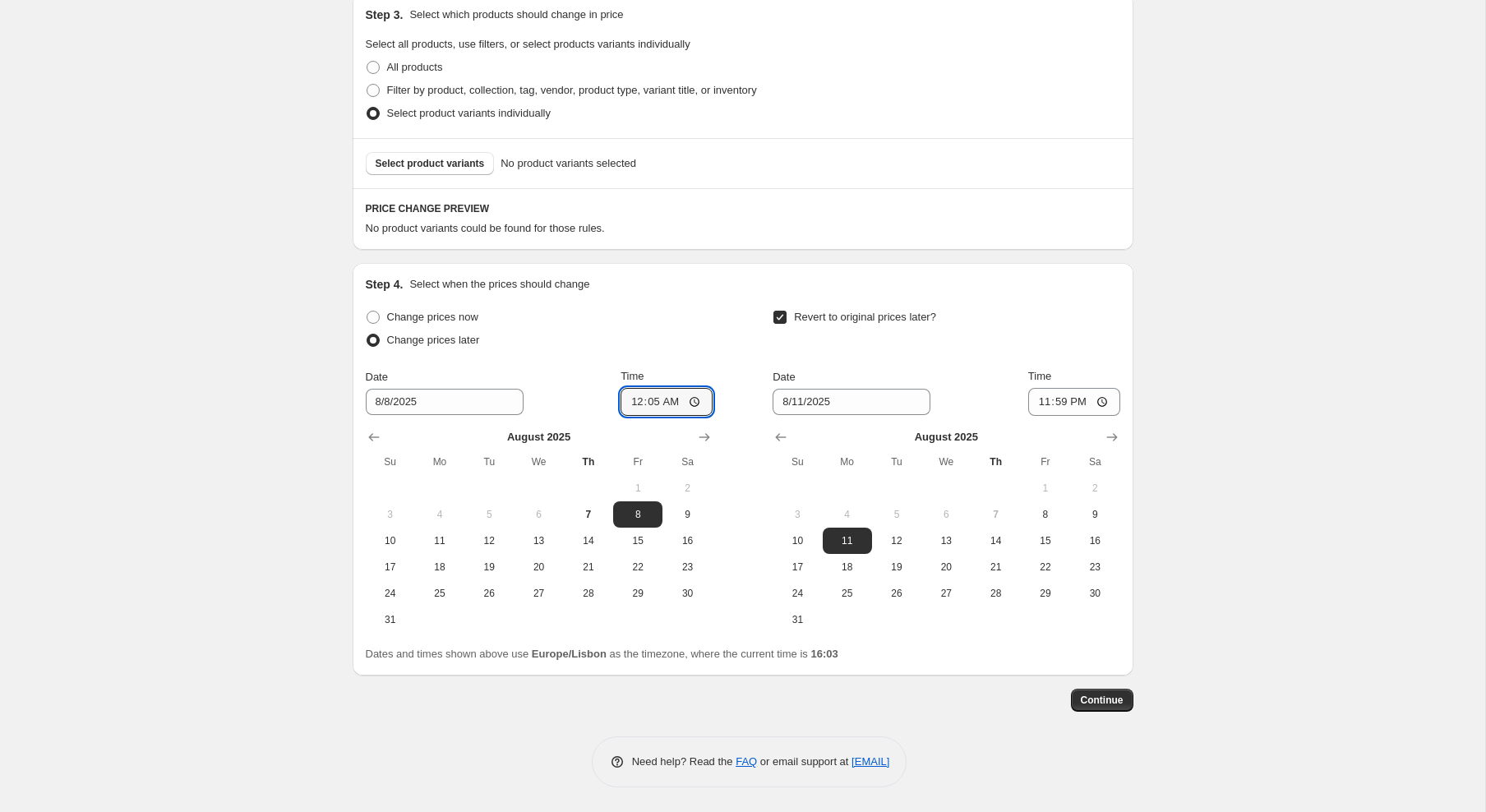 click on "Create new price change job. This page is ready Create new price change job Draft Step 1. Optionally give your price change job a title (eg "March 30% off sale on boots") Promoções_em_Sofas_40%_[DATE] This title is just for internal use, customers won't see it Step 2. Select how the prices should change Use bulk price change rules Set product prices individually Use CSV upload Price Change type Change the price to a certain amount Change the price by a certain amount Change the price by a certain percentage Change the price to the current compare at price (price before sale) Change the price by a certain amount relative to the compare at price Change the price by a certain percentage relative to the compare at price Don't change the price Change the price by a certain percentage relative to the cost per item Change price to certain cost margin Change the price by a certain percentage Price change amount -40 % (Price drop) Rounding Round to nearest .01 Round to nearest whole number . 4 0 Add digit" at bounding box center (742, -80) 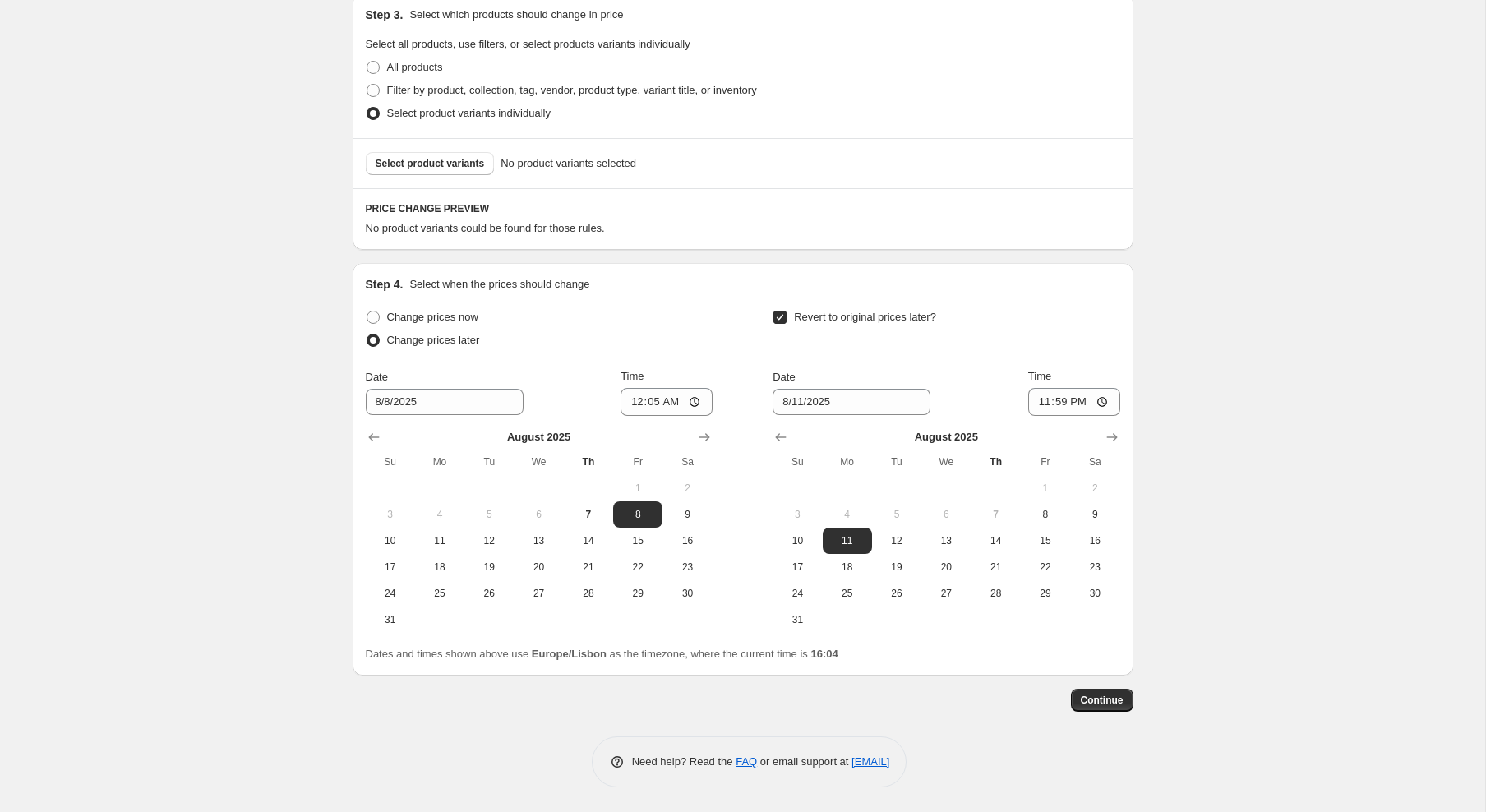 scroll, scrollTop: 939, scrollLeft: 0, axis: vertical 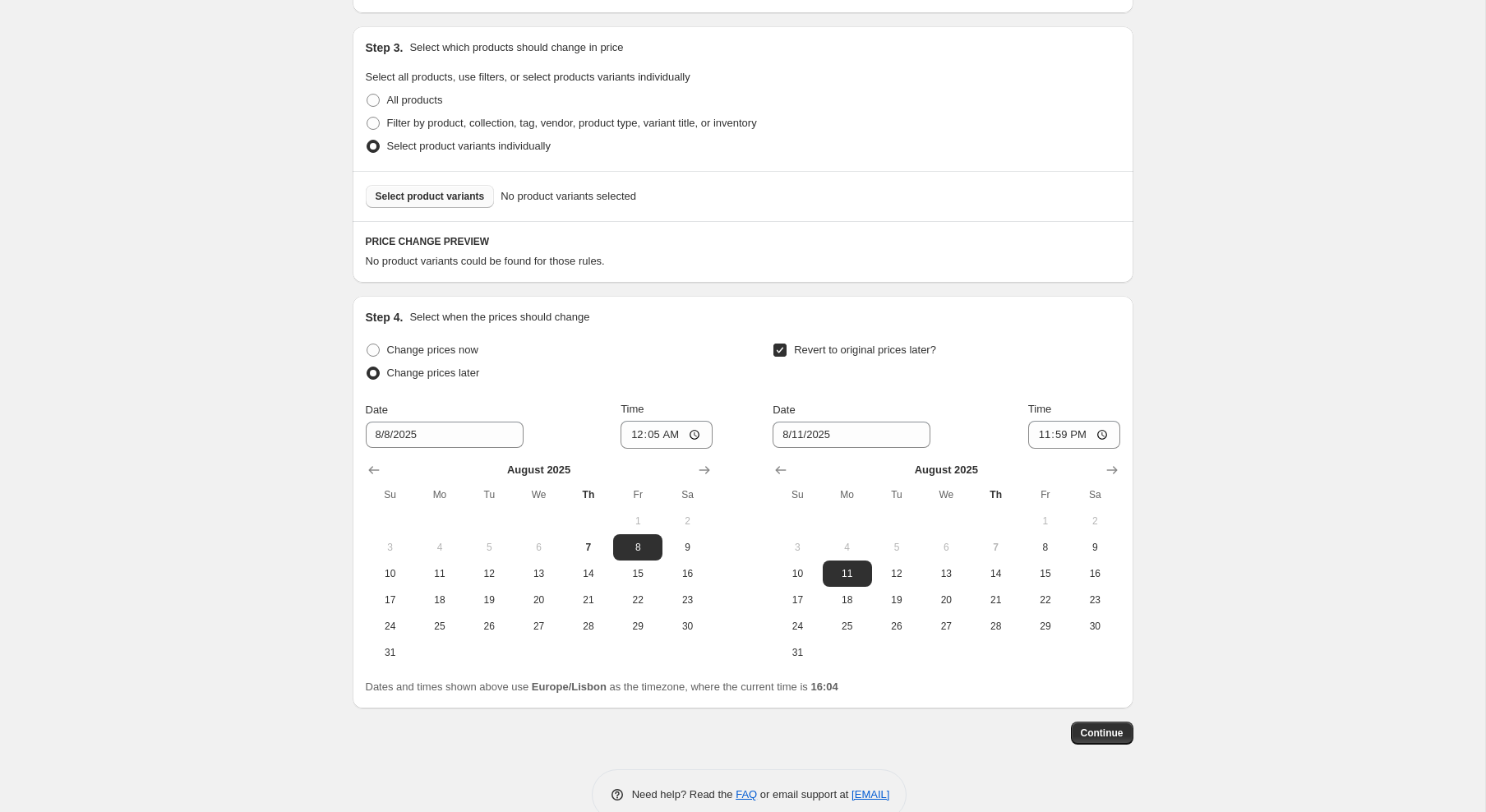 click on "Select product variants" at bounding box center (430, 196) 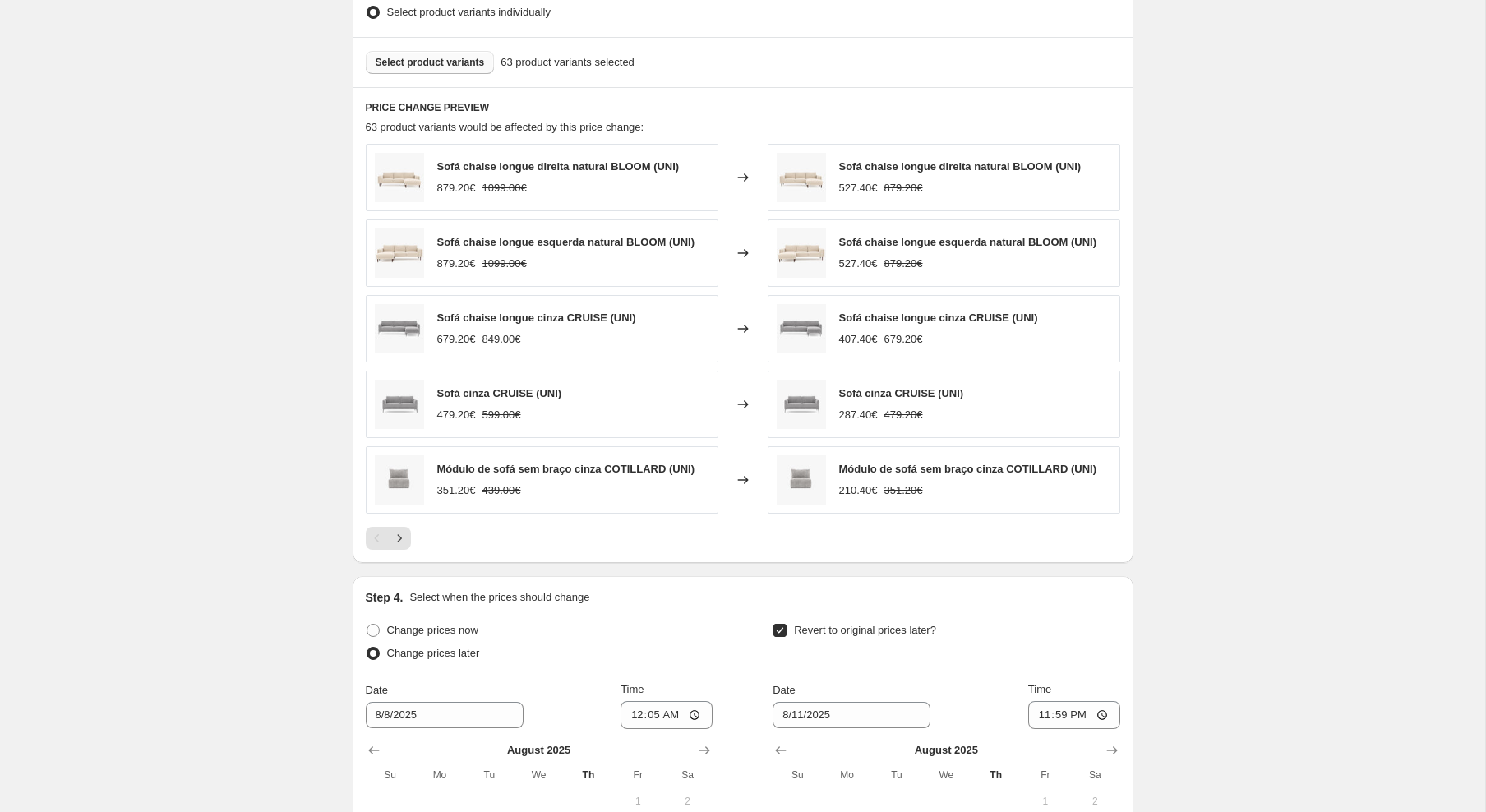 scroll, scrollTop: 1387, scrollLeft: 0, axis: vertical 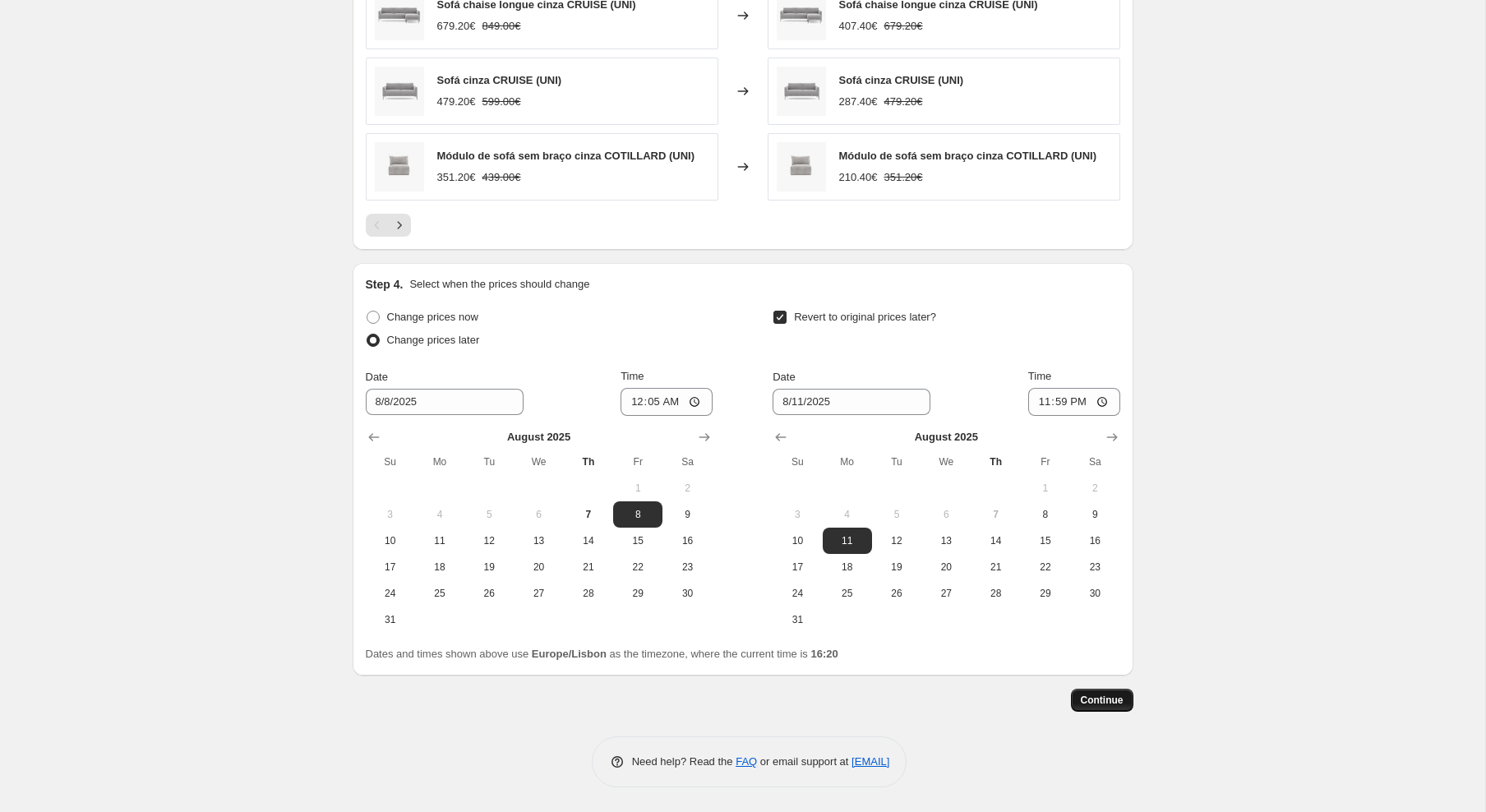 click on "Continue" at bounding box center (1102, 700) 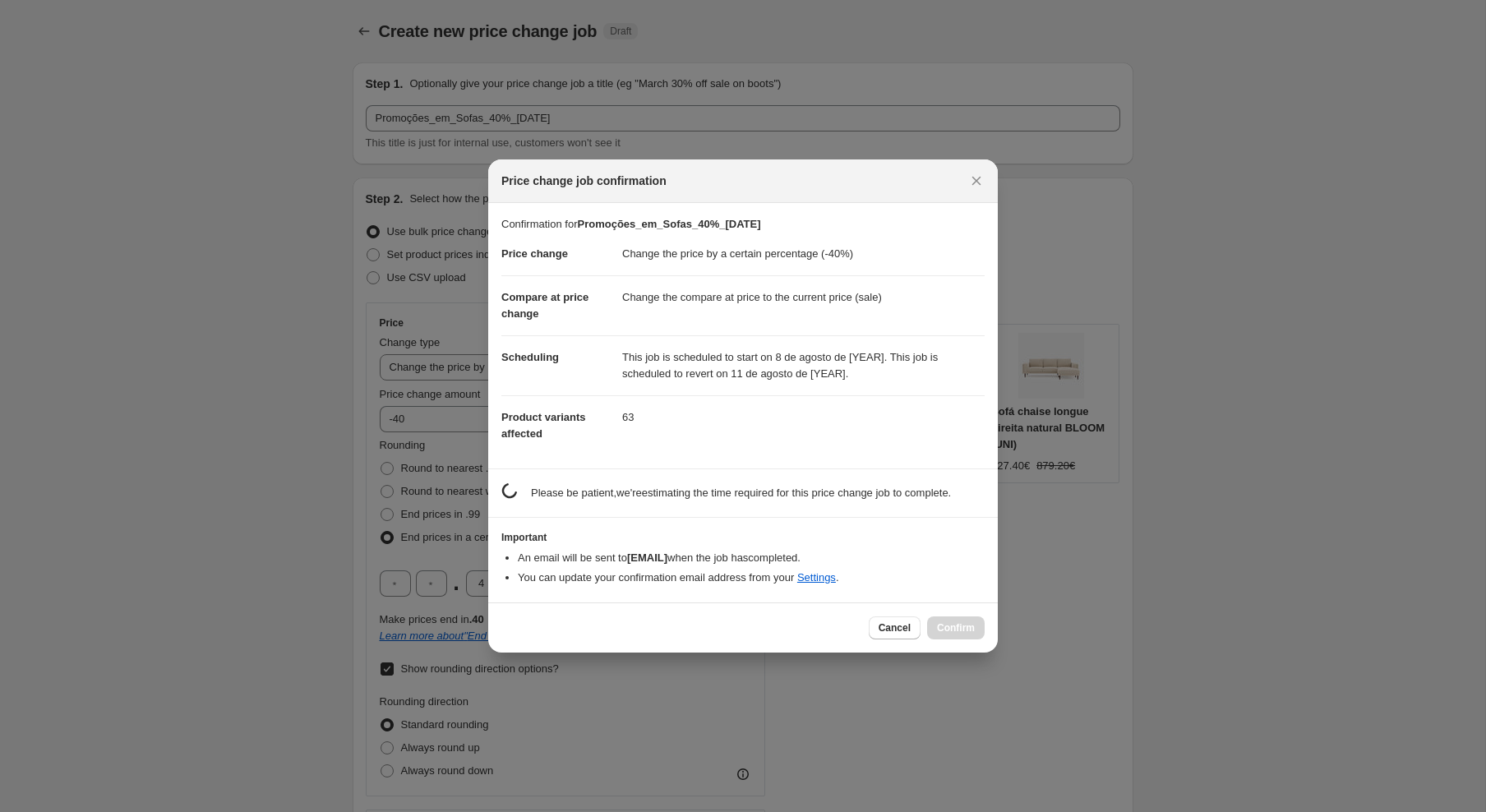scroll, scrollTop: 0, scrollLeft: 0, axis: both 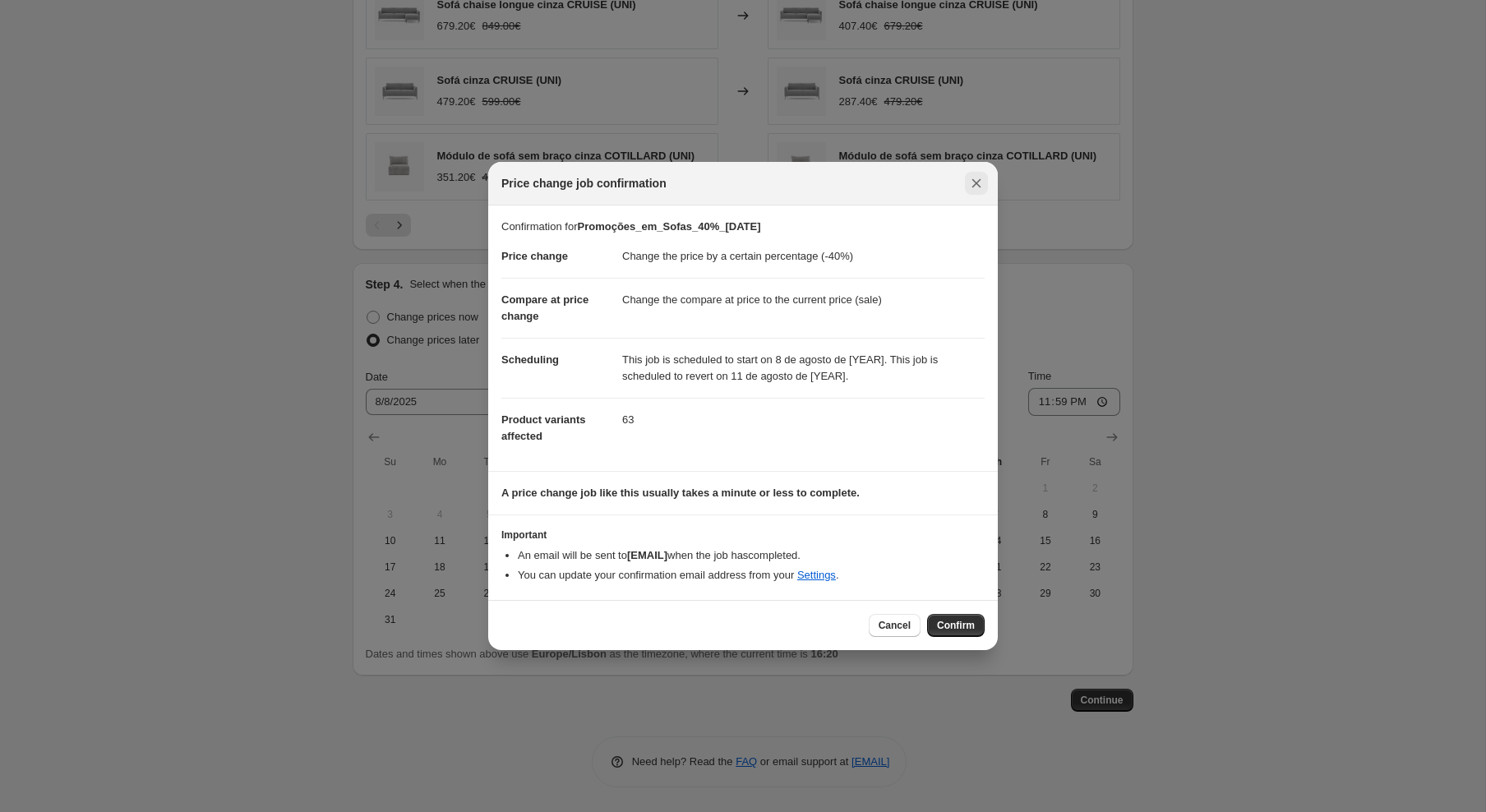 click 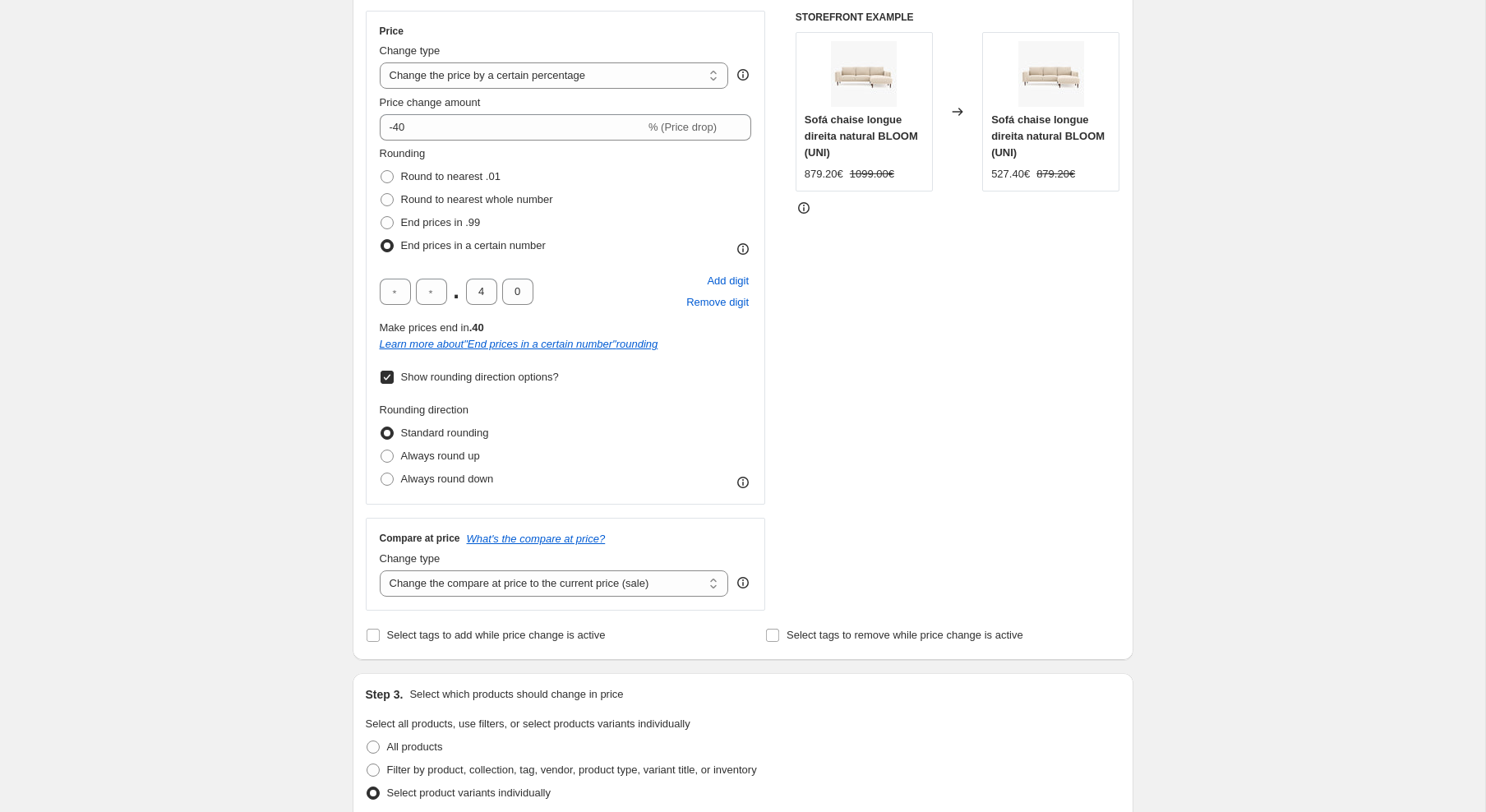 scroll, scrollTop: 1387, scrollLeft: 0, axis: vertical 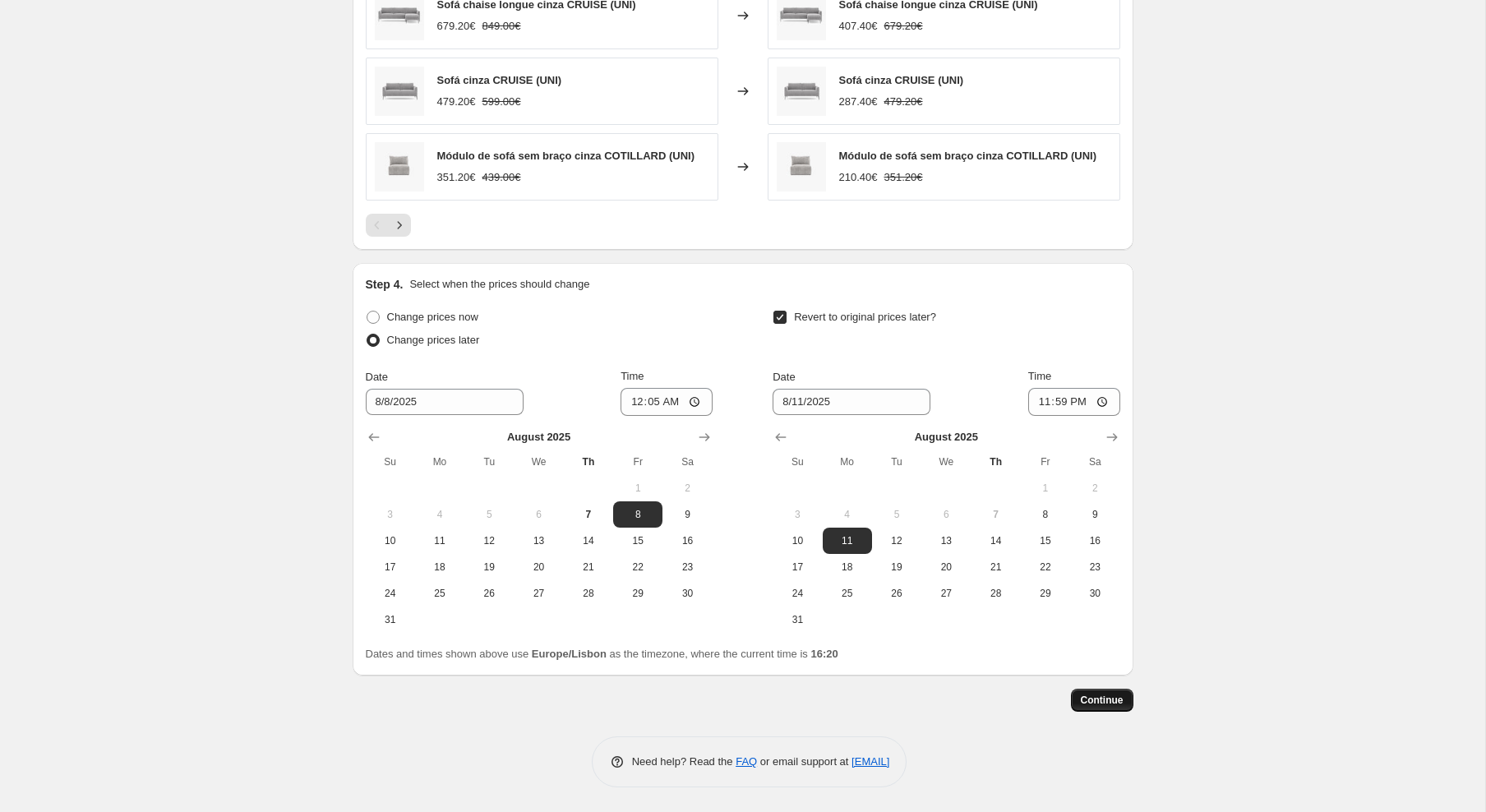 click on "Continue" at bounding box center [1102, 700] 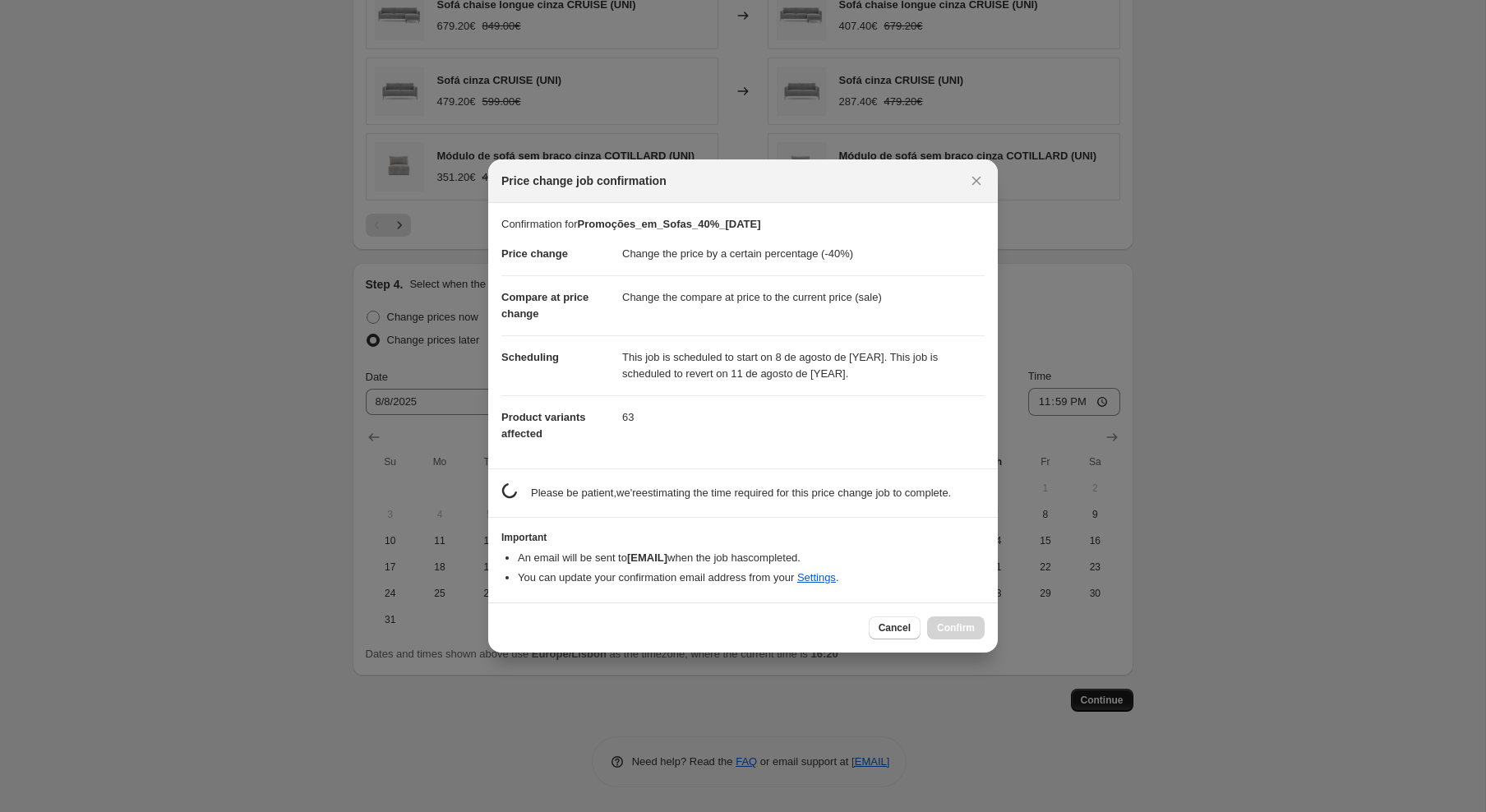 scroll, scrollTop: 0, scrollLeft: 0, axis: both 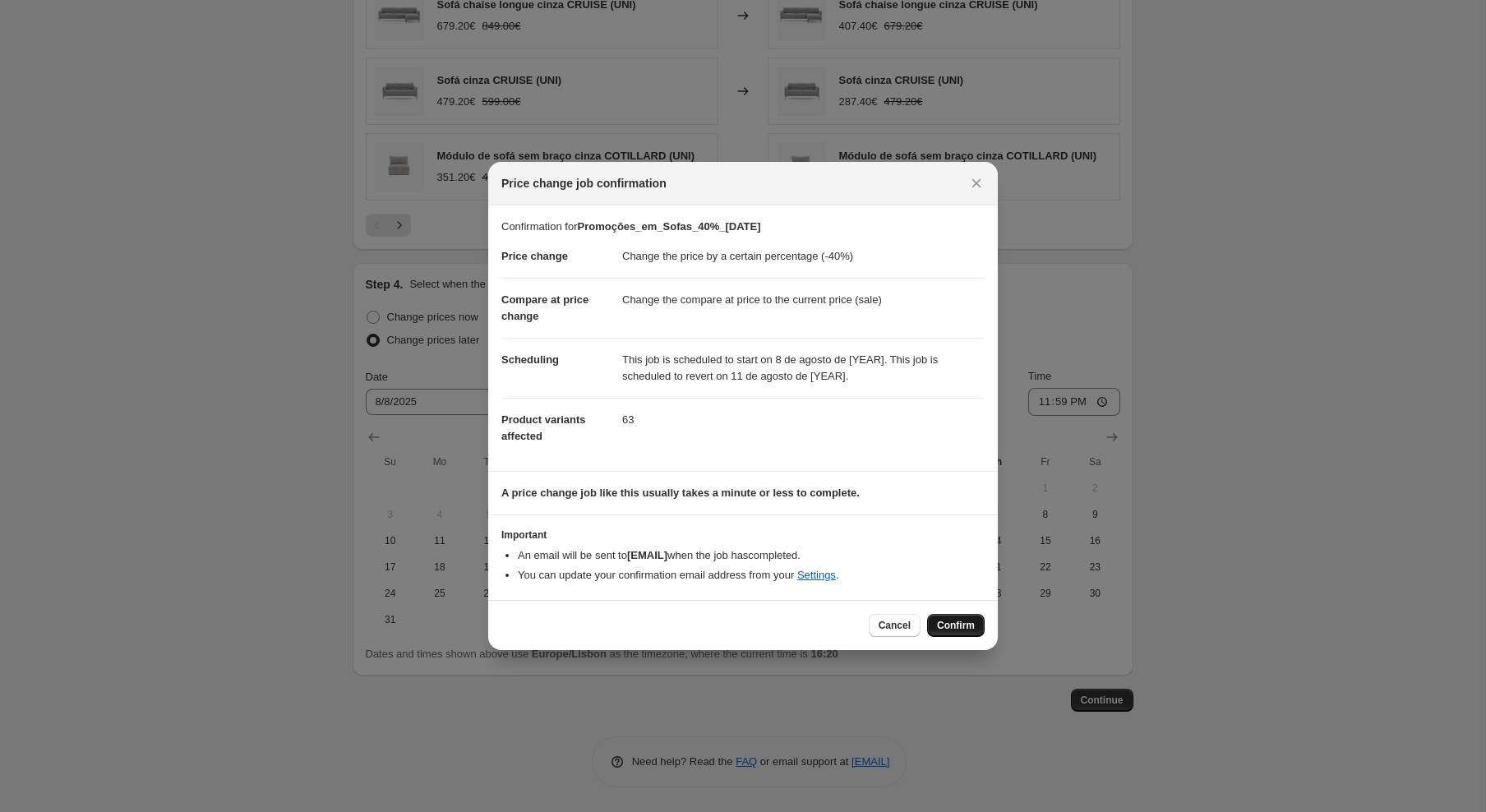 click on "Confirm" at bounding box center [956, 625] 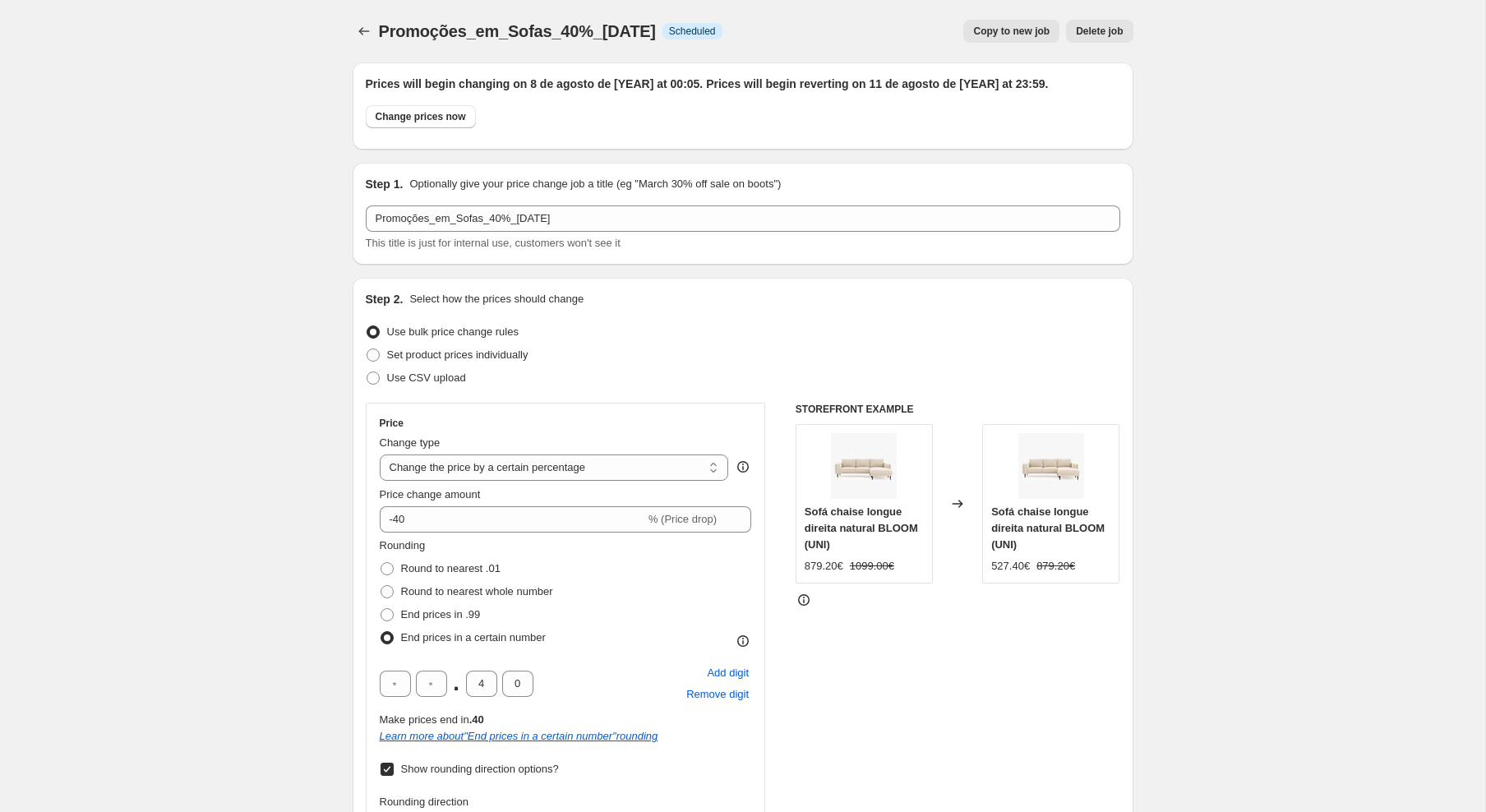 scroll, scrollTop: 1387, scrollLeft: 0, axis: vertical 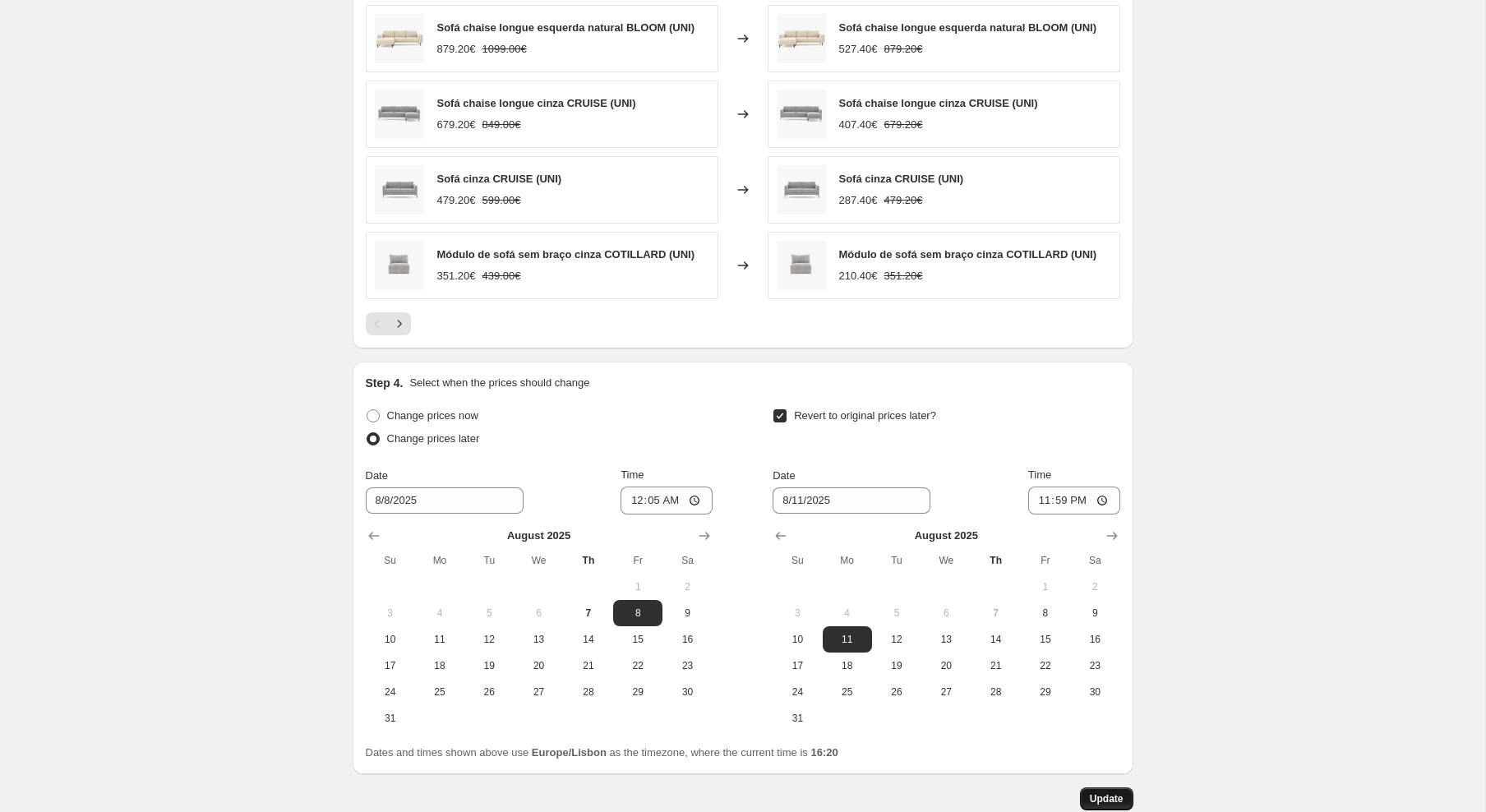 click on "Update" at bounding box center [1106, 799] 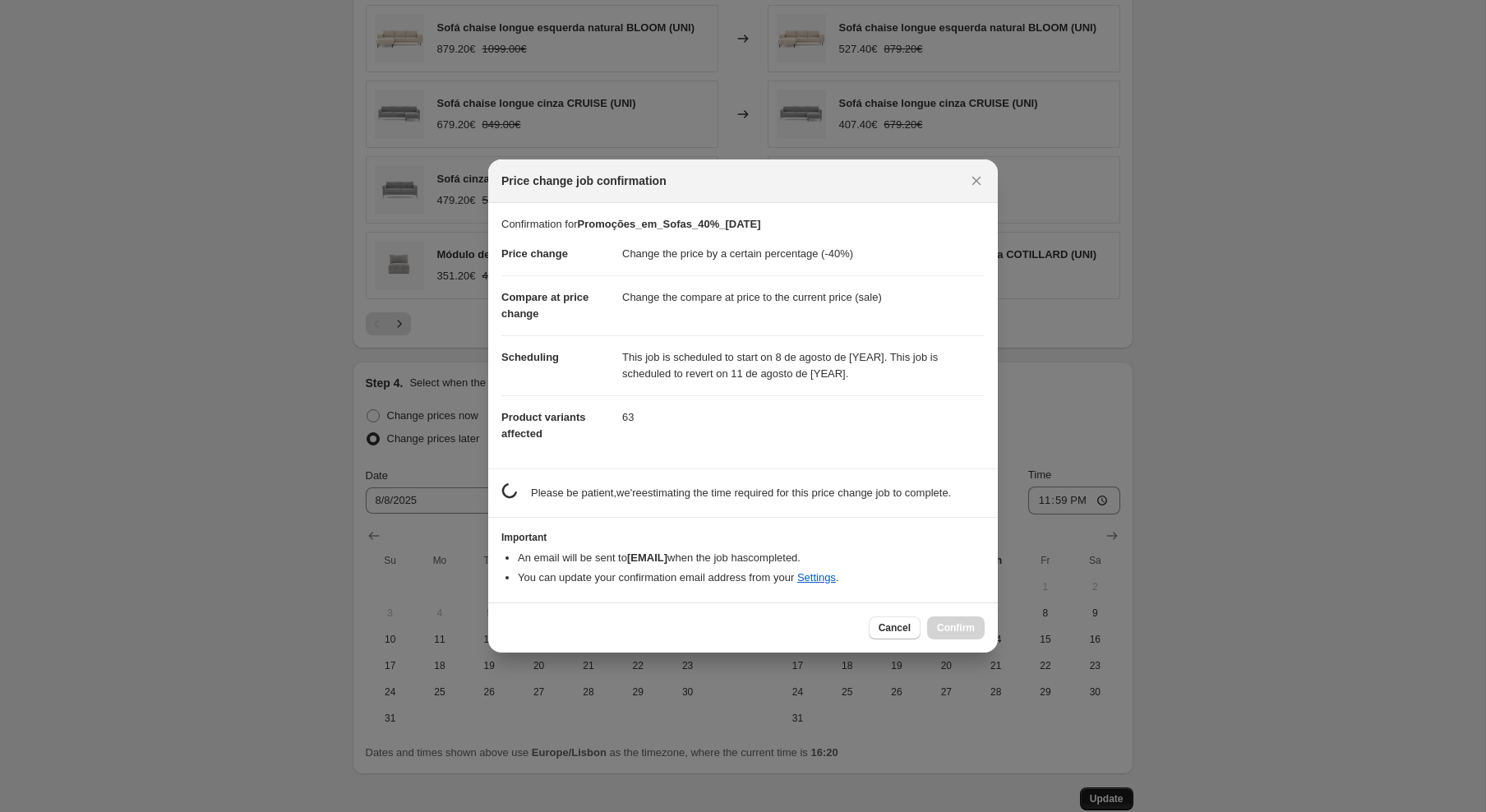 scroll, scrollTop: 0, scrollLeft: 0, axis: both 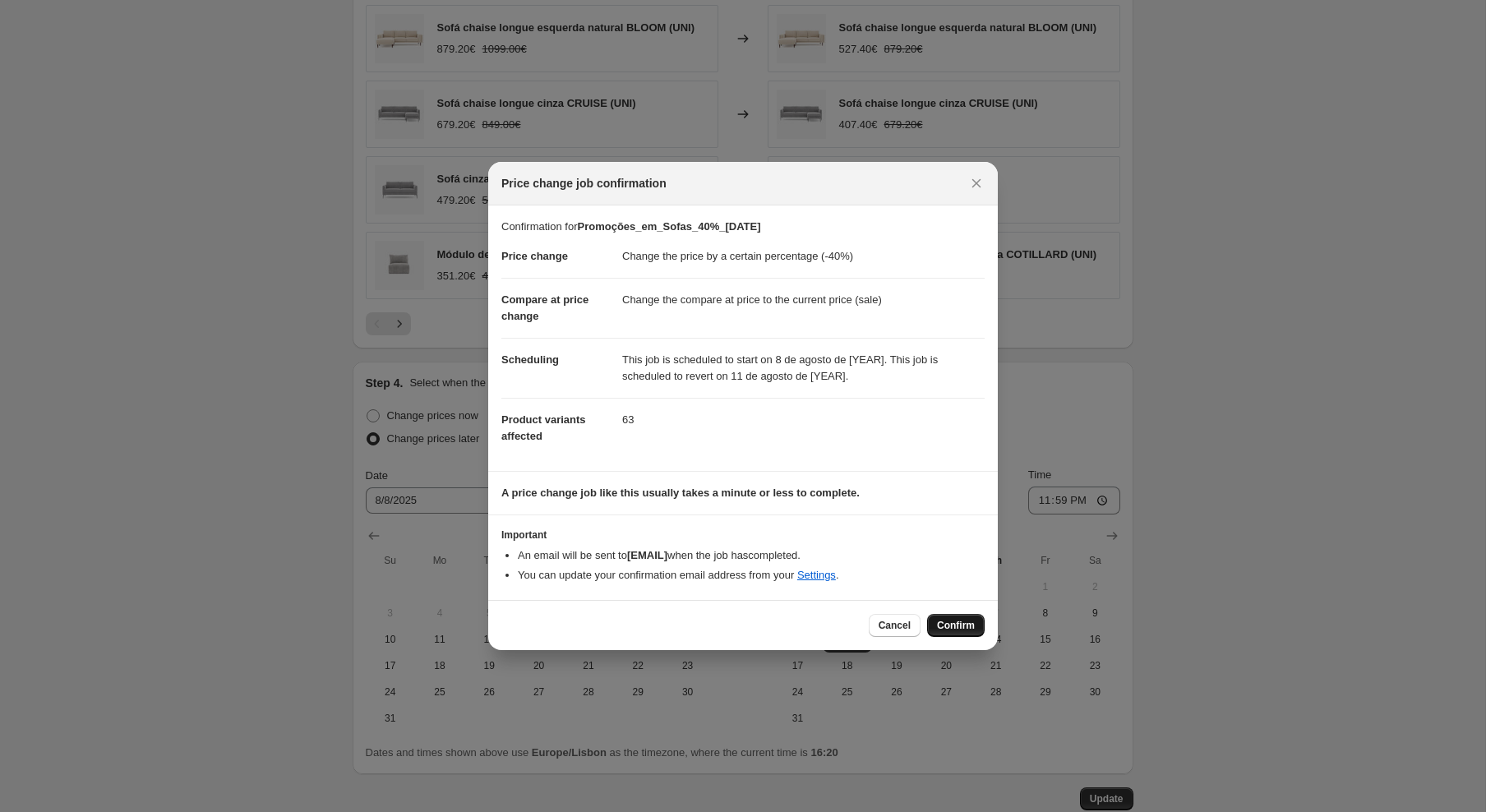 click on "Confirm" at bounding box center (956, 625) 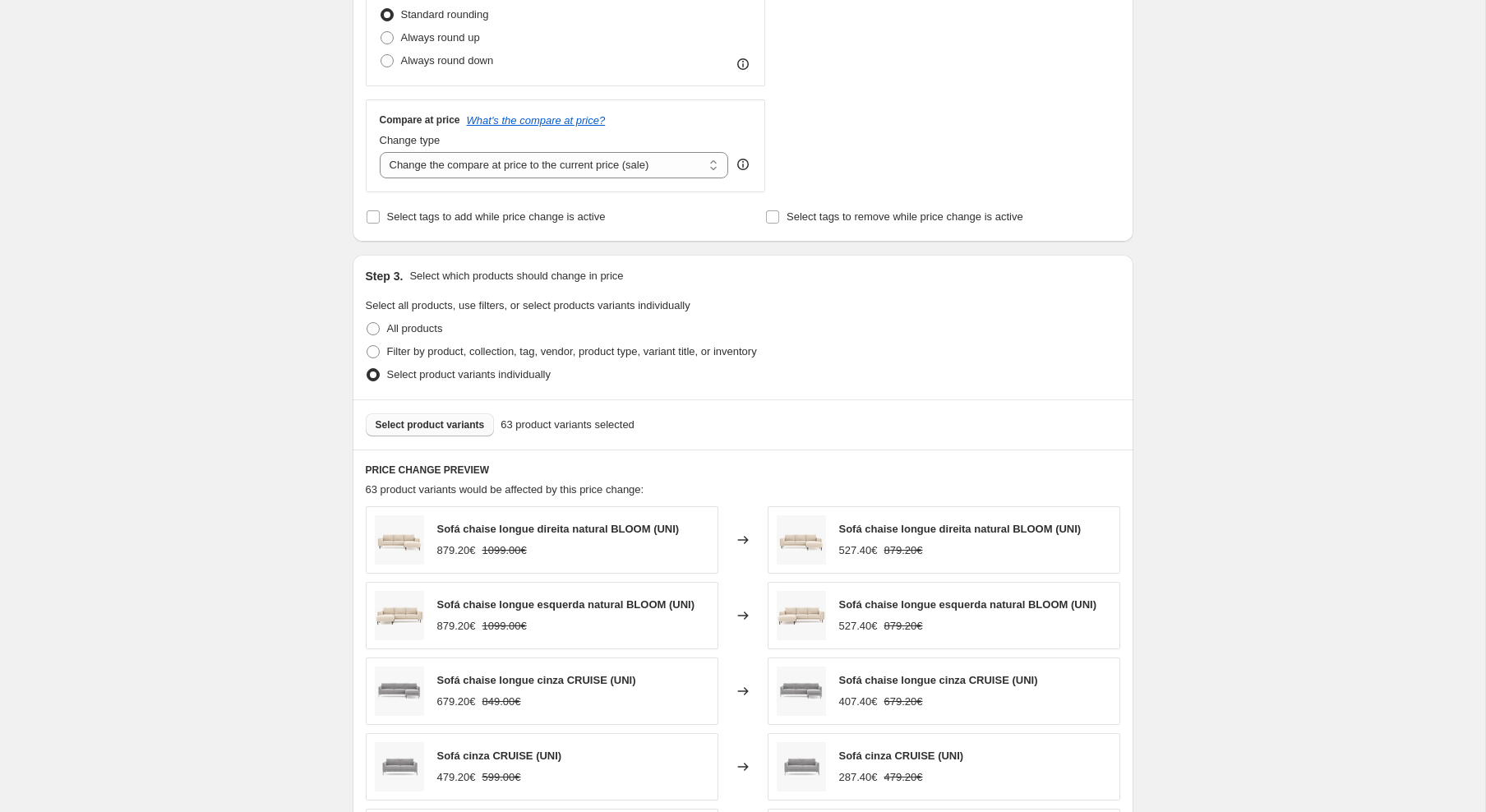 scroll, scrollTop: 0, scrollLeft: 0, axis: both 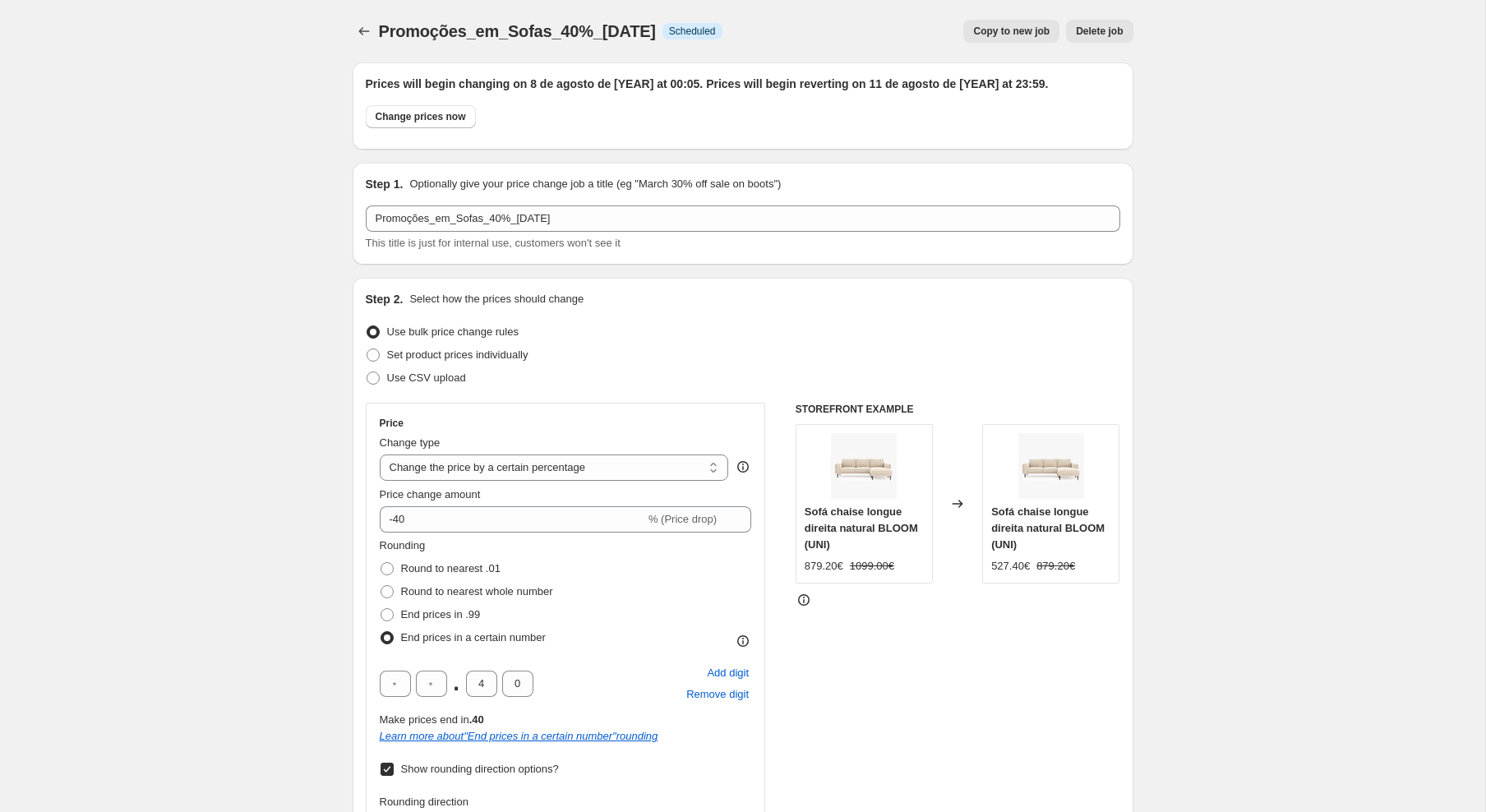 click at bounding box center (366, 31) 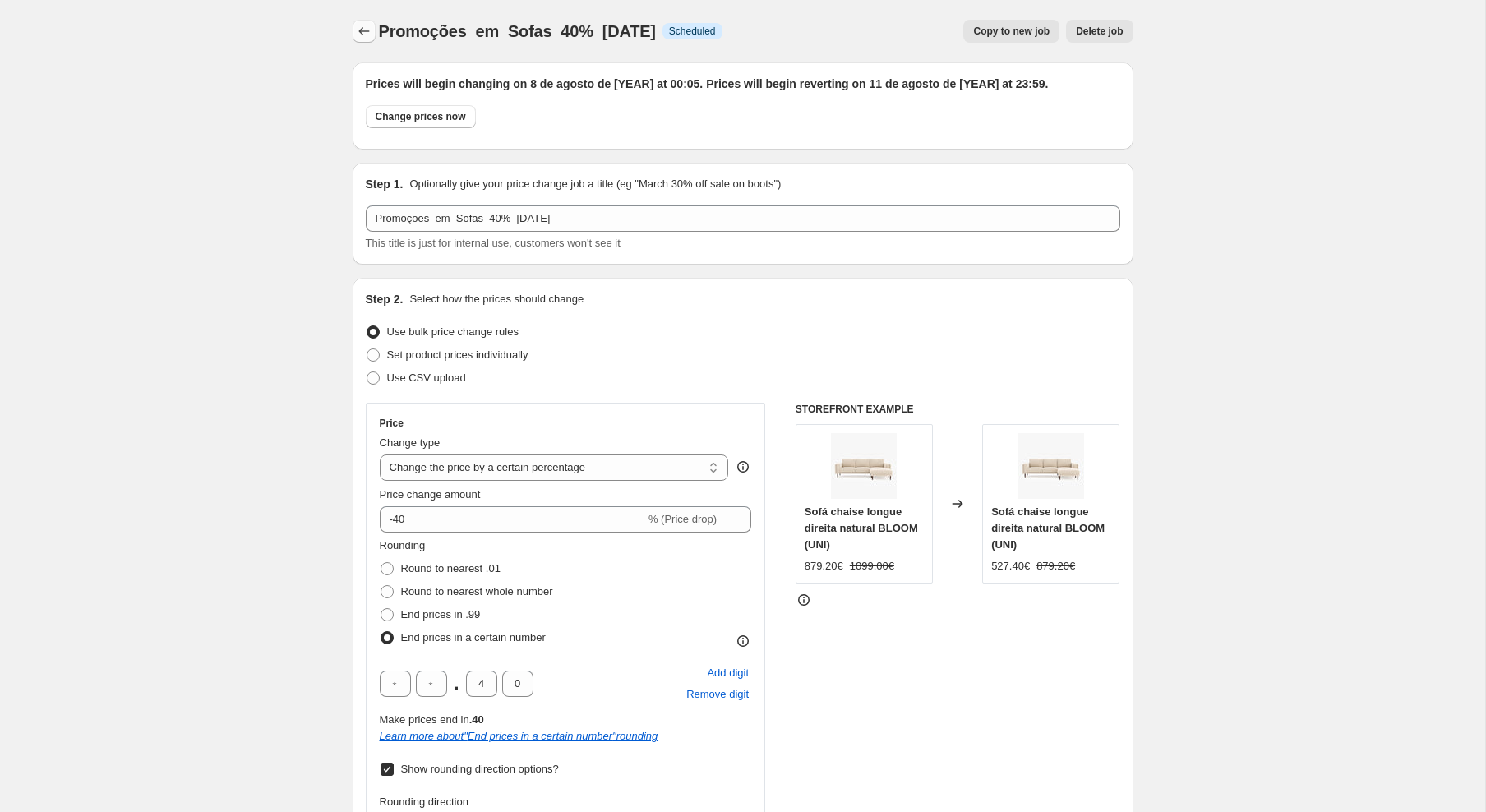 click 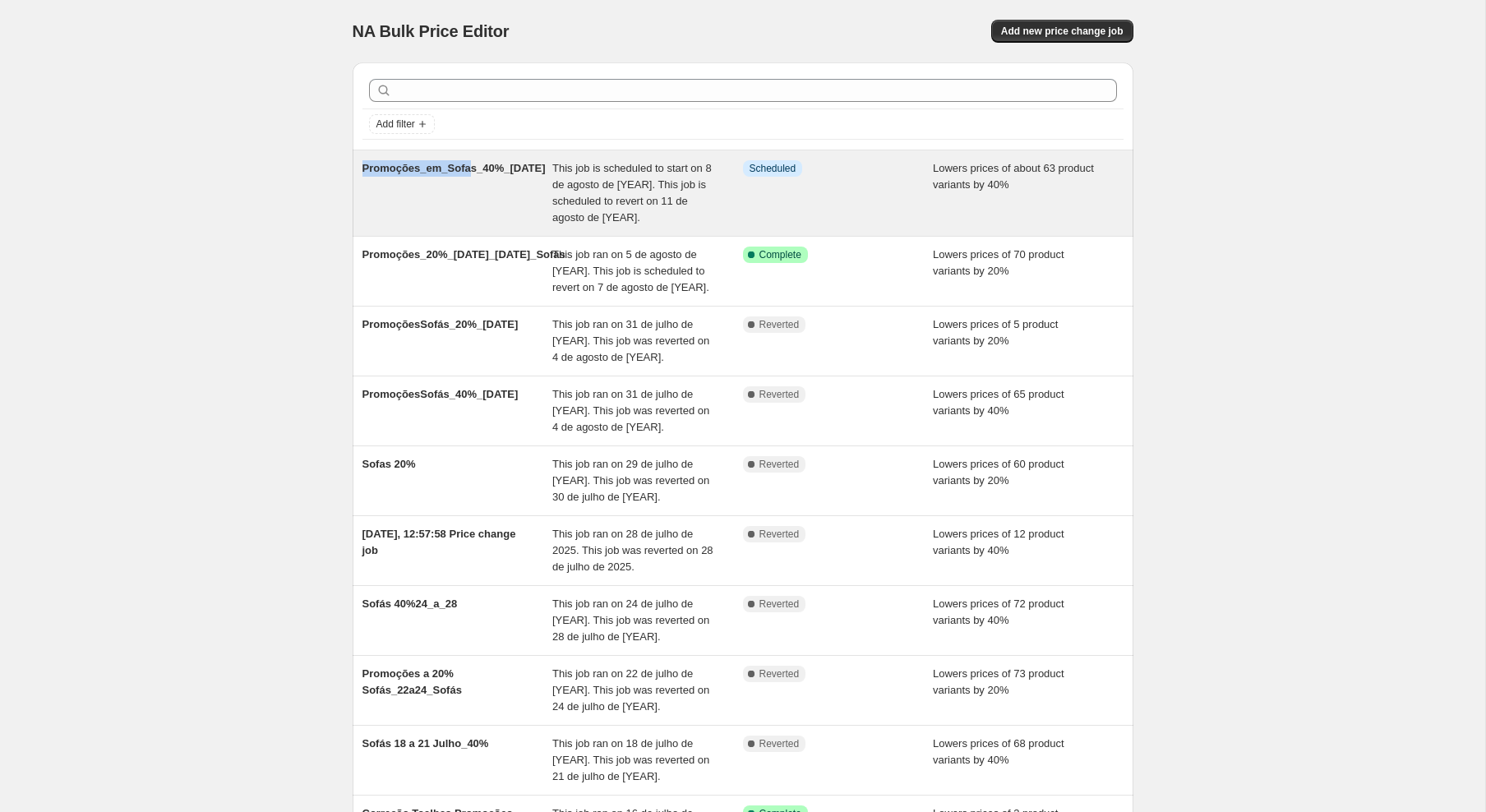 drag, startPoint x: 357, startPoint y: 162, endPoint x: 465, endPoint y: 171, distance: 108.37435 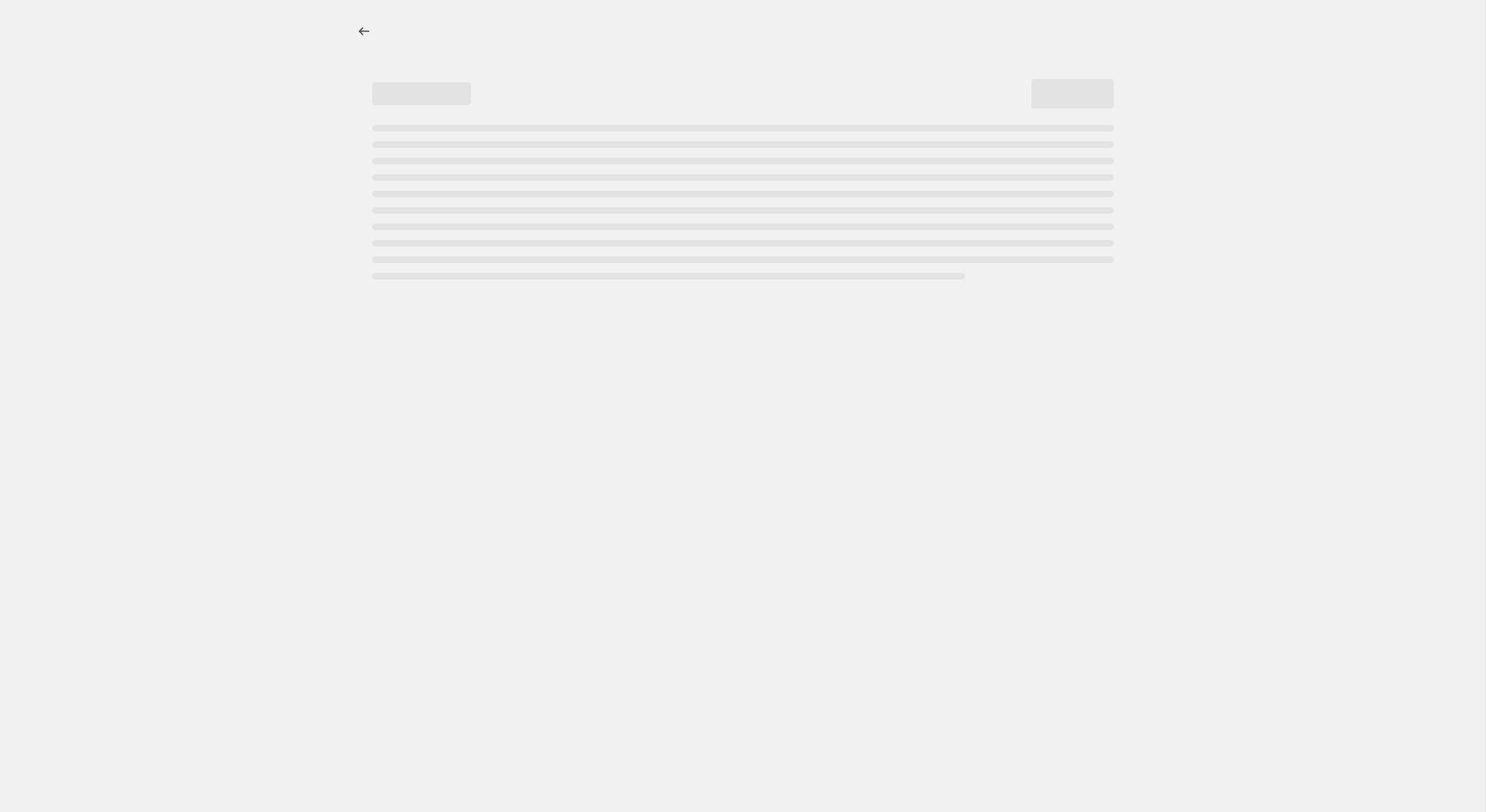 select on "percentage" 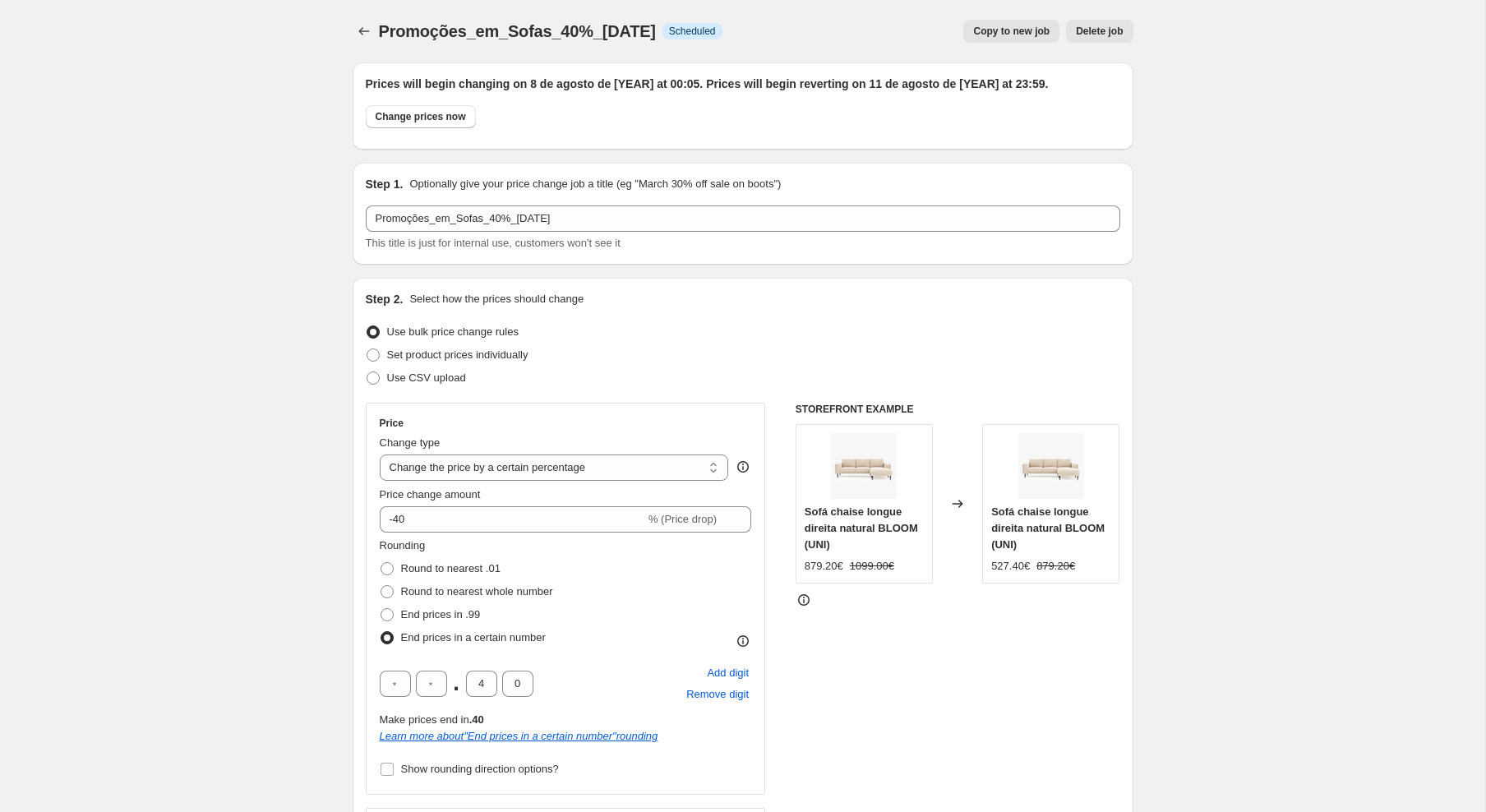 click on "Promoções_em_Sofas_40%_[DATE]" at bounding box center (517, 31) 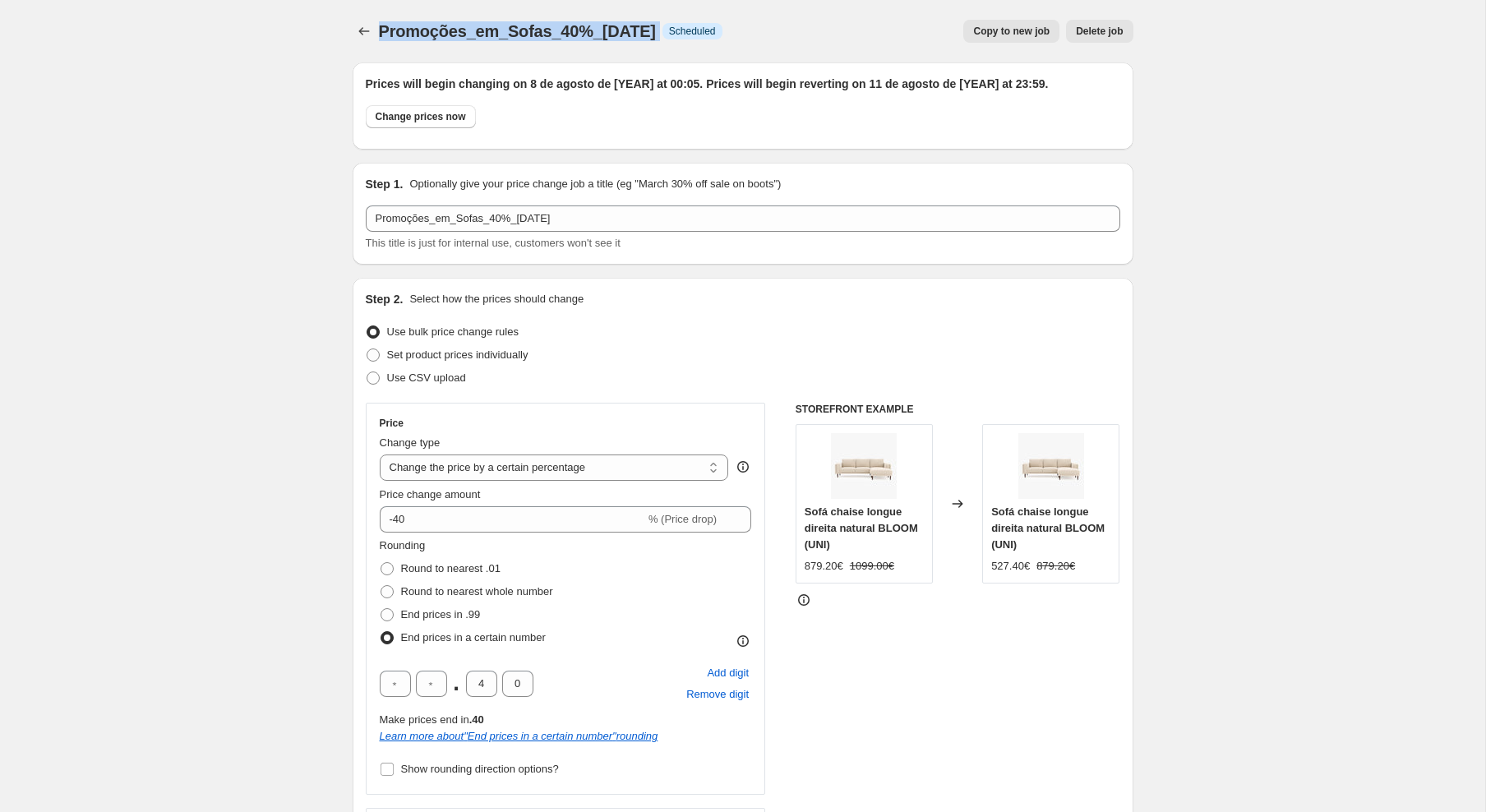 click on "Promoções_em_Sofas_40%_[DATE]" at bounding box center (517, 31) 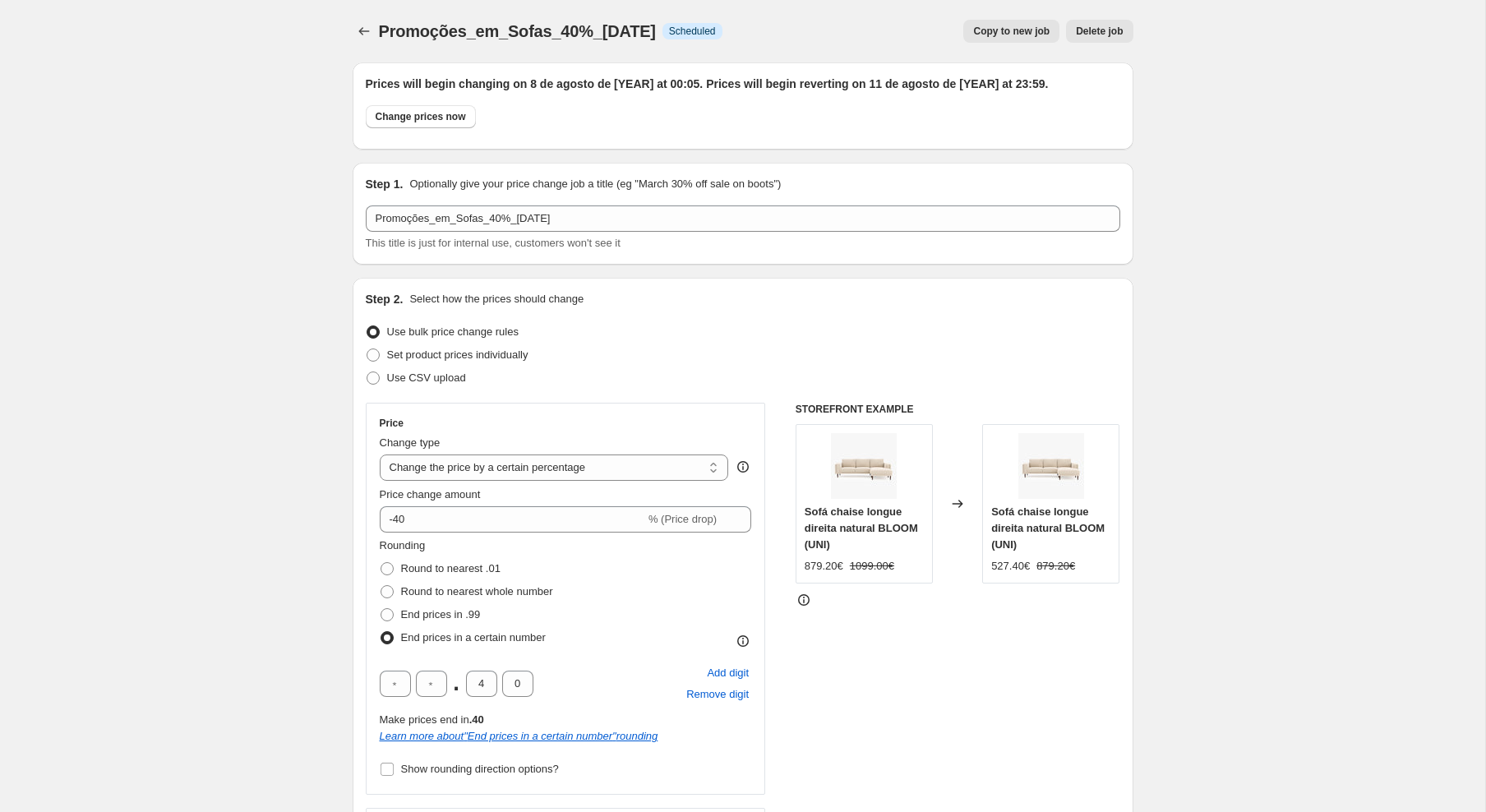 click on "This job is scheduled to start on 8 de agosto de [YEAR] at 00:05. Prices will begin reverting on 11 de agosto de [YEAR] at 23:59. Change prices now Step 1. Optionally give your price change job a title (eg "March 30% off sale on boots") Promoções_em_Sofas_40%_[DATE] This title is just for internal use, customers won't see it Step 2. Select how the prices should change Use bulk price change rules Set product prices individually Use CSV upload Price Change type Change the price to a certain amount Change the price by a certain amount Change the price by a certain percentage Change the price to the current compare at price (price before sale) Change the price by a certain amount relative to the compare at price Change the price by a certain percentage relative to the compare at price Don't change the price -40 Rounding . 4" at bounding box center (743, 1098) 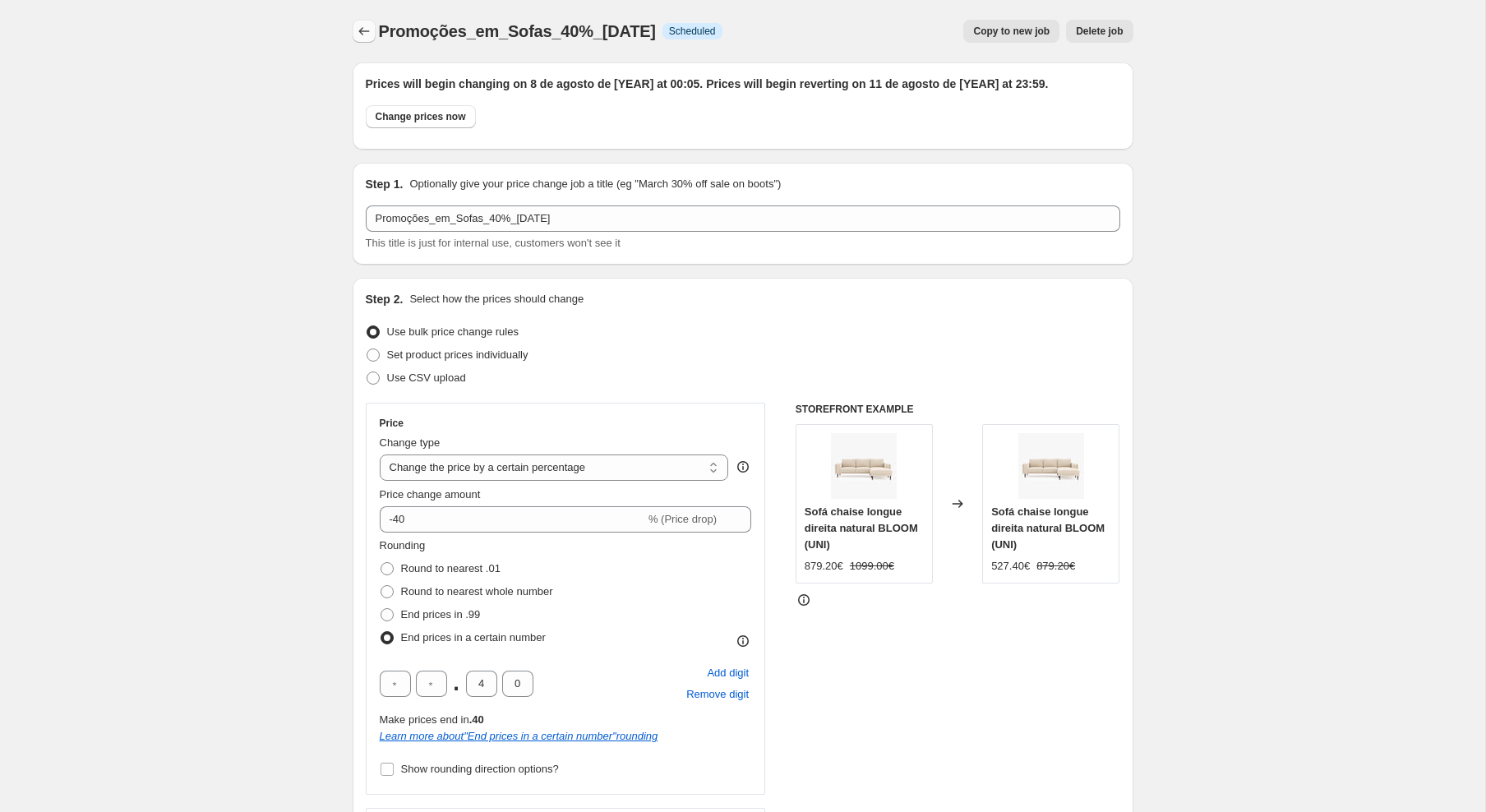drag, startPoint x: 351, startPoint y: 35, endPoint x: 369, endPoint y: 35, distance: 18 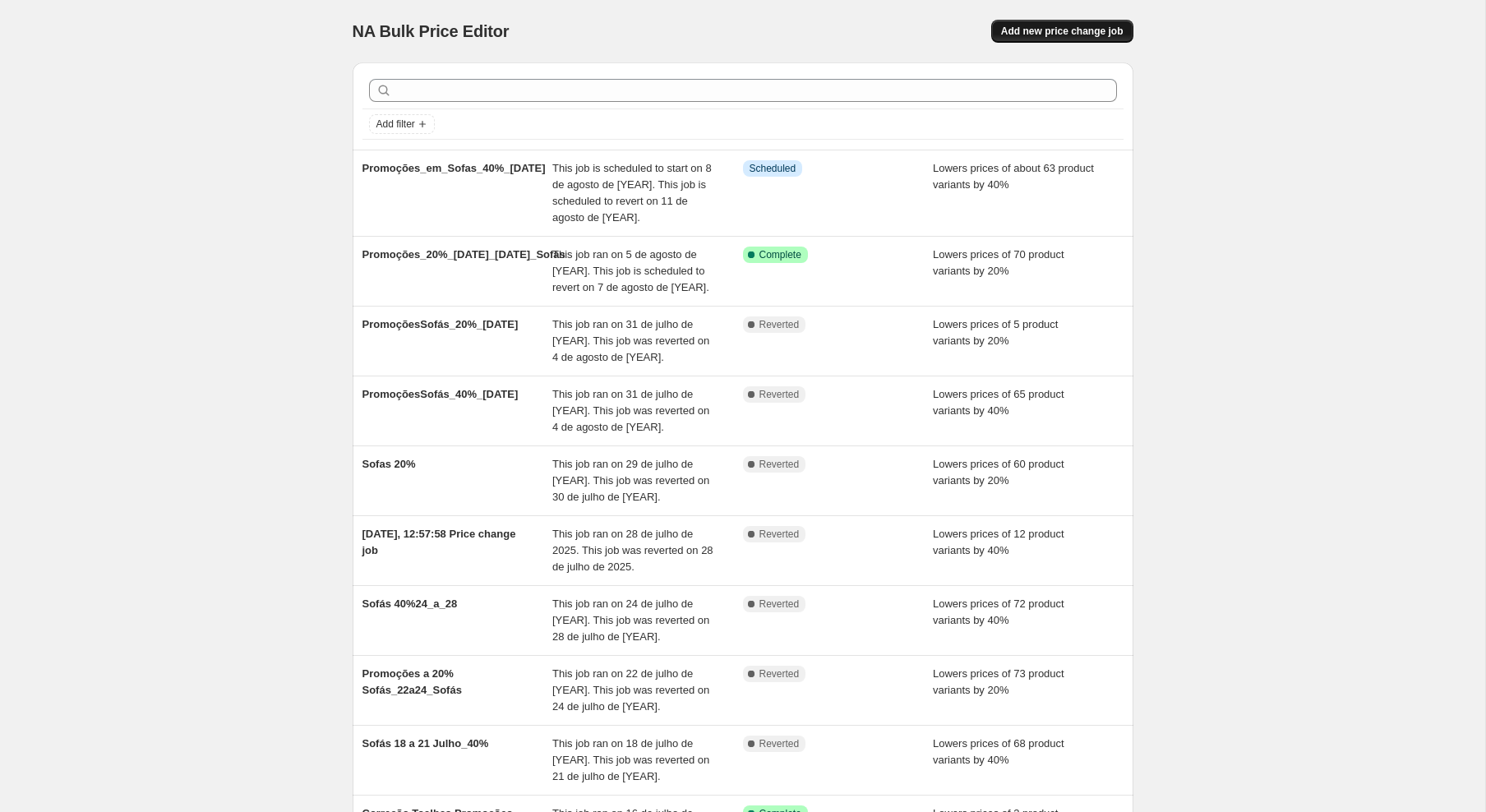 click on "Add new price change job" at bounding box center (1062, 31) 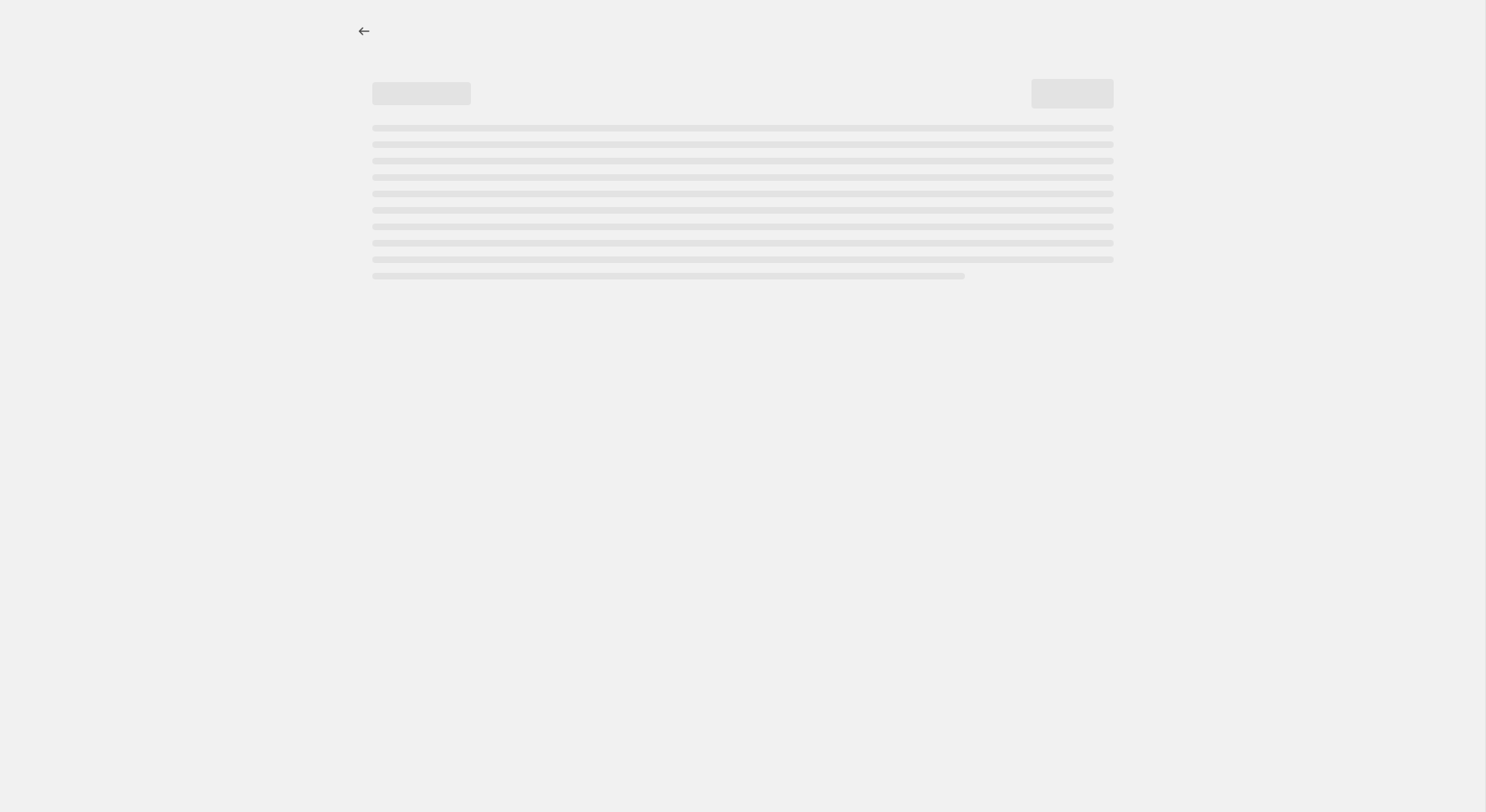 select on "percentage" 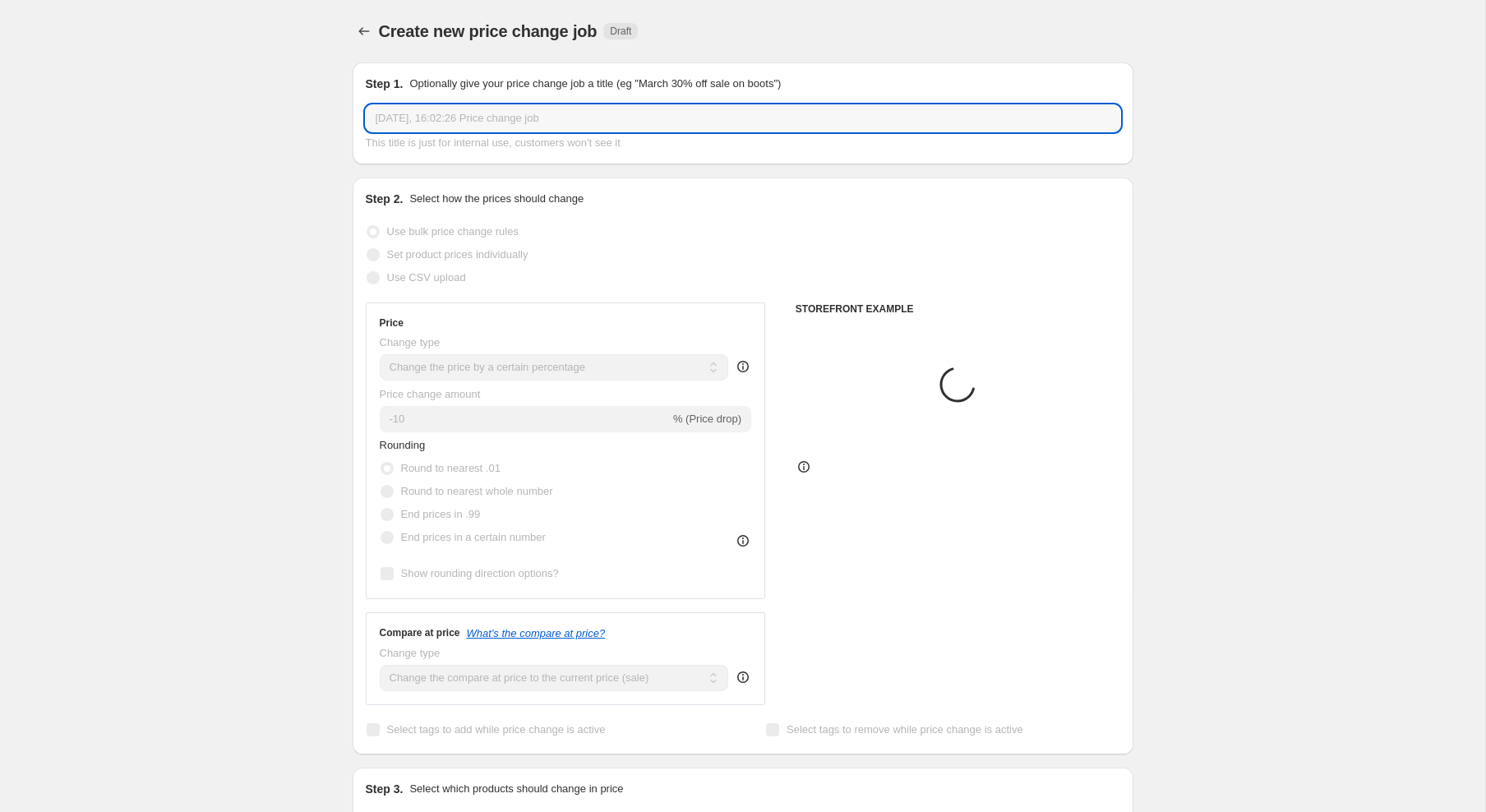 click on "[DATE], 16:02:26 Price change job" at bounding box center [743, 118] 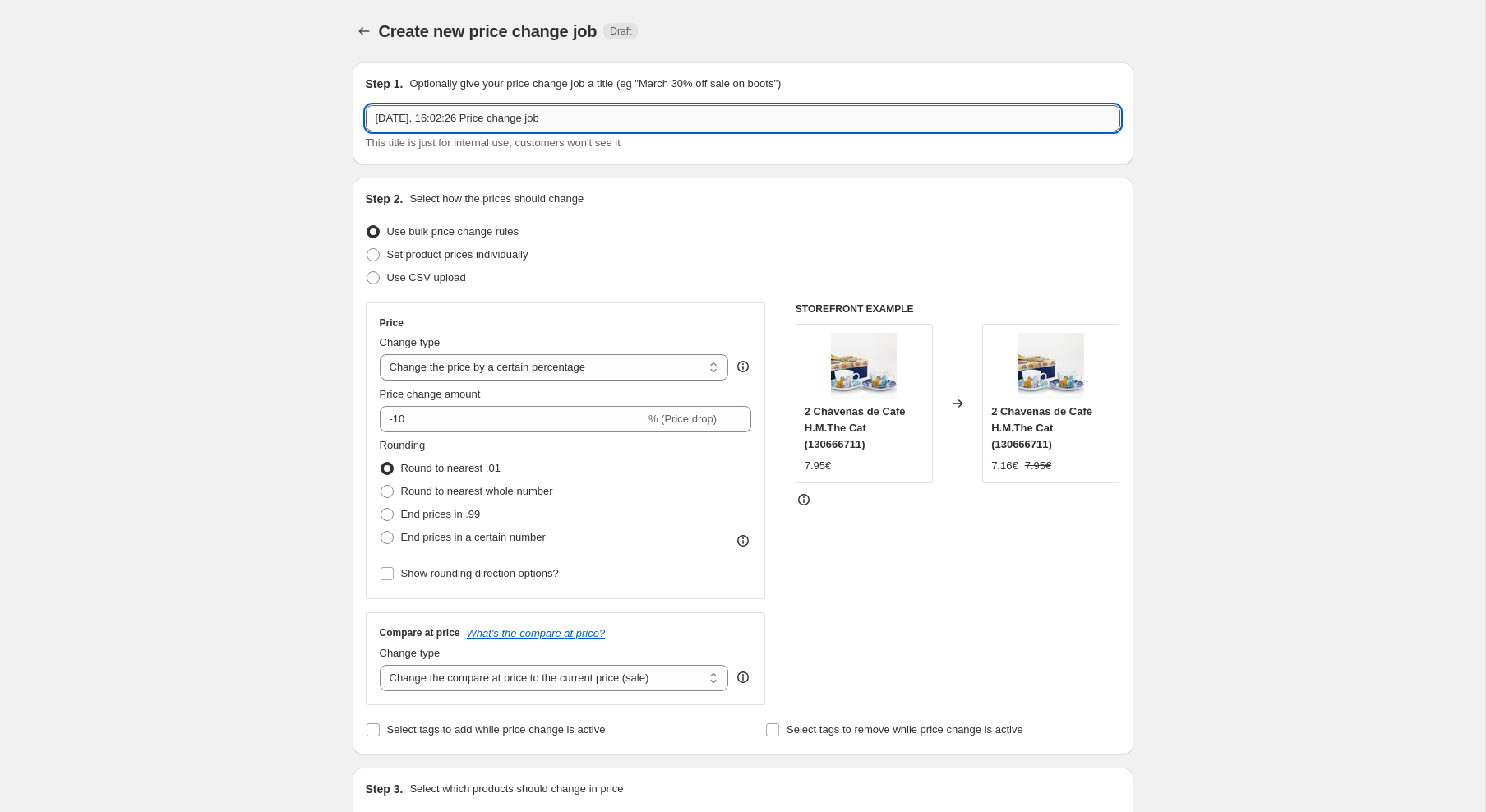 click on "[DATE], 16:02:26 Price change job" at bounding box center [743, 118] 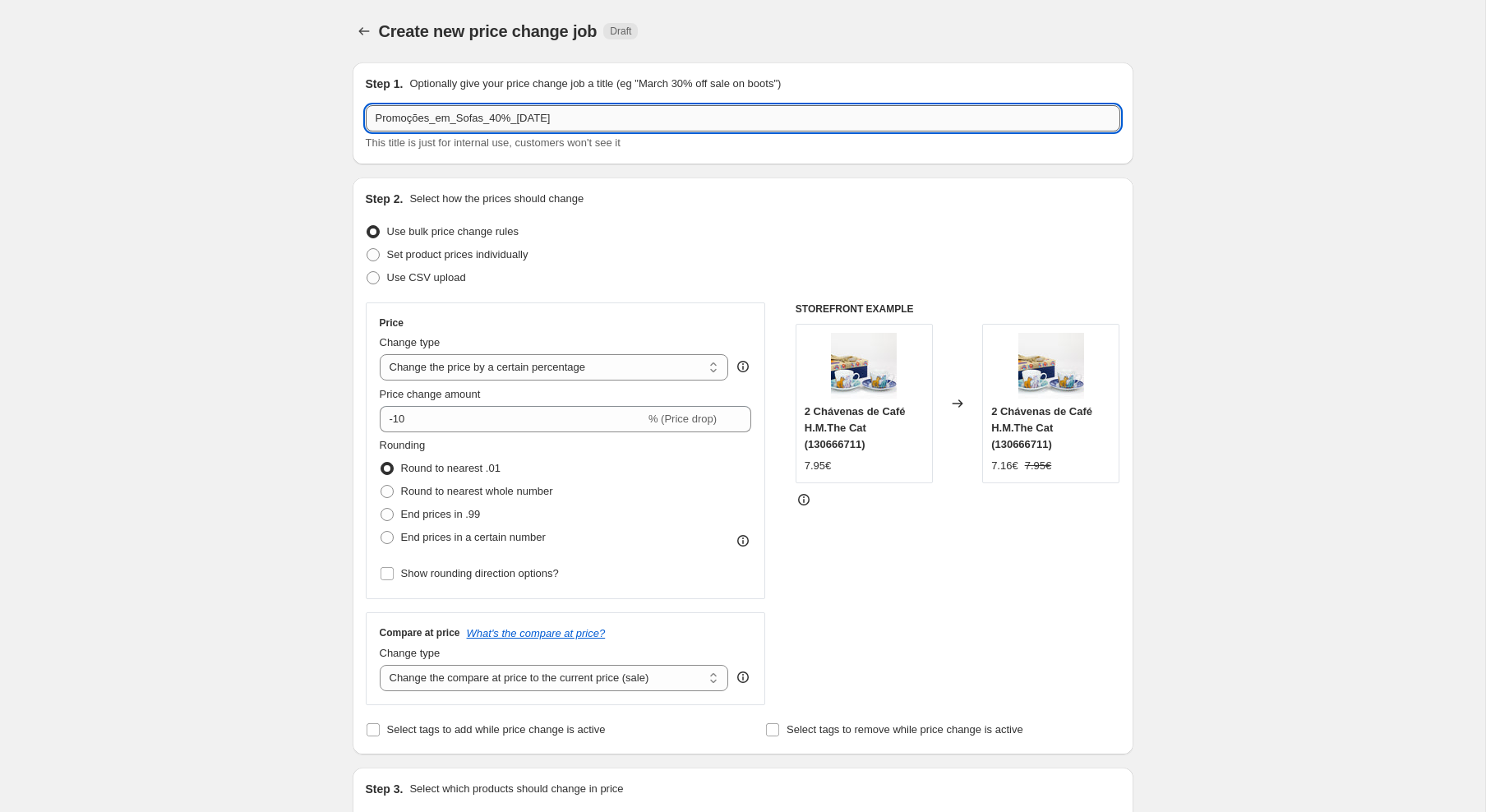 click on "Promoções_em_Sofas_40%_[DATE]" at bounding box center (743, 118) 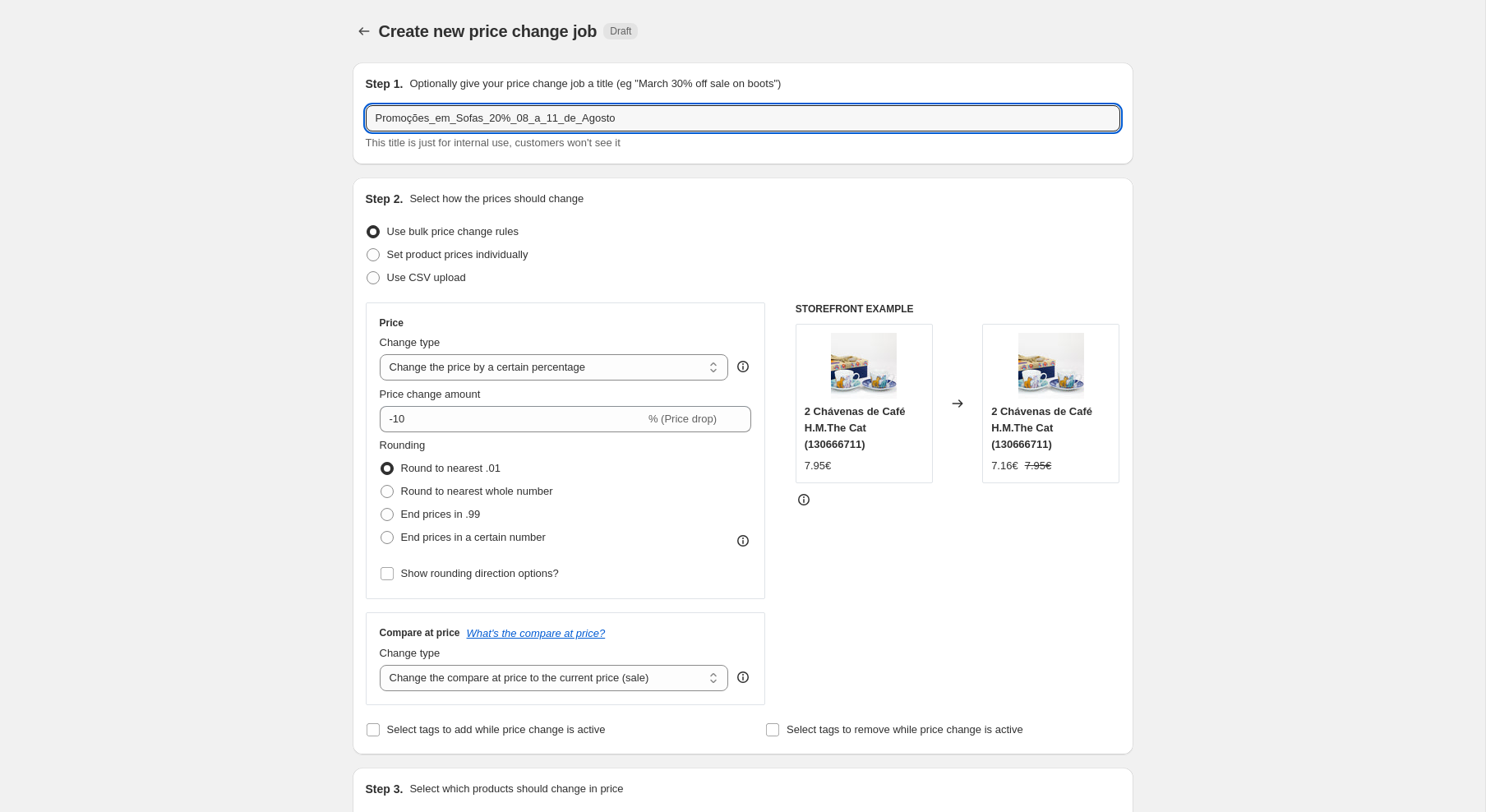 type on "Promoções_em_Sofas_20%_08_a_11_de_Agosto" 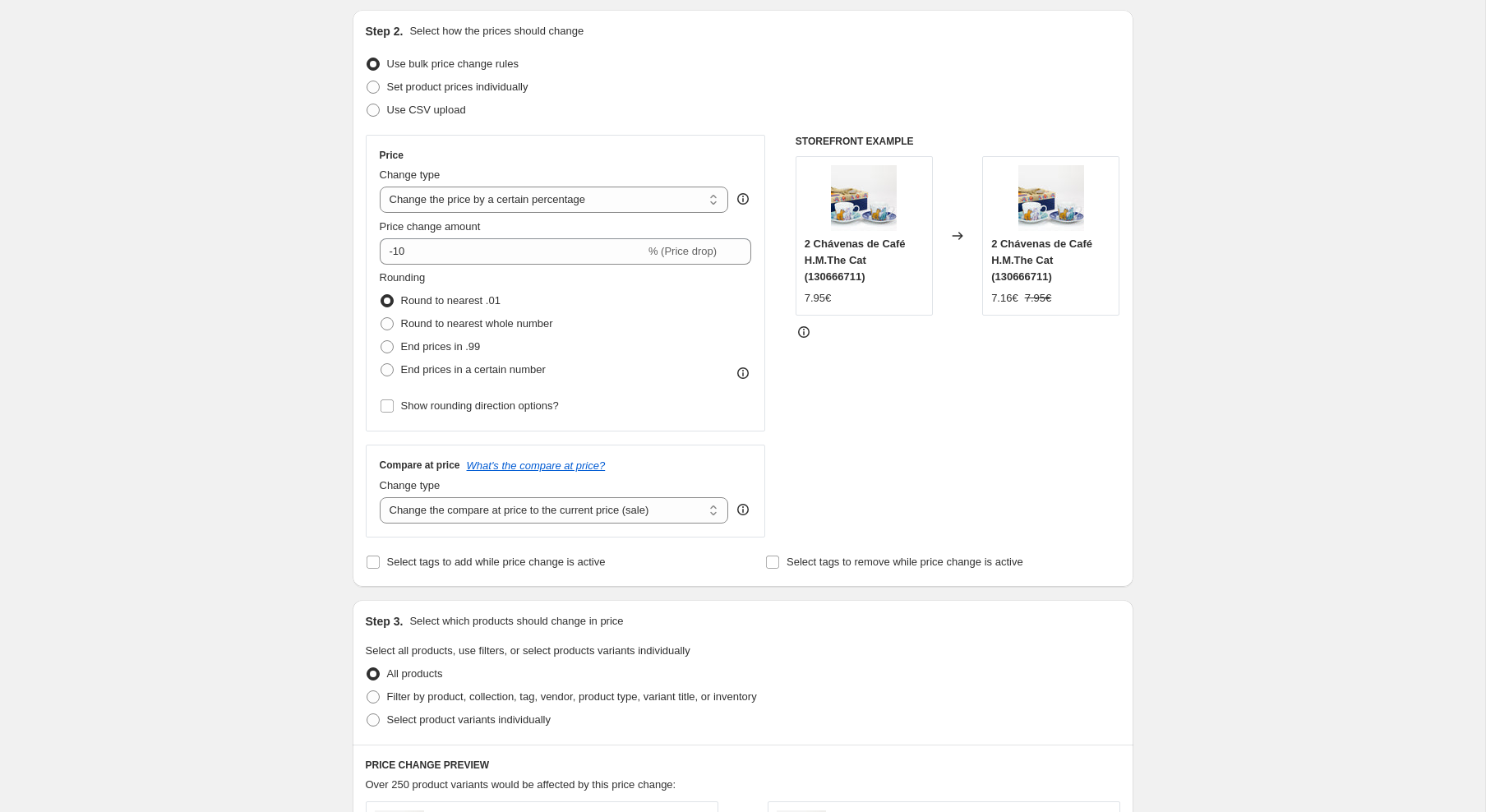 scroll, scrollTop: 0, scrollLeft: 0, axis: both 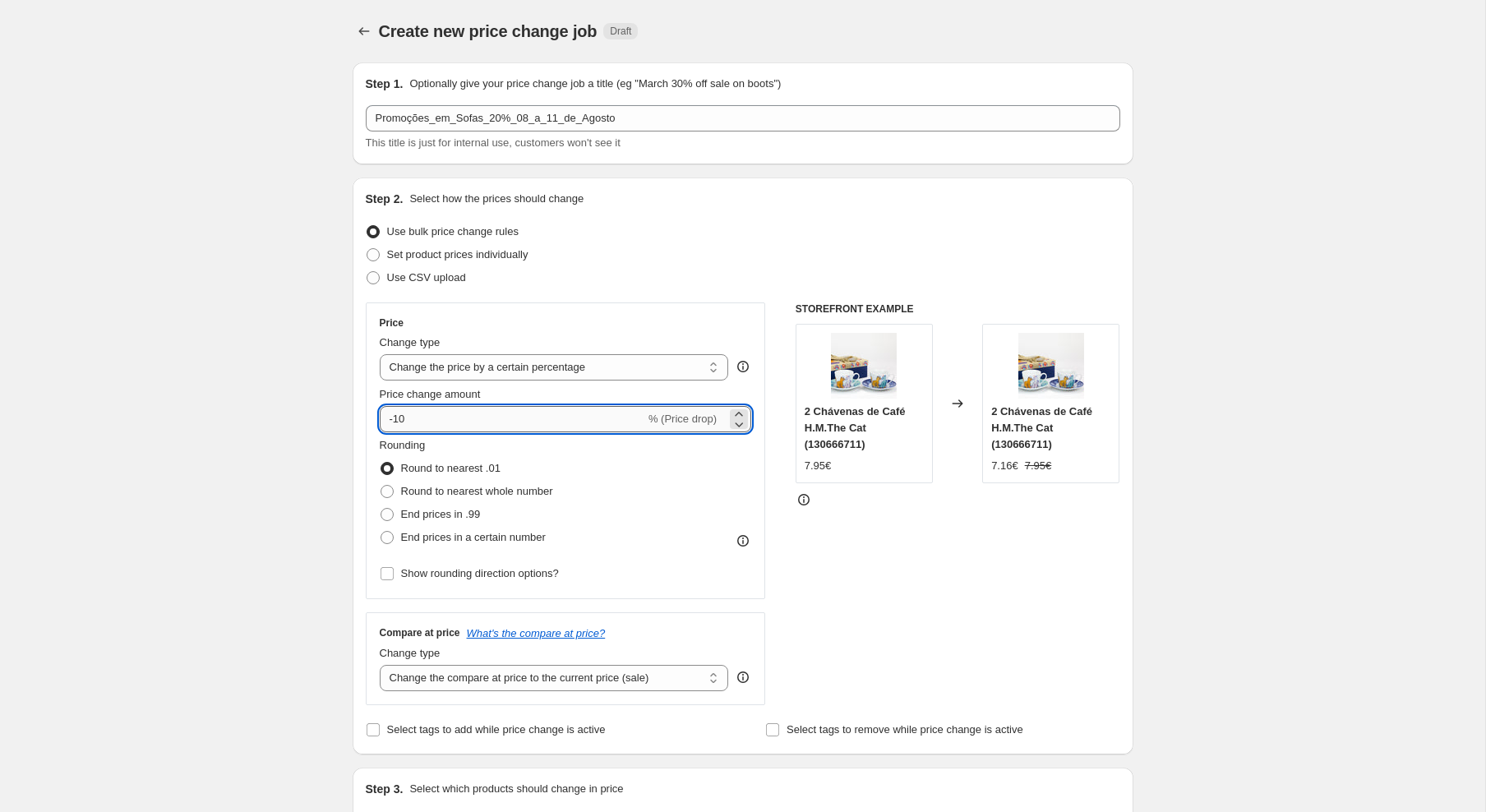 click on "-10" at bounding box center (512, 419) 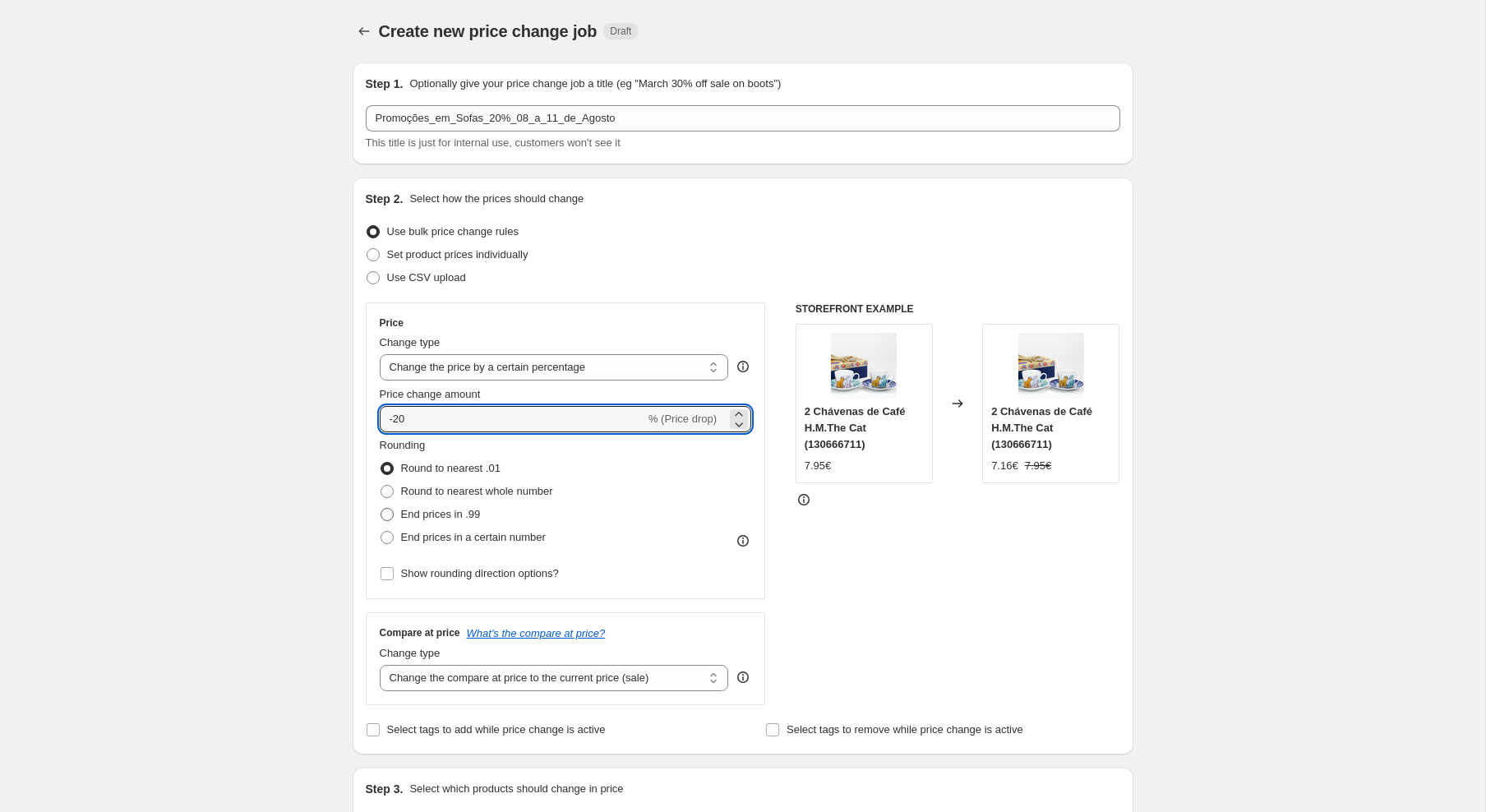 type on "-20" 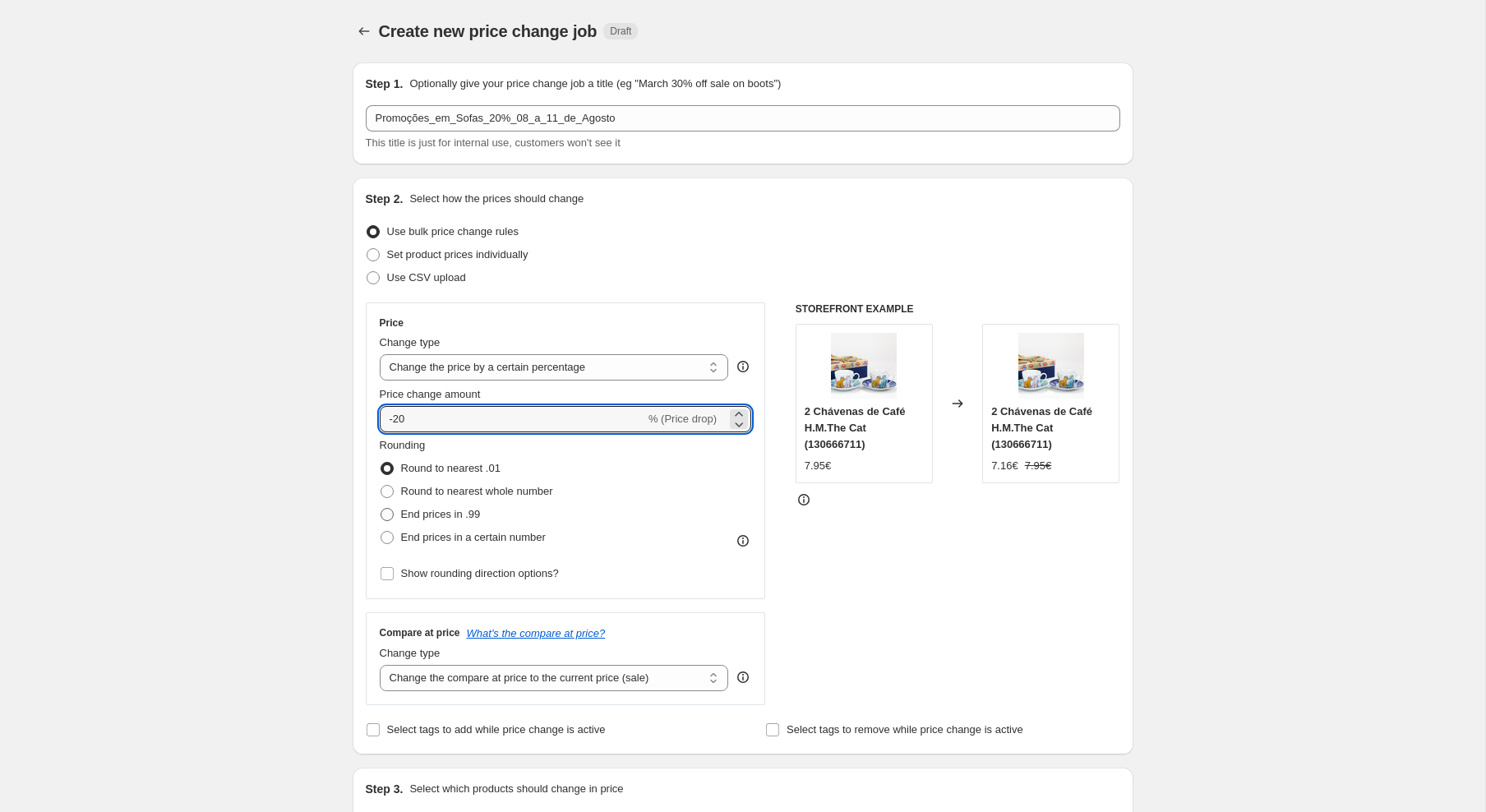 radio on "true" 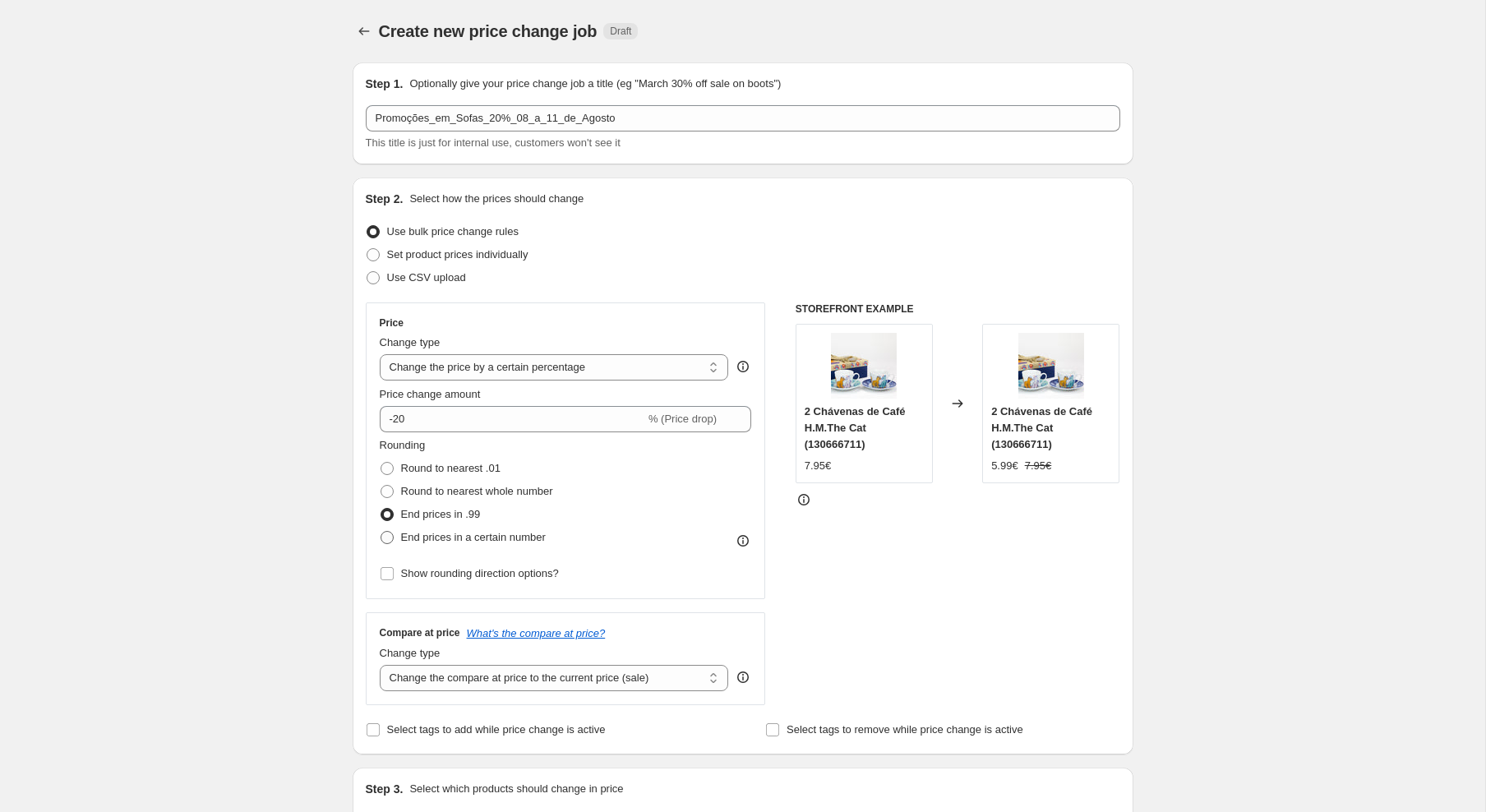 click on "End prices in a certain number" at bounding box center [473, 537] 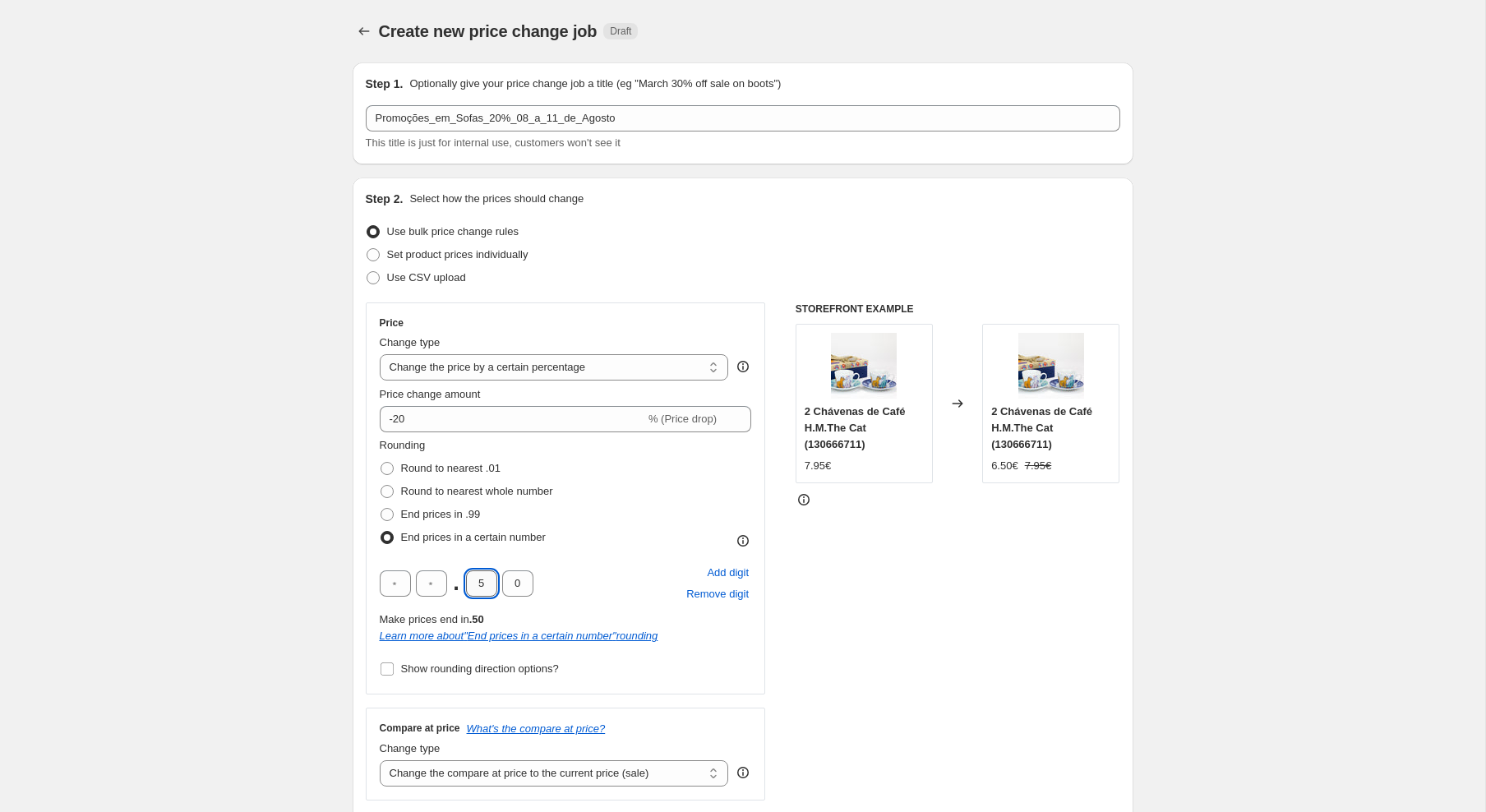 click on "5" at bounding box center (482, 584) 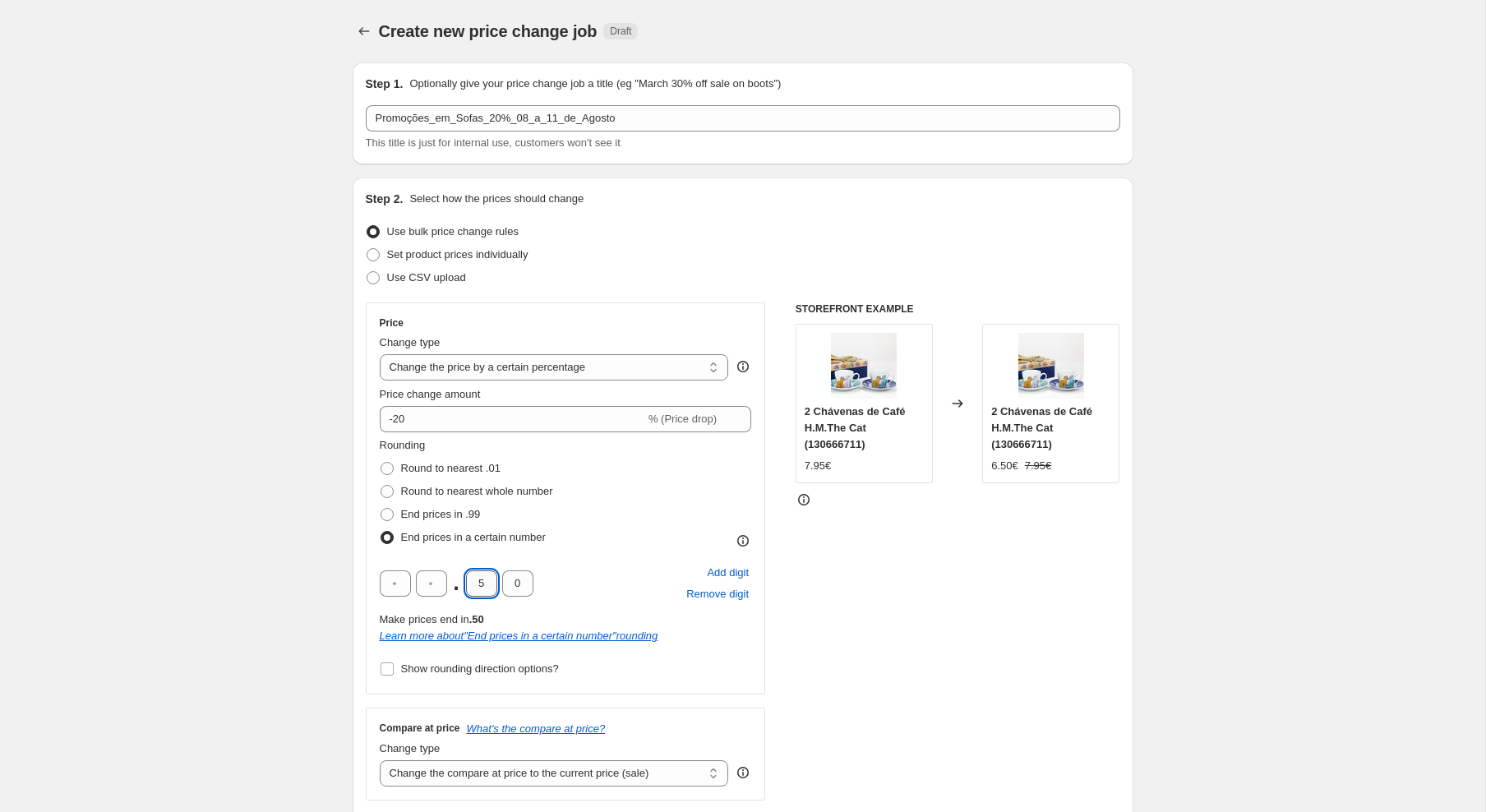 type on "2" 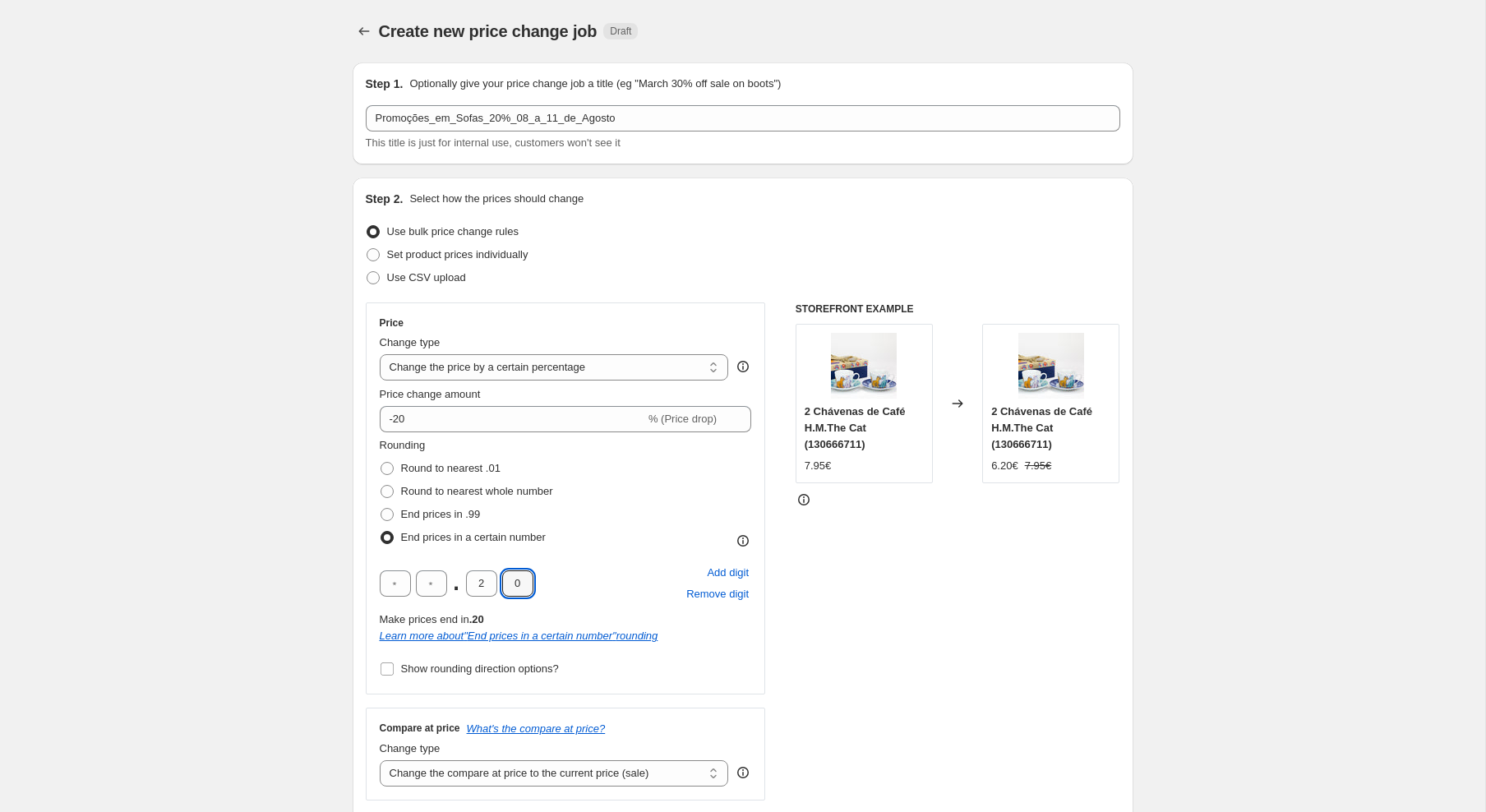 click on "Create new price change job. This page is ready Create new price change job Draft Step 1. Optionally give your price change job a title (eg "March 30% off sale on boots") Promoções_em_Sofas_20%_[DATE] This title is just for internal use, customers won't see it Step 2. Select how the prices should change Use bulk price change rules Set product prices individually Use CSV upload Price Change type Change the price to a certain amount Change the price by a certain amount Change the price by a certain percentage Change the price to the current compare at price (price before sale) Change the price by a certain amount relative to the compare at price Change the price by a certain percentage relative to the compare at price Don't change the price Change the price by a certain percentage relative to the cost per item Change price to certain cost margin Change the price by a certain percentage Price change amount -20 % (Price drop) Rounding Round to nearest .01 Round to nearest whole number . 2 0 Add digit" at bounding box center (742, 869) 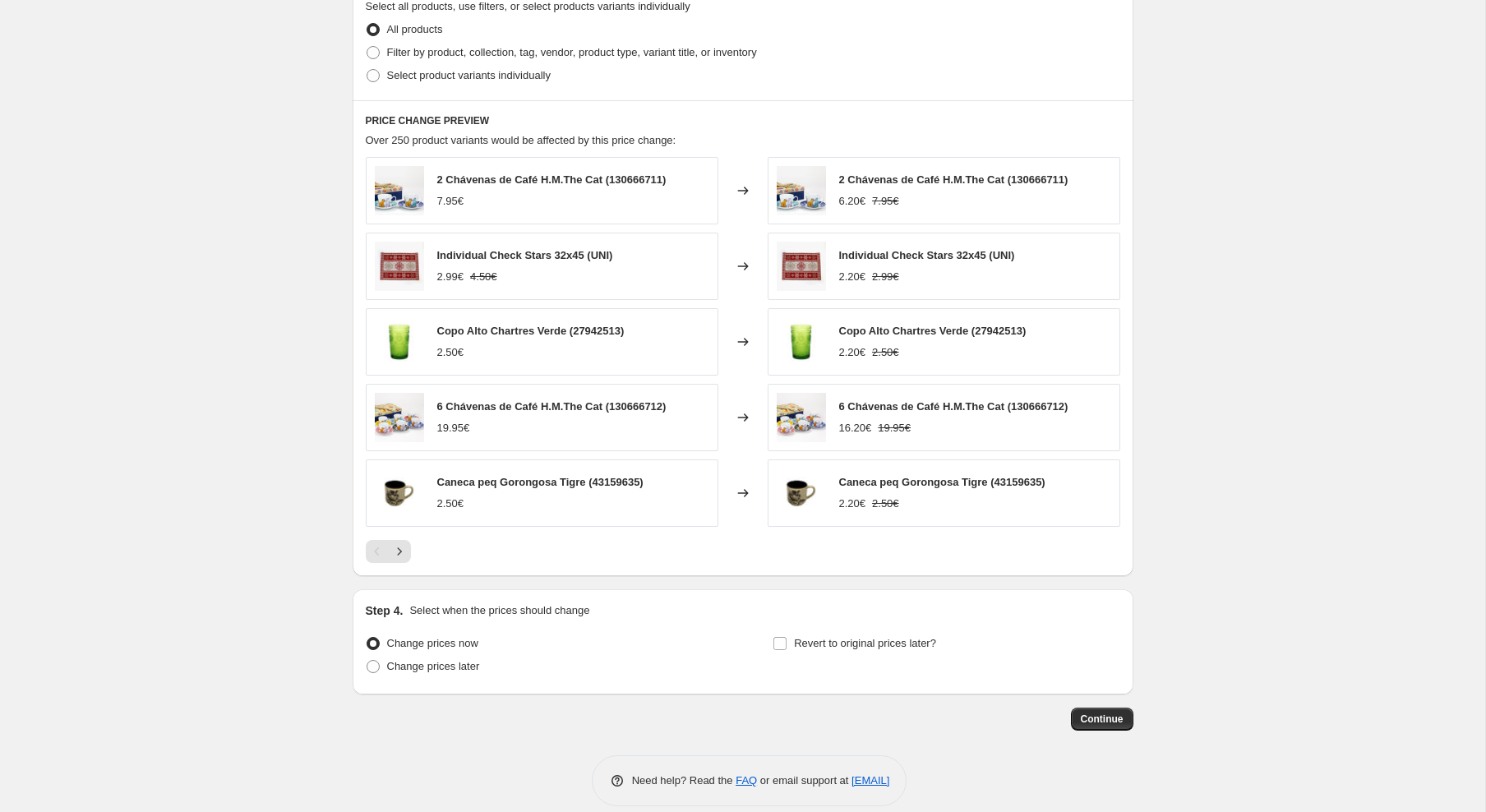 scroll, scrollTop: 910, scrollLeft: 0, axis: vertical 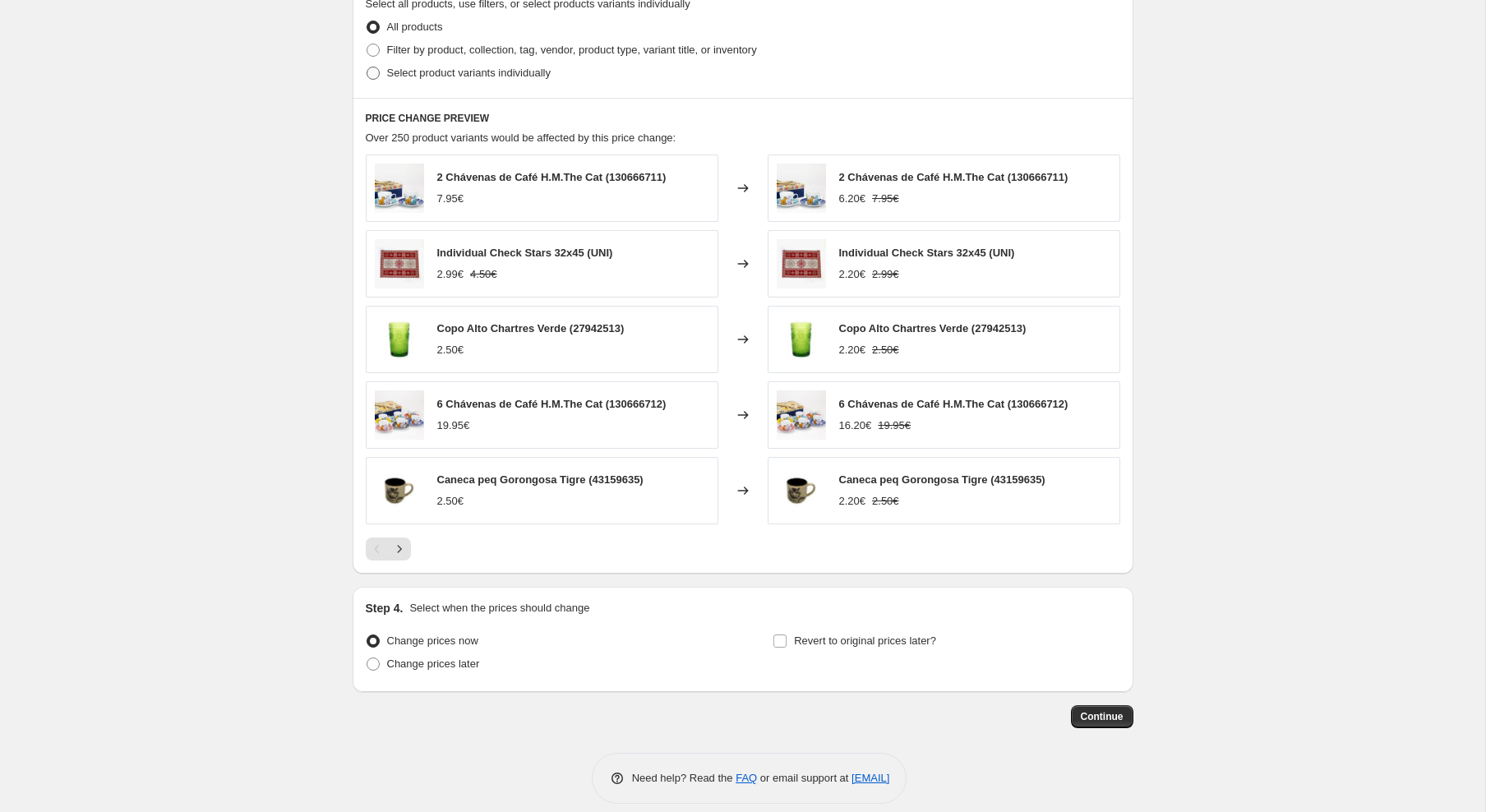 click on "Select product variants individually" at bounding box center [468, 72] 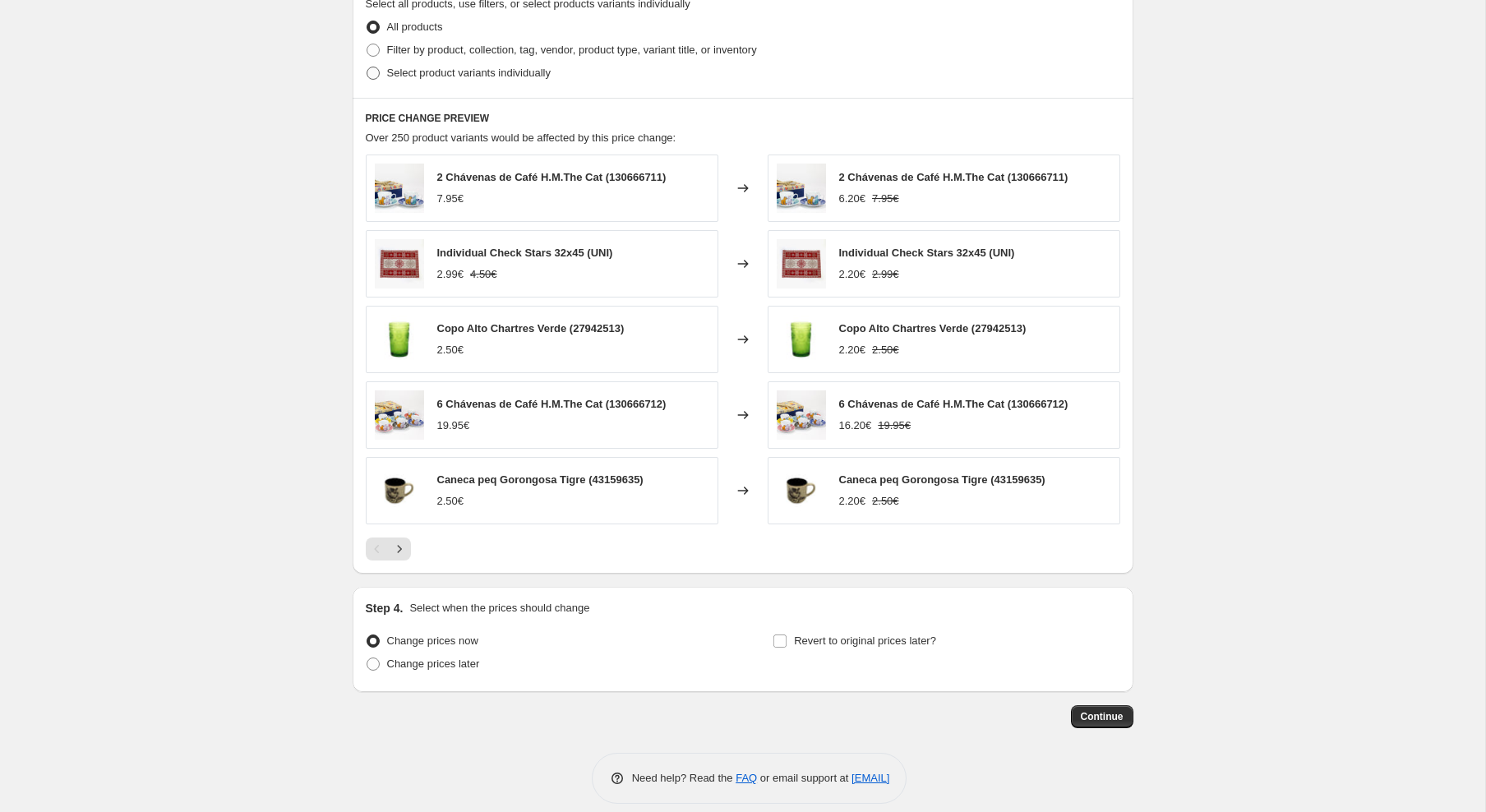 radio on "true" 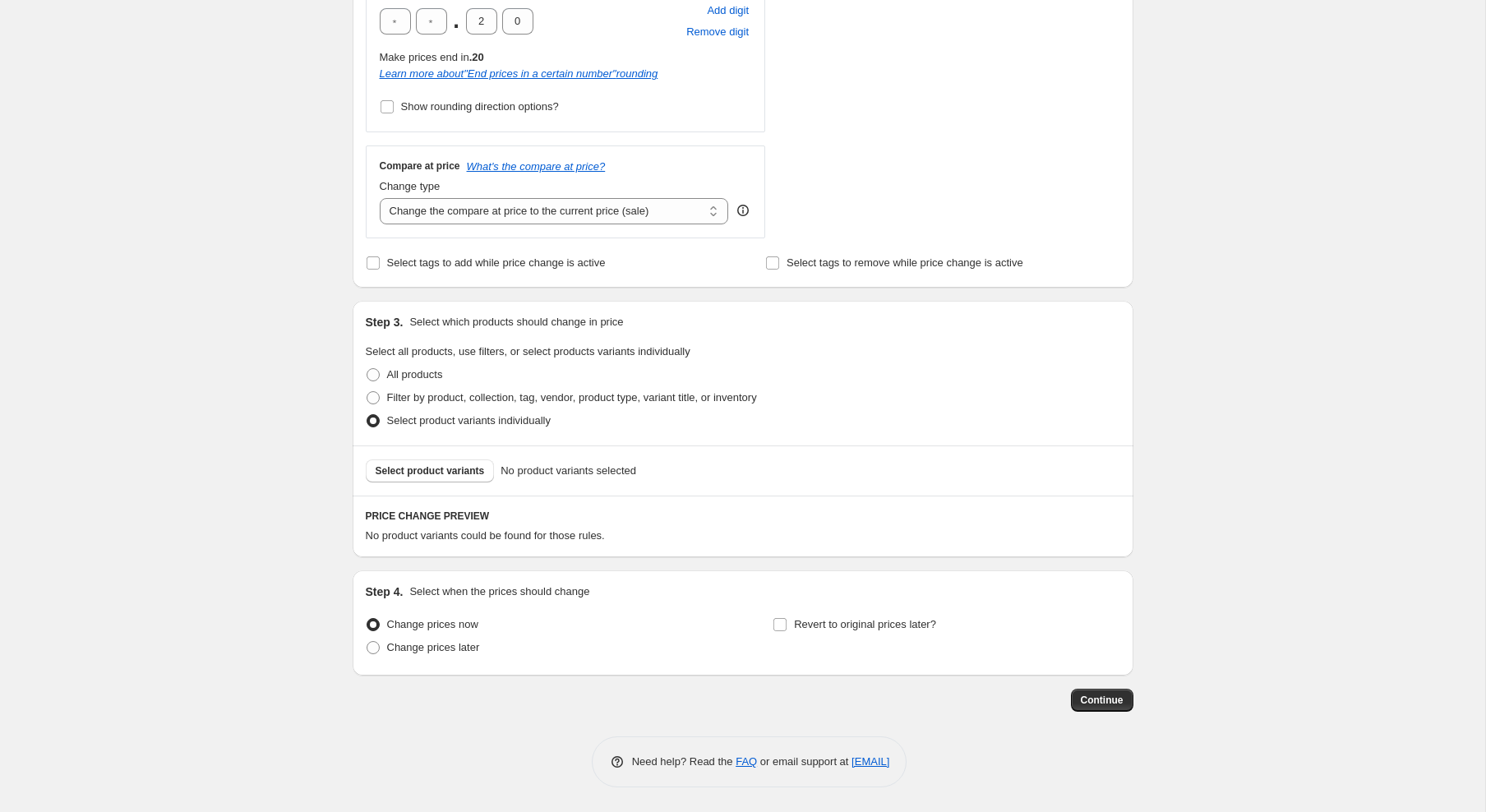 scroll, scrollTop: 563, scrollLeft: 0, axis: vertical 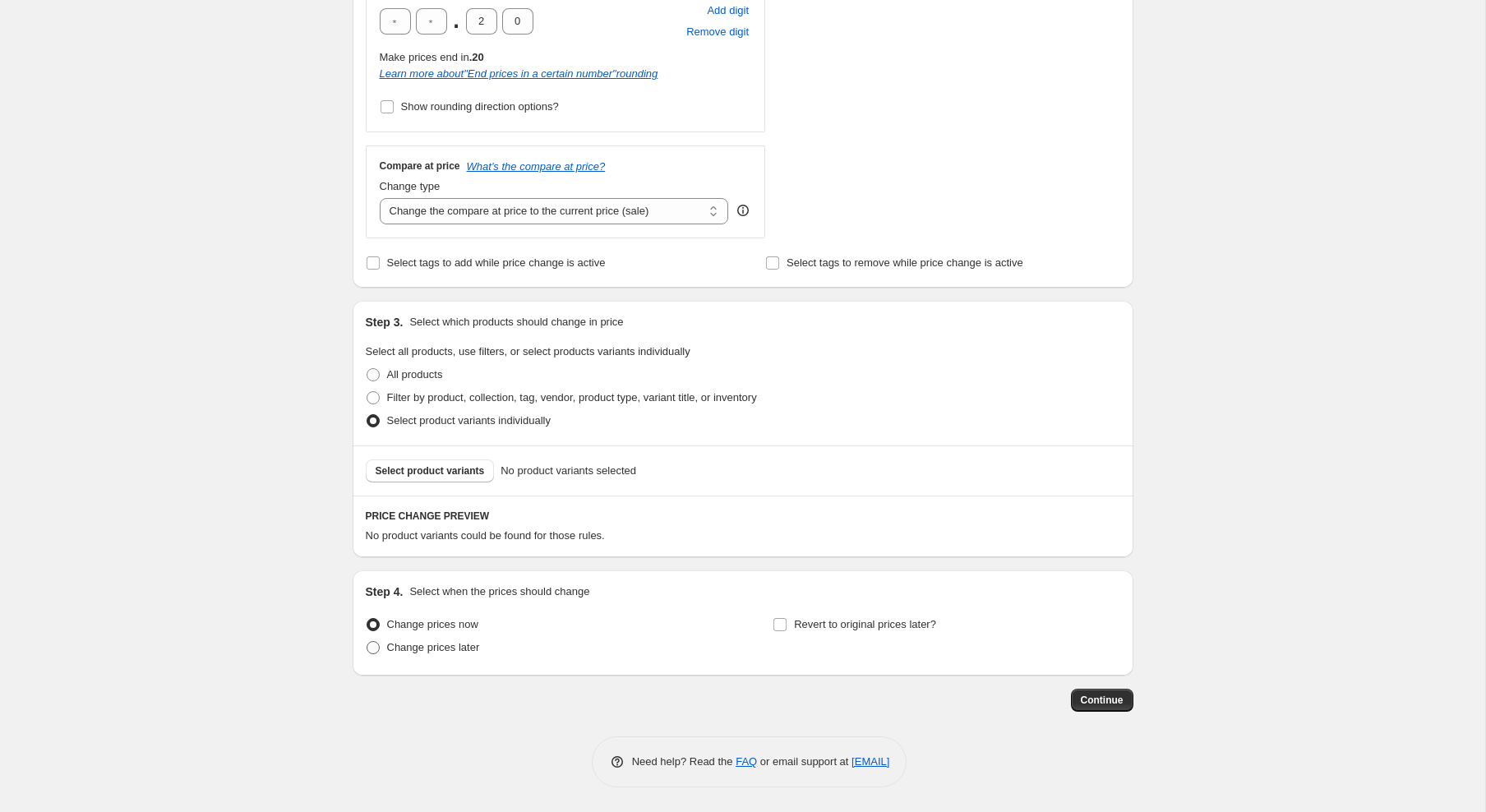 click on "Change prices later" at bounding box center (433, 647) 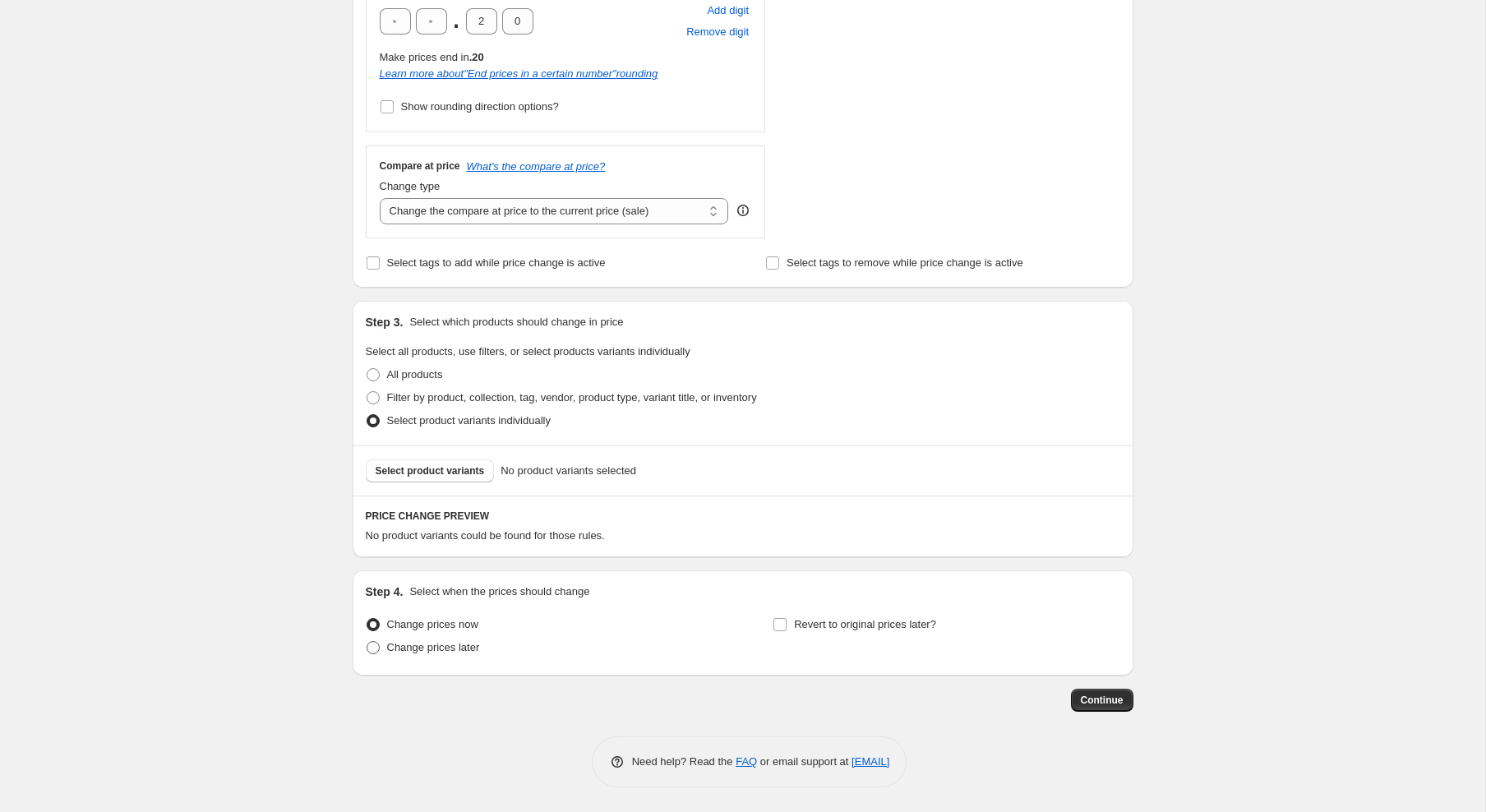 click on "Change prices later" at bounding box center [367, 641] 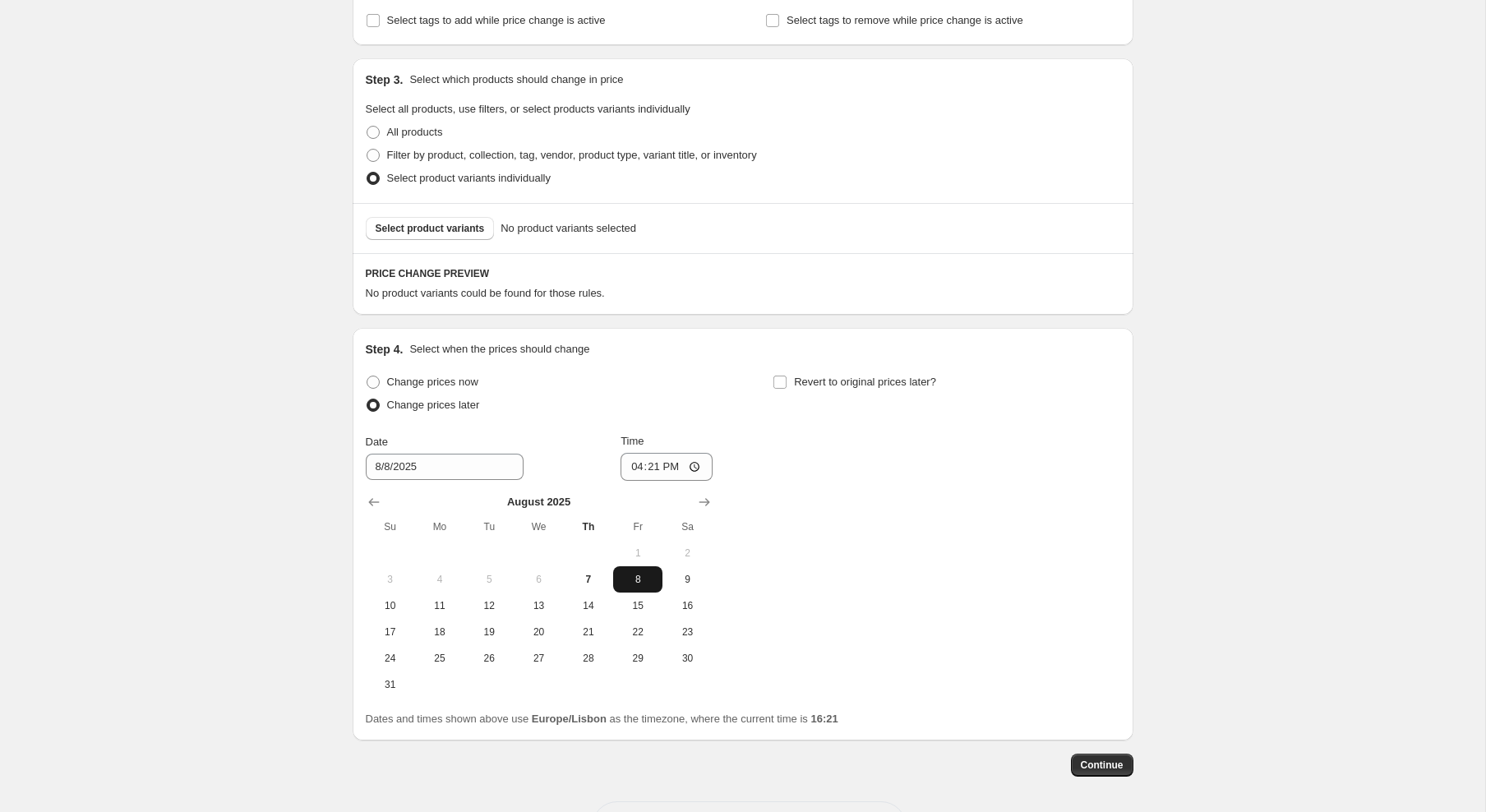 scroll, scrollTop: 821, scrollLeft: 0, axis: vertical 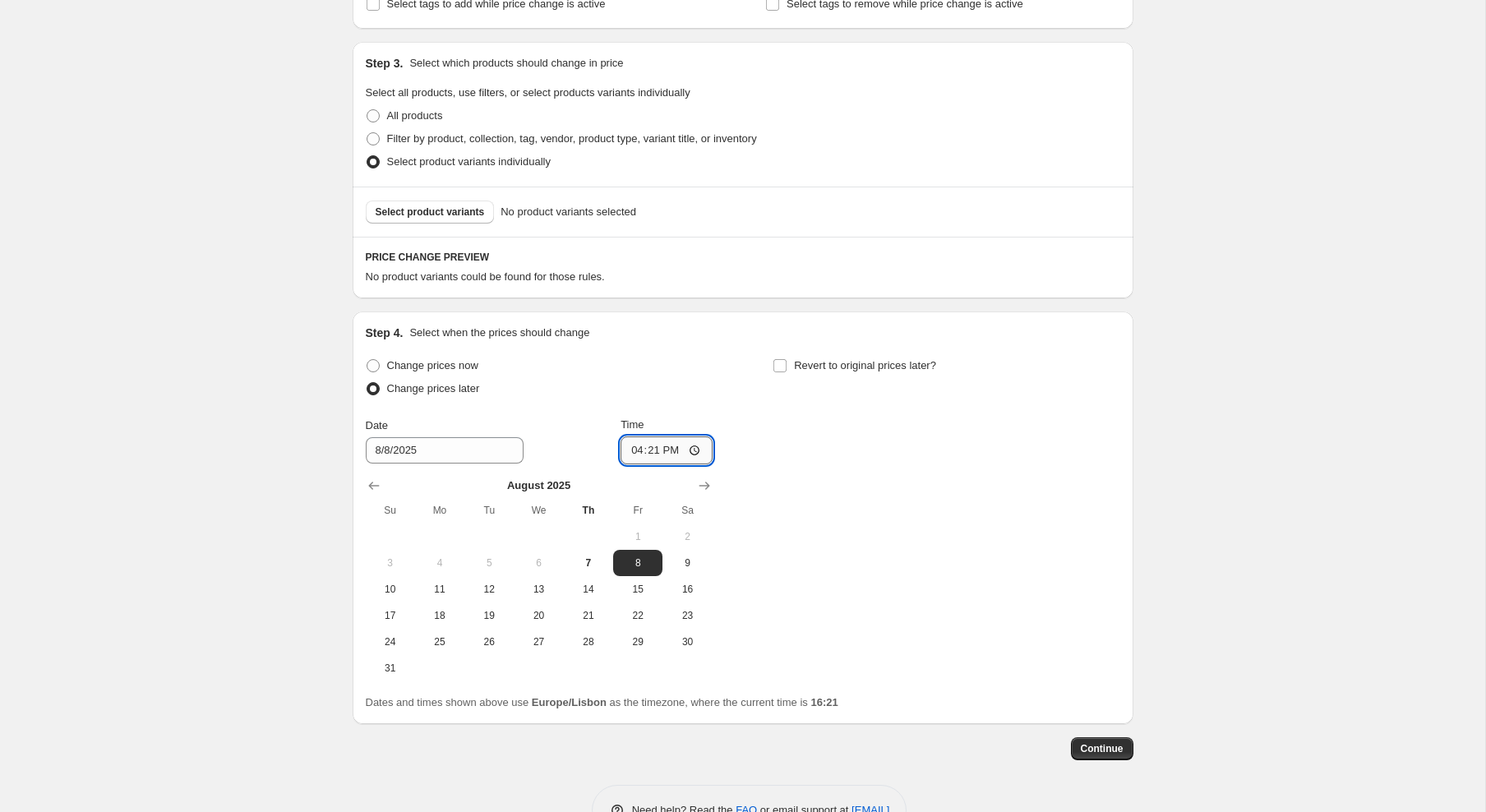 click on "16:21" at bounding box center [667, 450] 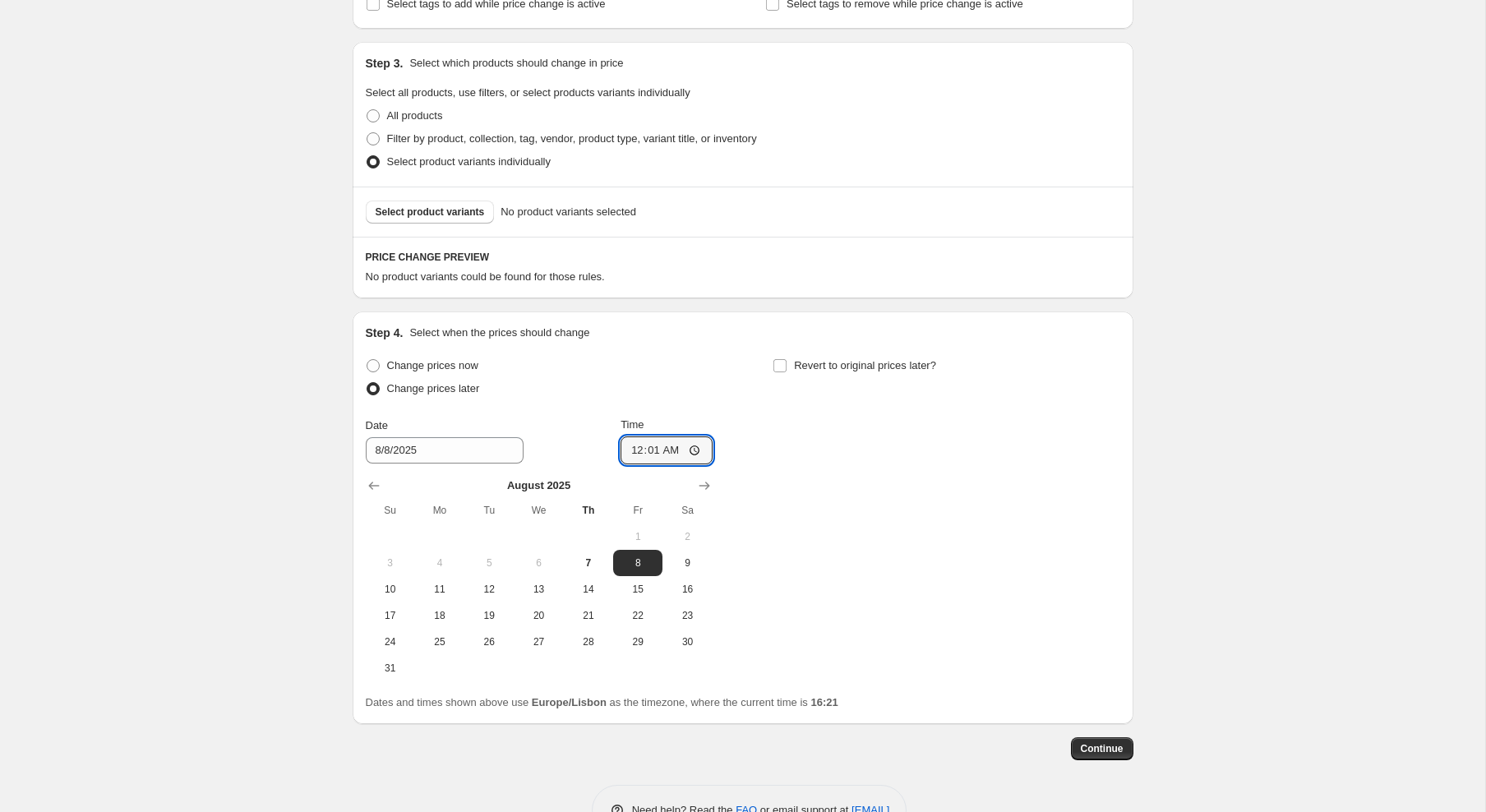 type on "00:10" 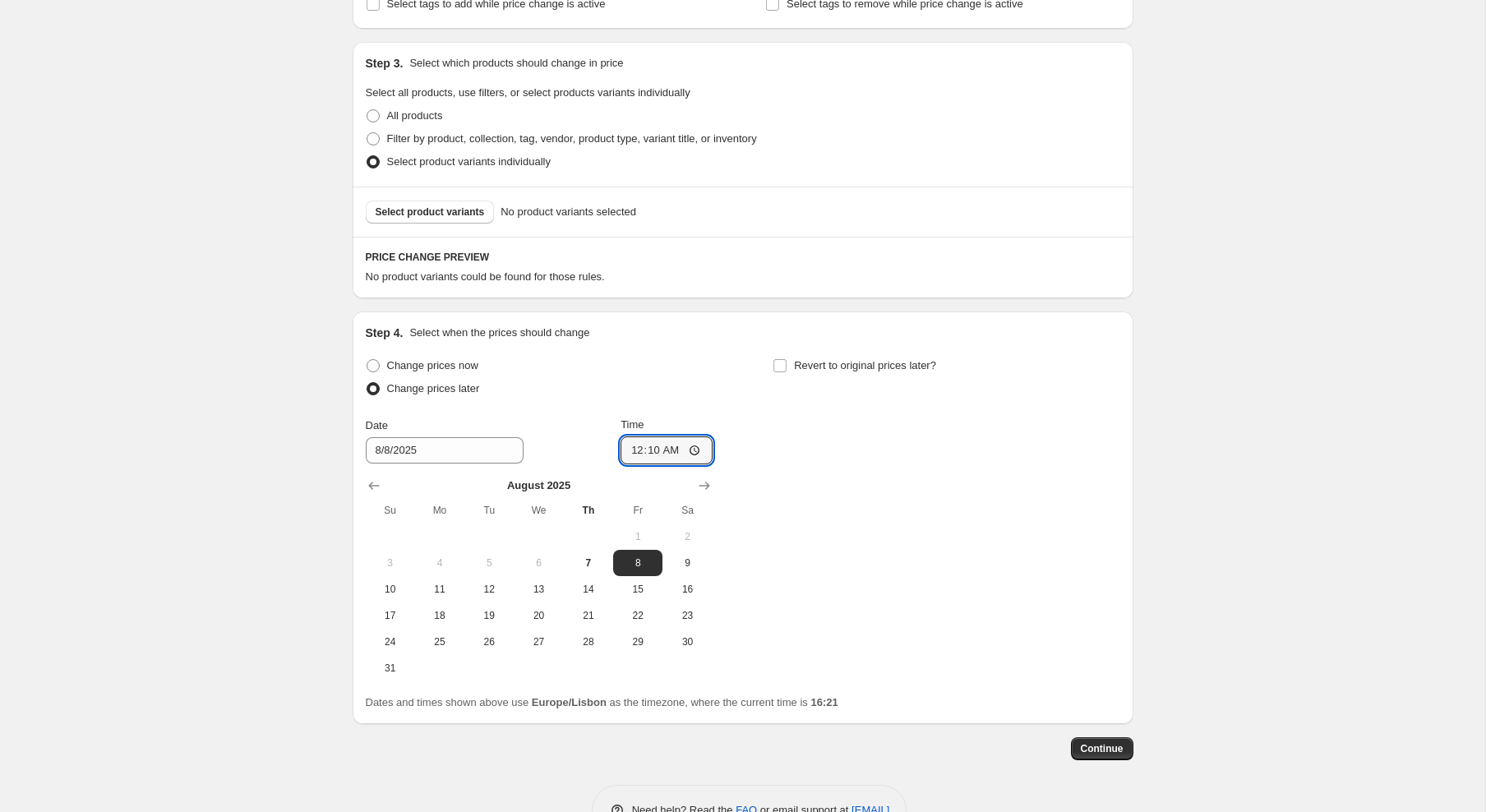click on "Change prices now Change prices later Date 8/8/[YEAR] Time 00:10 August   2025 Su Mo Tu We Th Fr Sa 1 2 3 4 5 6 7 8 9 10 11 12 13 14 15 16 17 18 19 20 21 22 23 24 25 26 27 28 29 30 31 Revert to original prices later?" at bounding box center (743, 518) 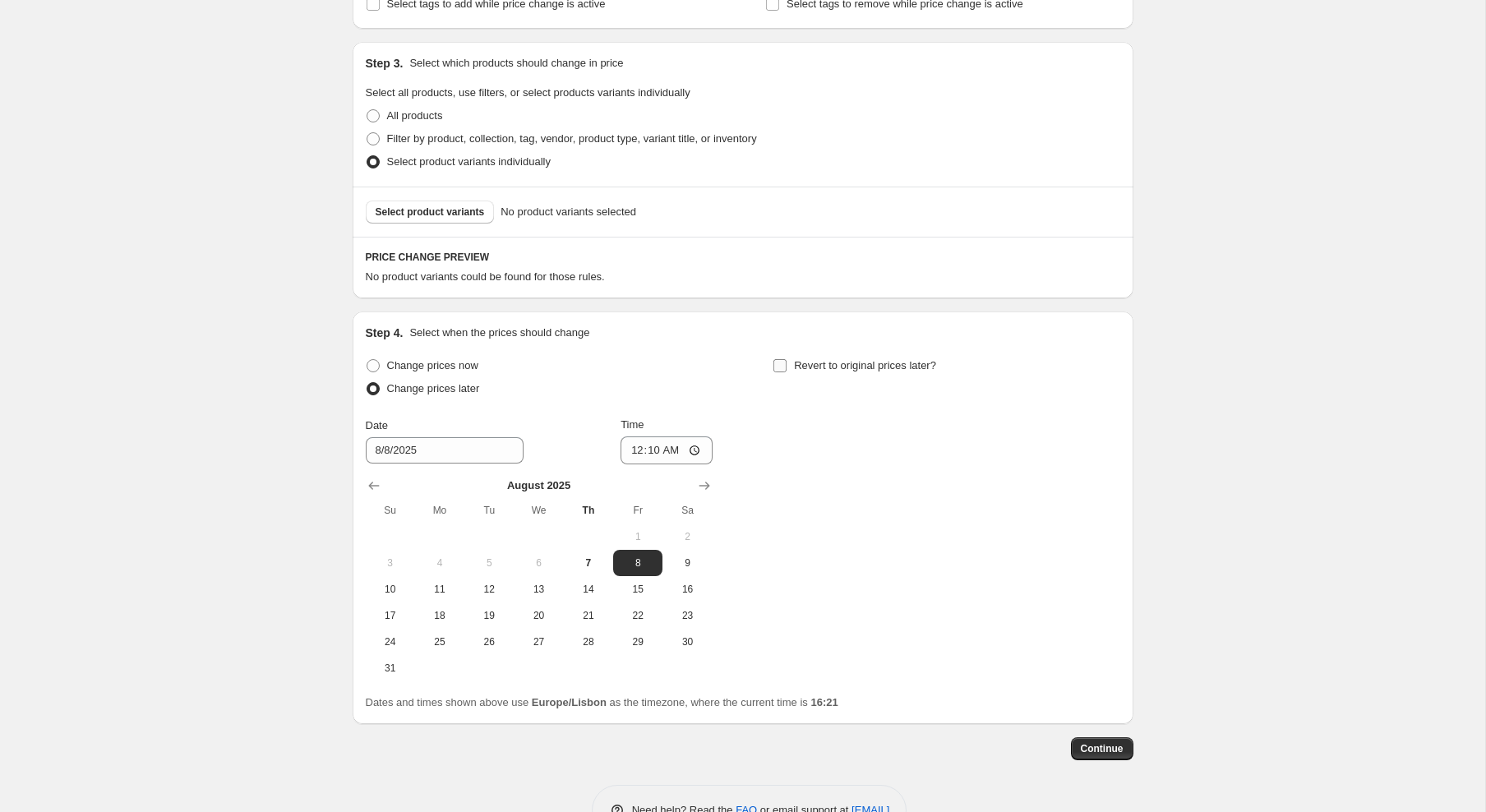 click on "Revert to original prices later?" at bounding box center [854, 366] 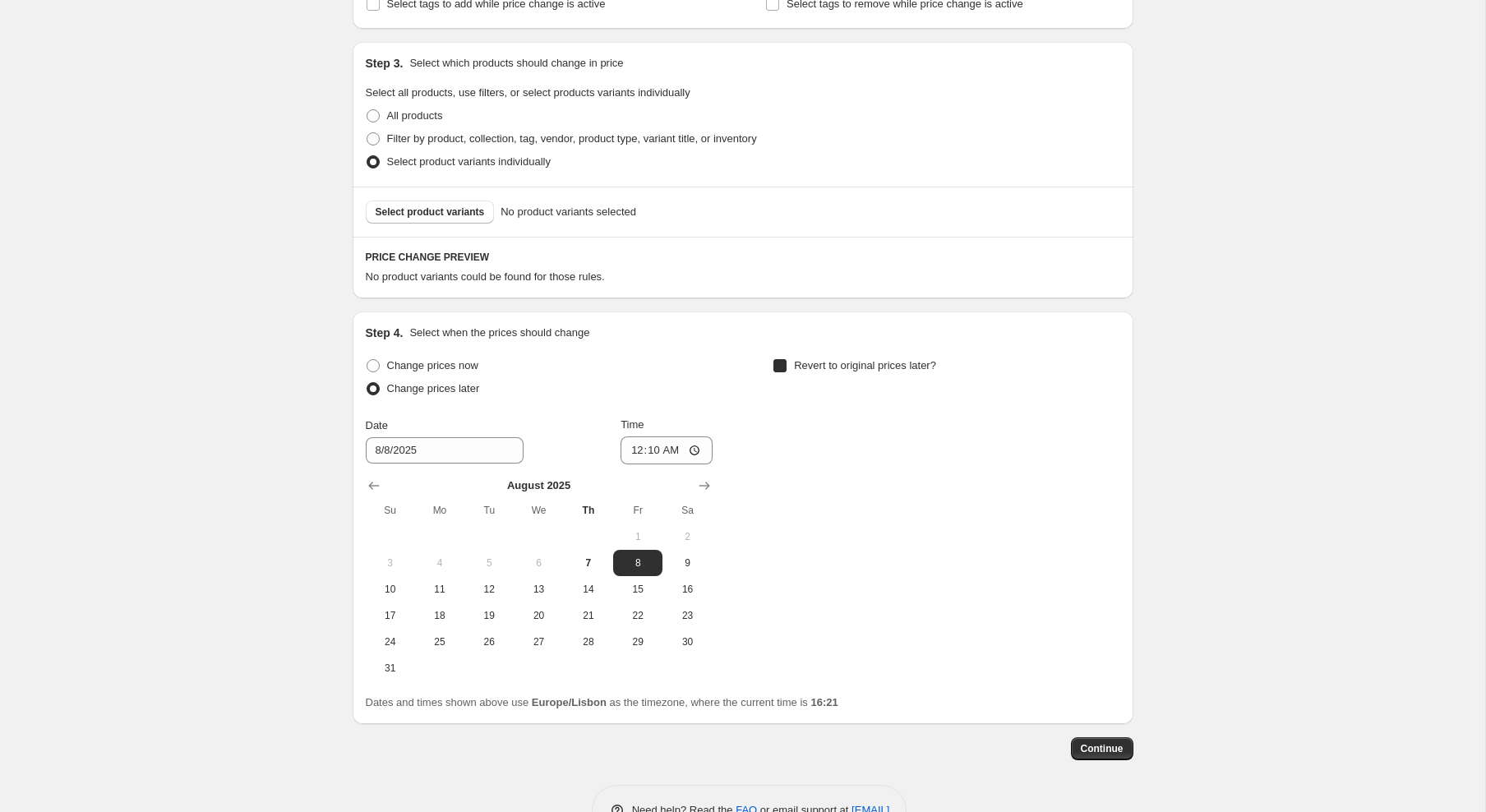 checkbox on "true" 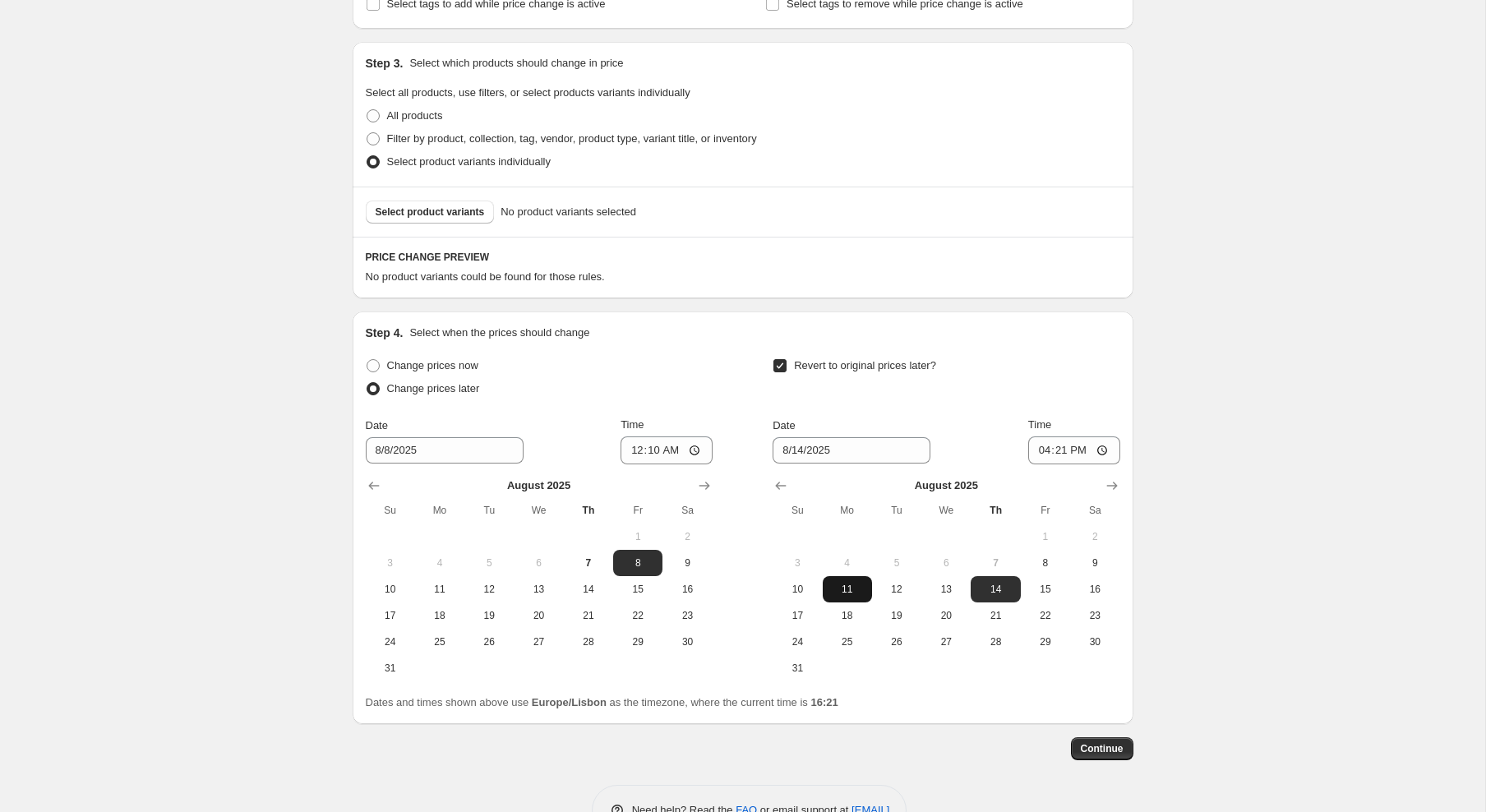 click on "11" at bounding box center (847, 589) 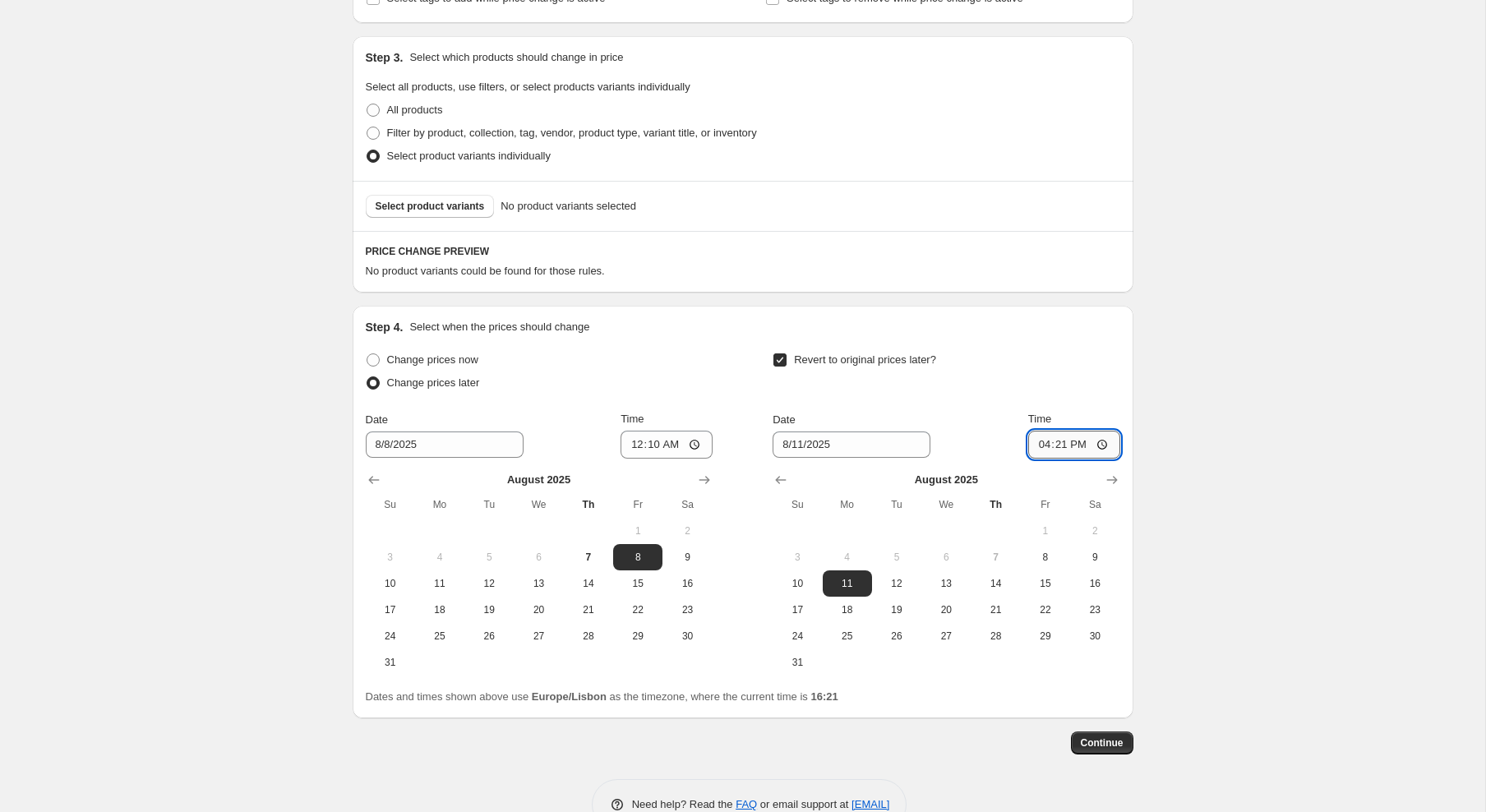 click on "Date [DATE] Time [TIME] August   2025 Su Mo Tu We Th Fr Sa 1 2 3 4 5 6 7 8 9 10 11 12 13 14 15 16 17 18 19 20 21 22 23 24 25 26 27 28 29 30 31" at bounding box center [946, 543] 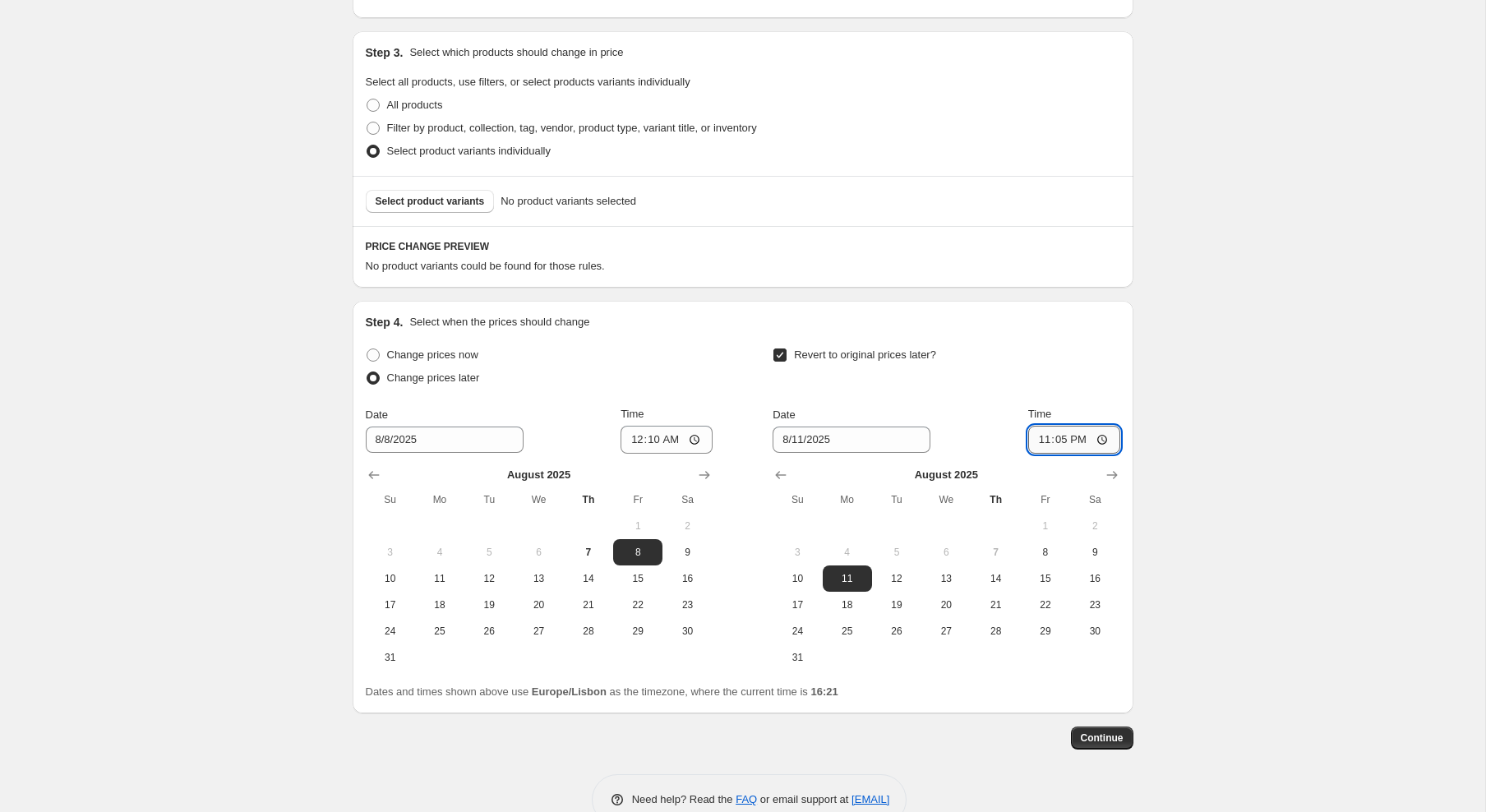 type on "23:59" 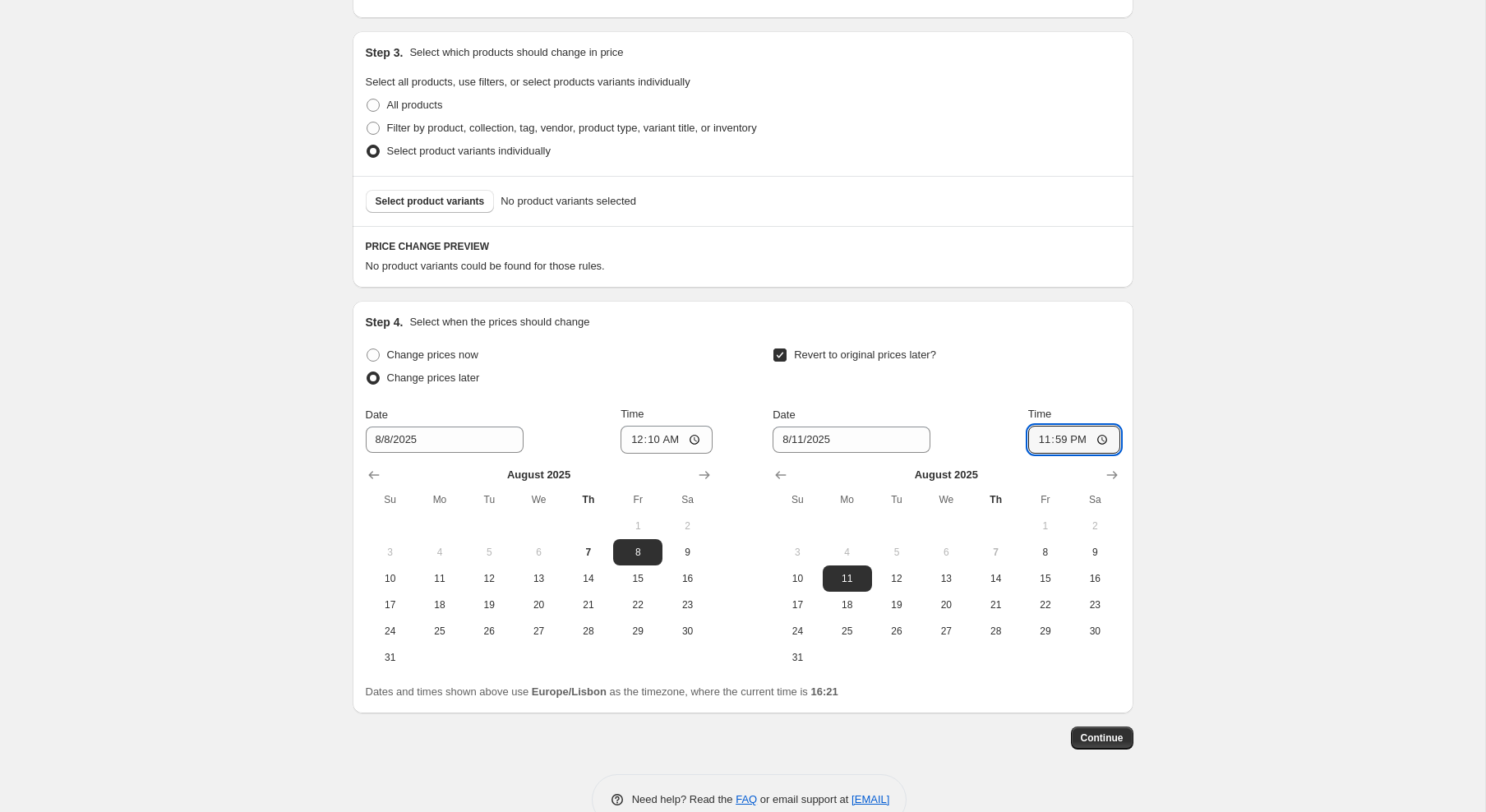 click on "Create new price change job. This page is ready Create new price change job Draft Step 1. Optionally give your price change job a title (eg "March 30% off sale on boots") Promoções_em_Sofas_20%_[DATE] This title is just for internal use, customers won't see it Step 2. Select how the prices should change Use bulk price change rules Set product prices individually Use CSV upload Price Change type Change the price to a certain amount Change the price by a certain amount Change the price by a certain percentage Change the price to the current compare at price (price before sale) Change the price by a certain amount relative to the compare at price Change the price by a certain percentage relative to the compare at price Don't change the price Change the price by a certain percentage relative to the cost per item Change price to certain cost margin Change the price by a certain percentage Price change amount -20 % (Price drop) Rounding Round to nearest .01 Round to nearest whole number . 2 0 Add digit" at bounding box center (742, 9) 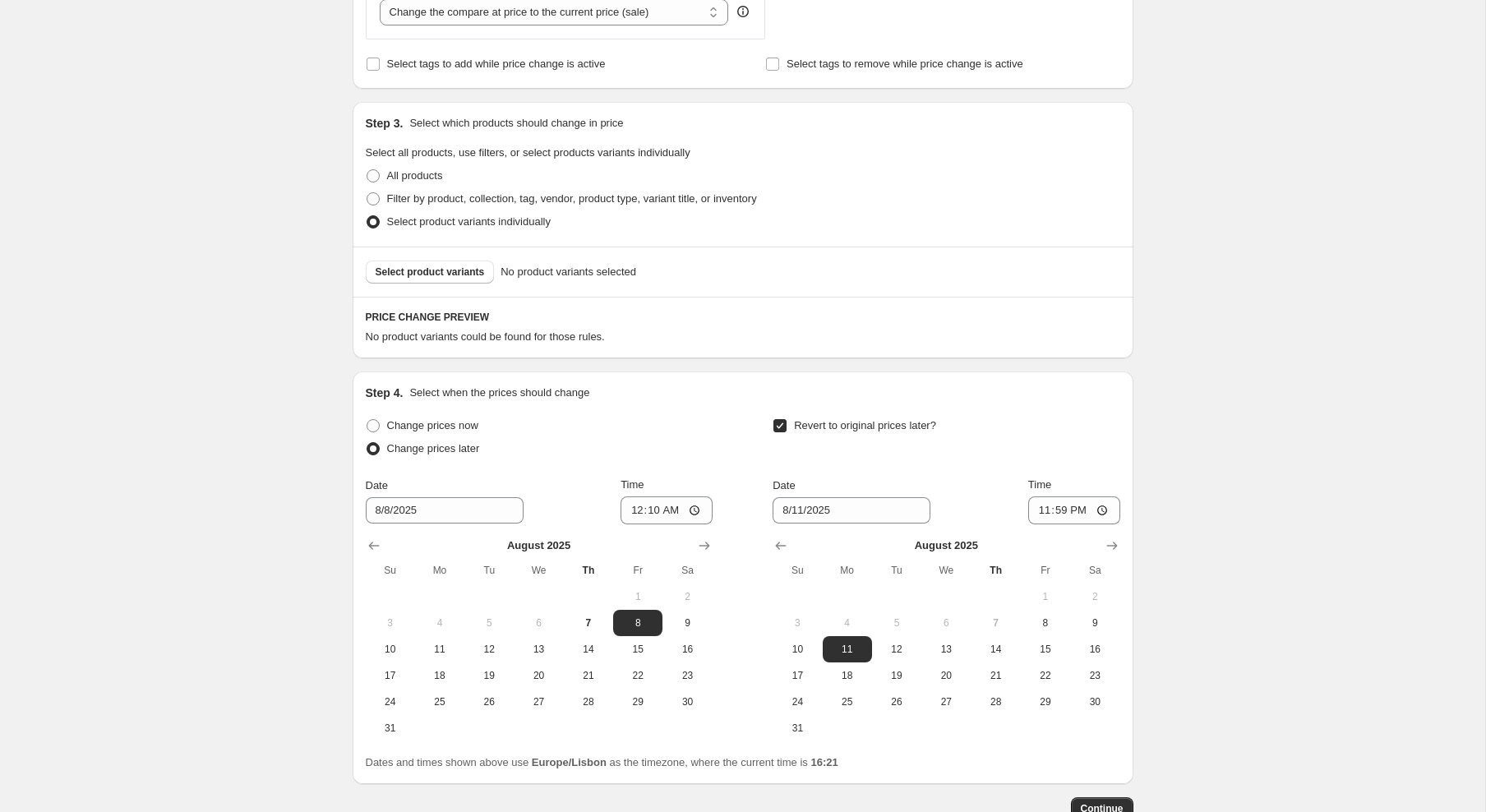 scroll, scrollTop: 734, scrollLeft: 0, axis: vertical 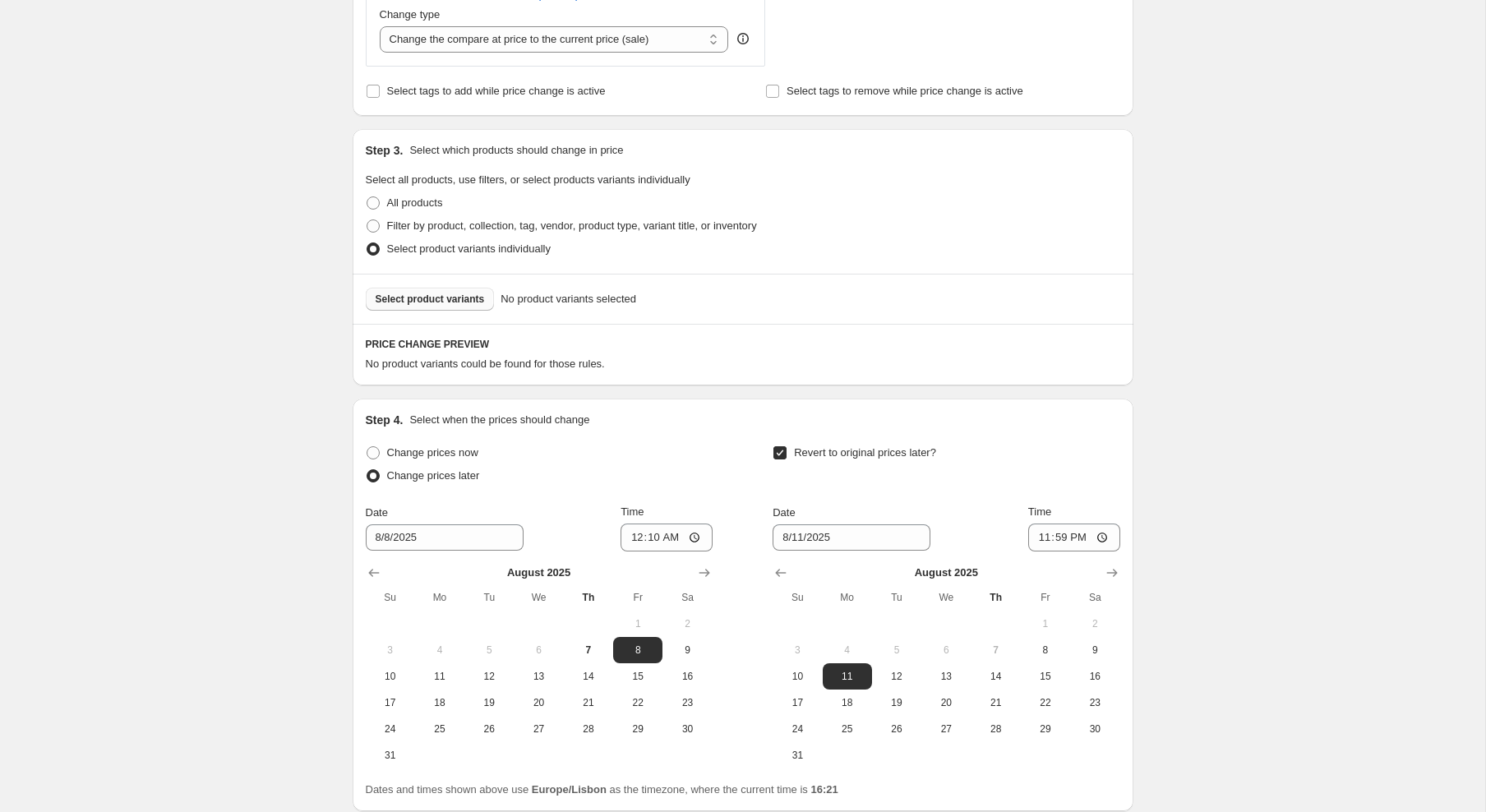 click on "Select product variants" at bounding box center [430, 299] 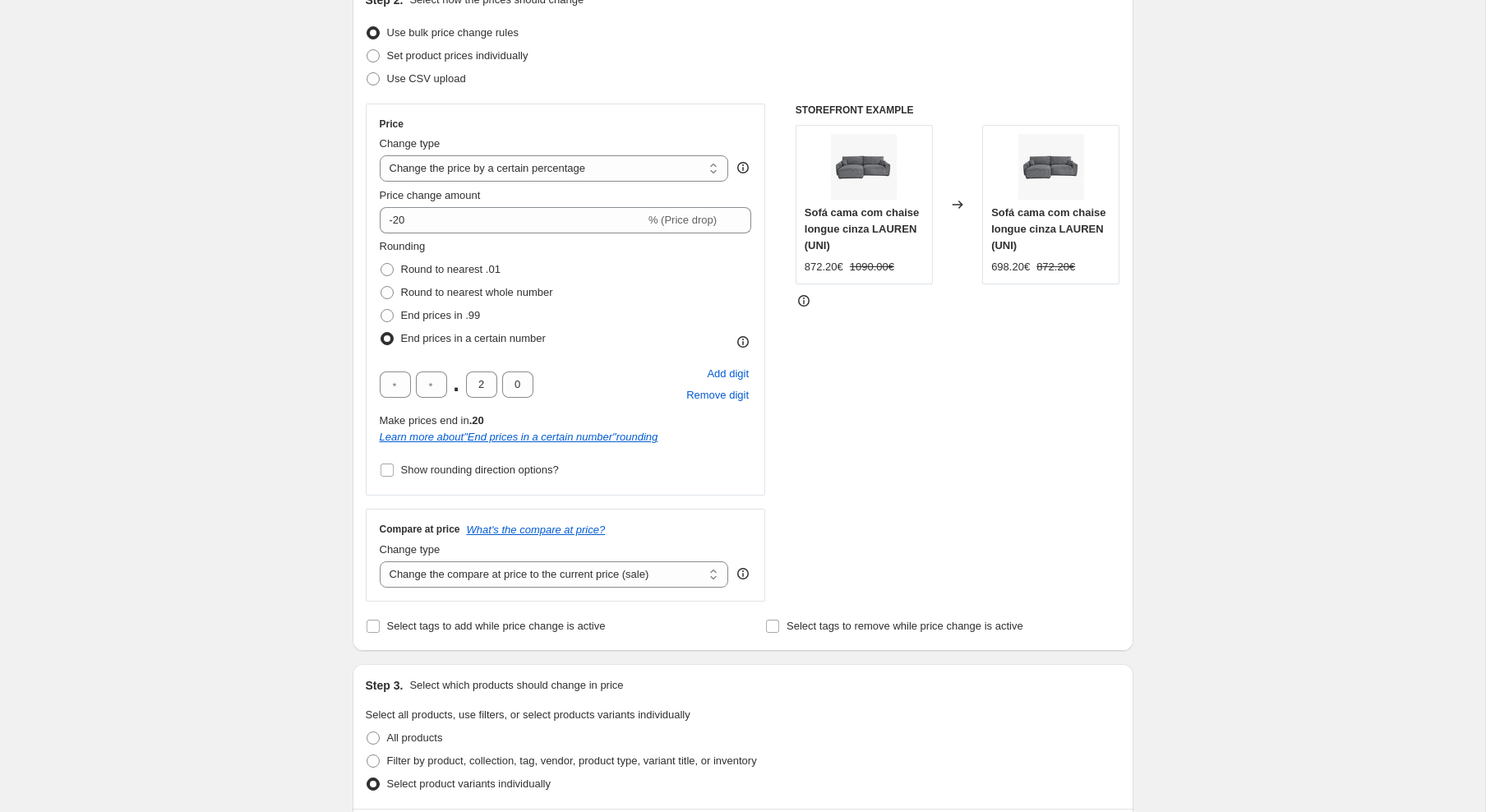scroll, scrollTop: 0, scrollLeft: 0, axis: both 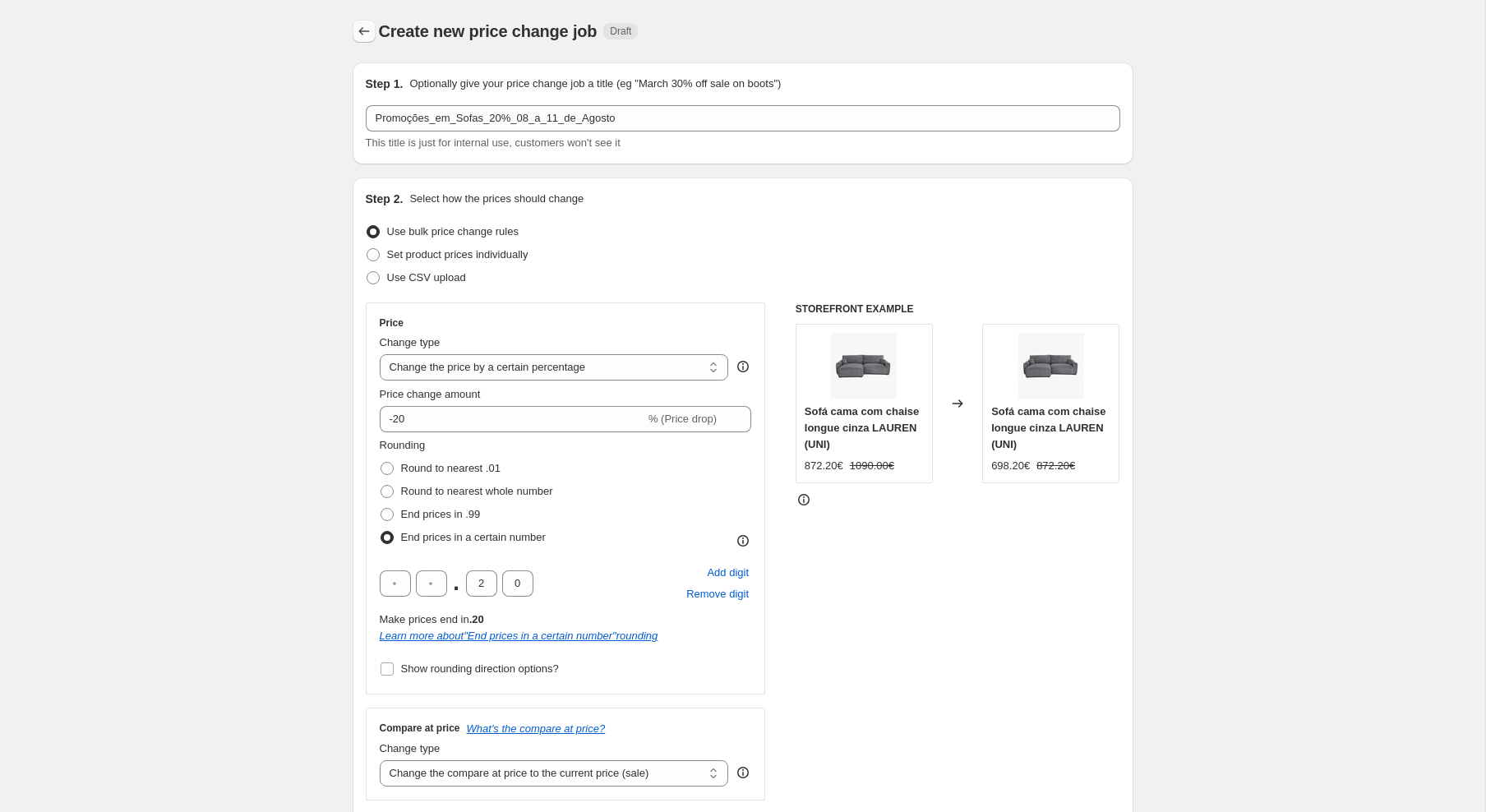 click 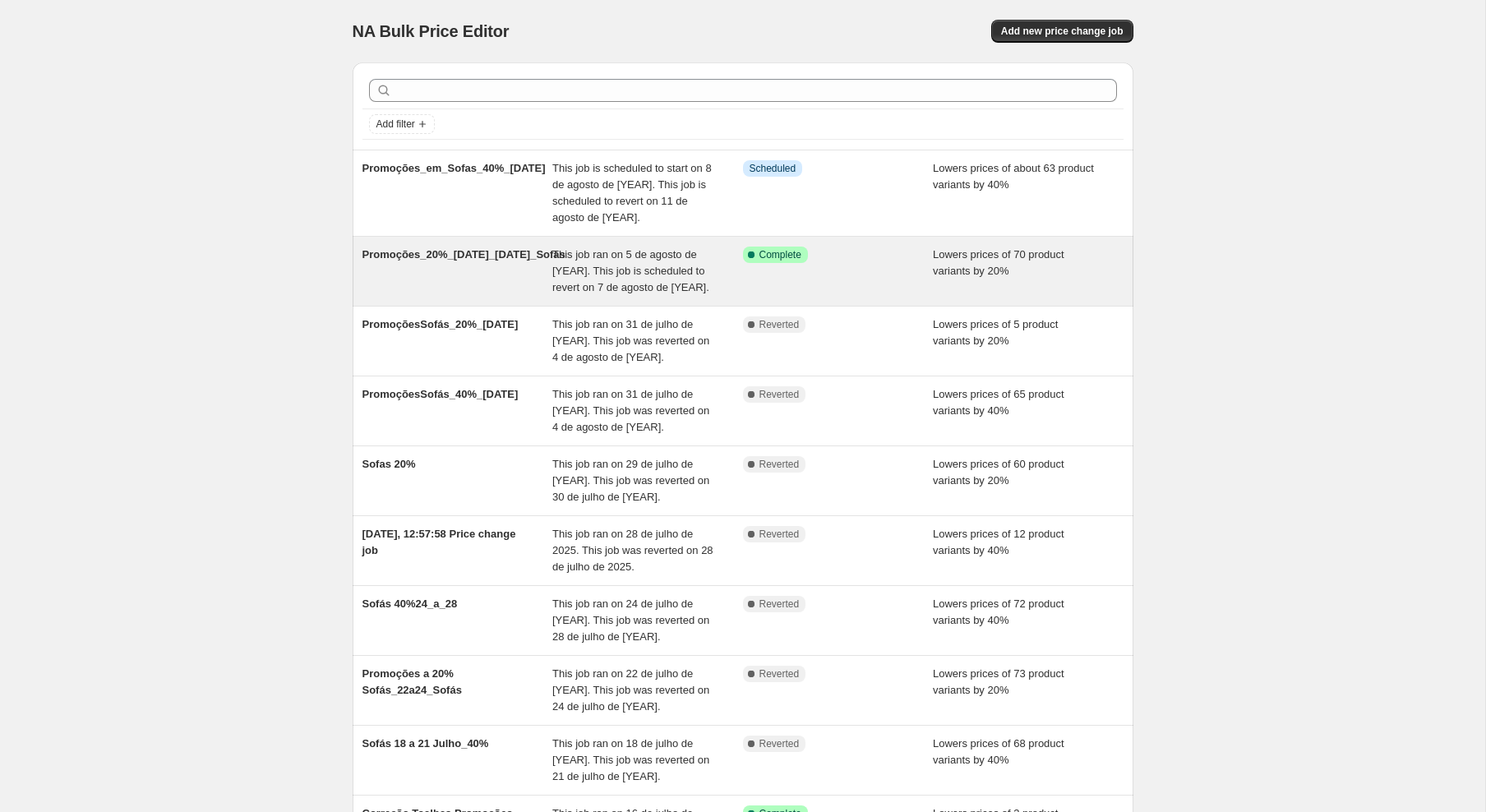 click on "Promoções_20%_[DATE]_[DATE]_Sofás" at bounding box center (458, 271) 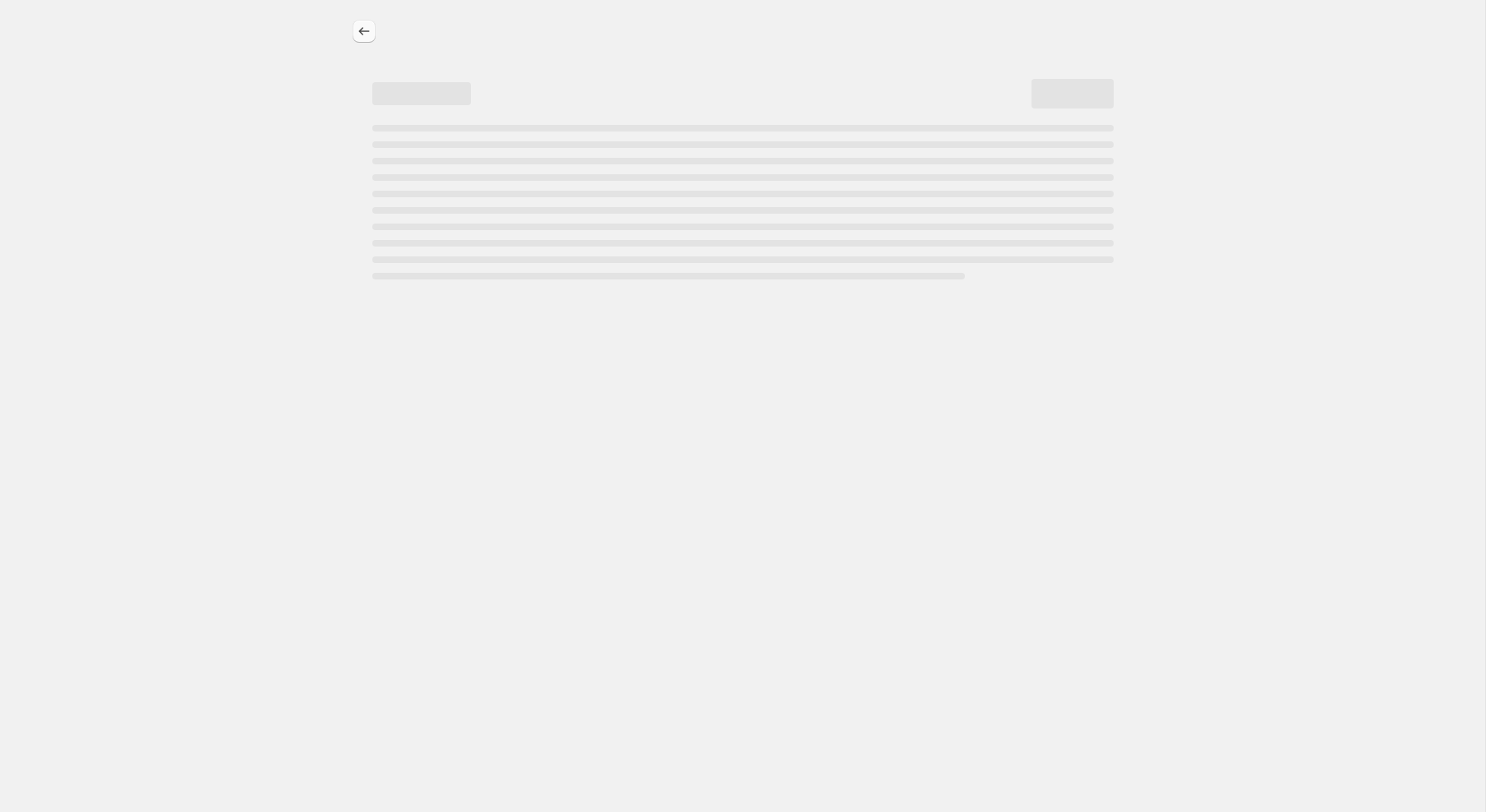 click 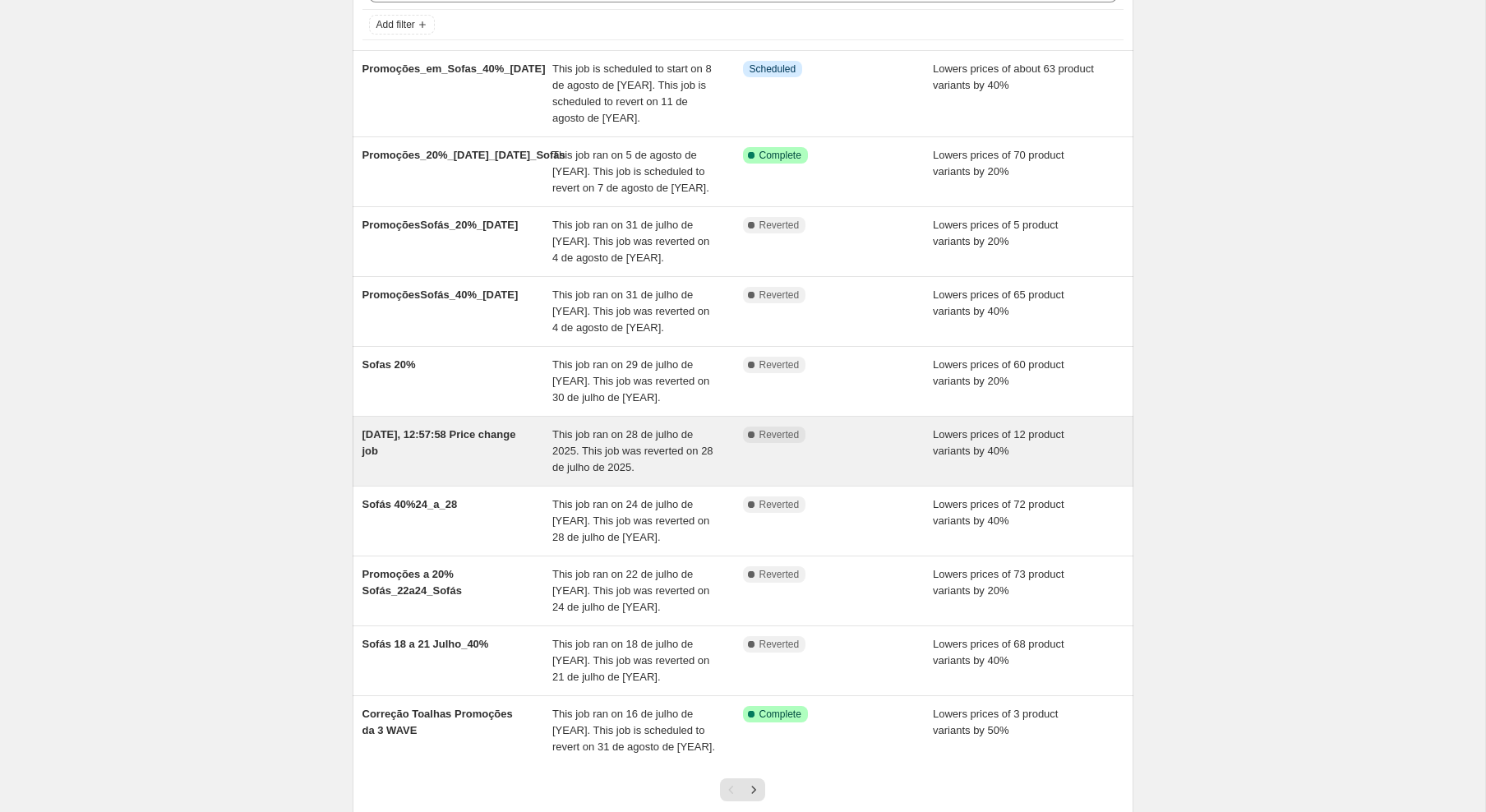 scroll, scrollTop: 0, scrollLeft: 0, axis: both 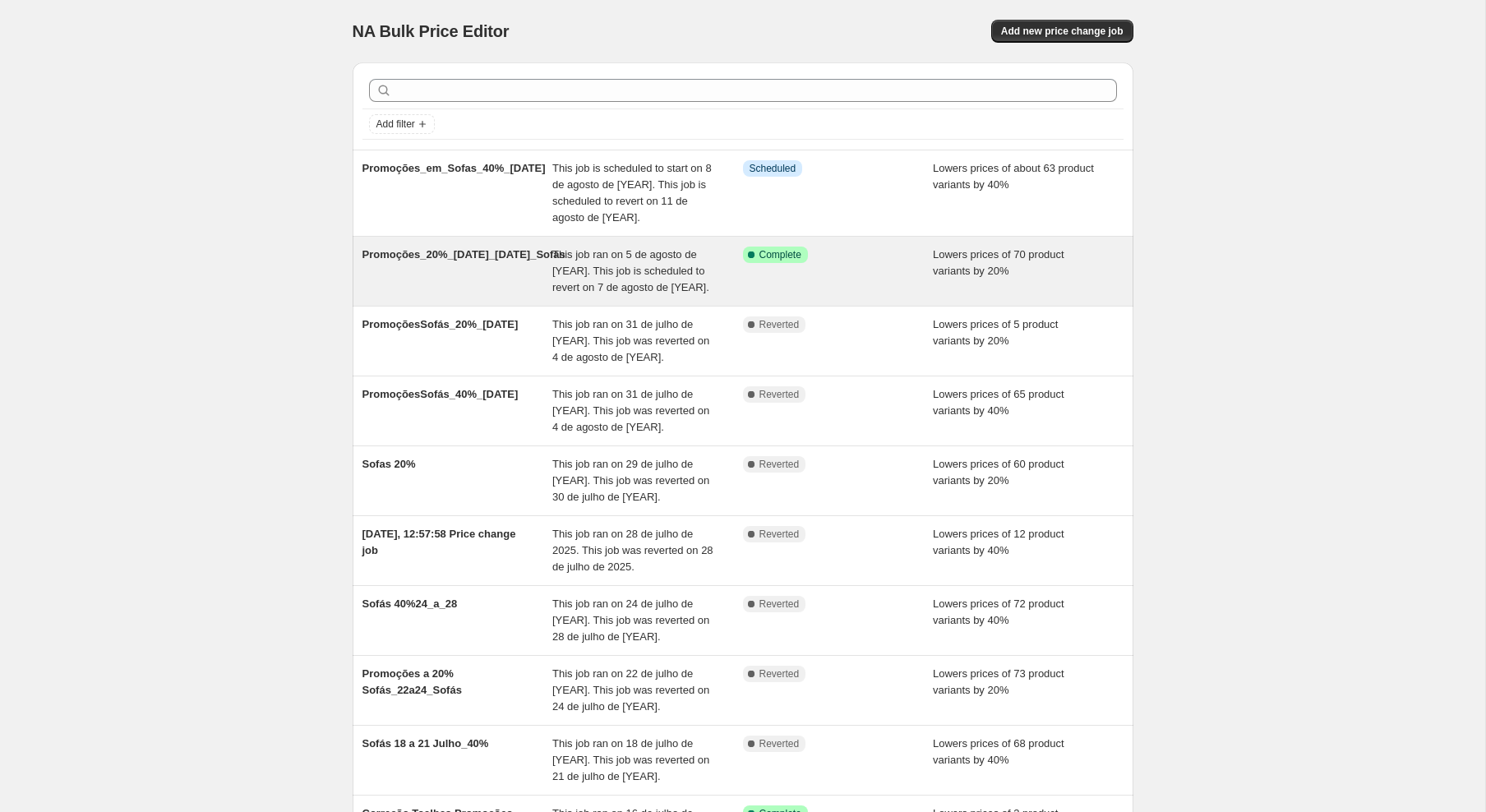 click on "This job ran on 5 de agosto de [YEAR]. This job is scheduled to revert on 7 de agosto de [YEAR]." at bounding box center [630, 270] 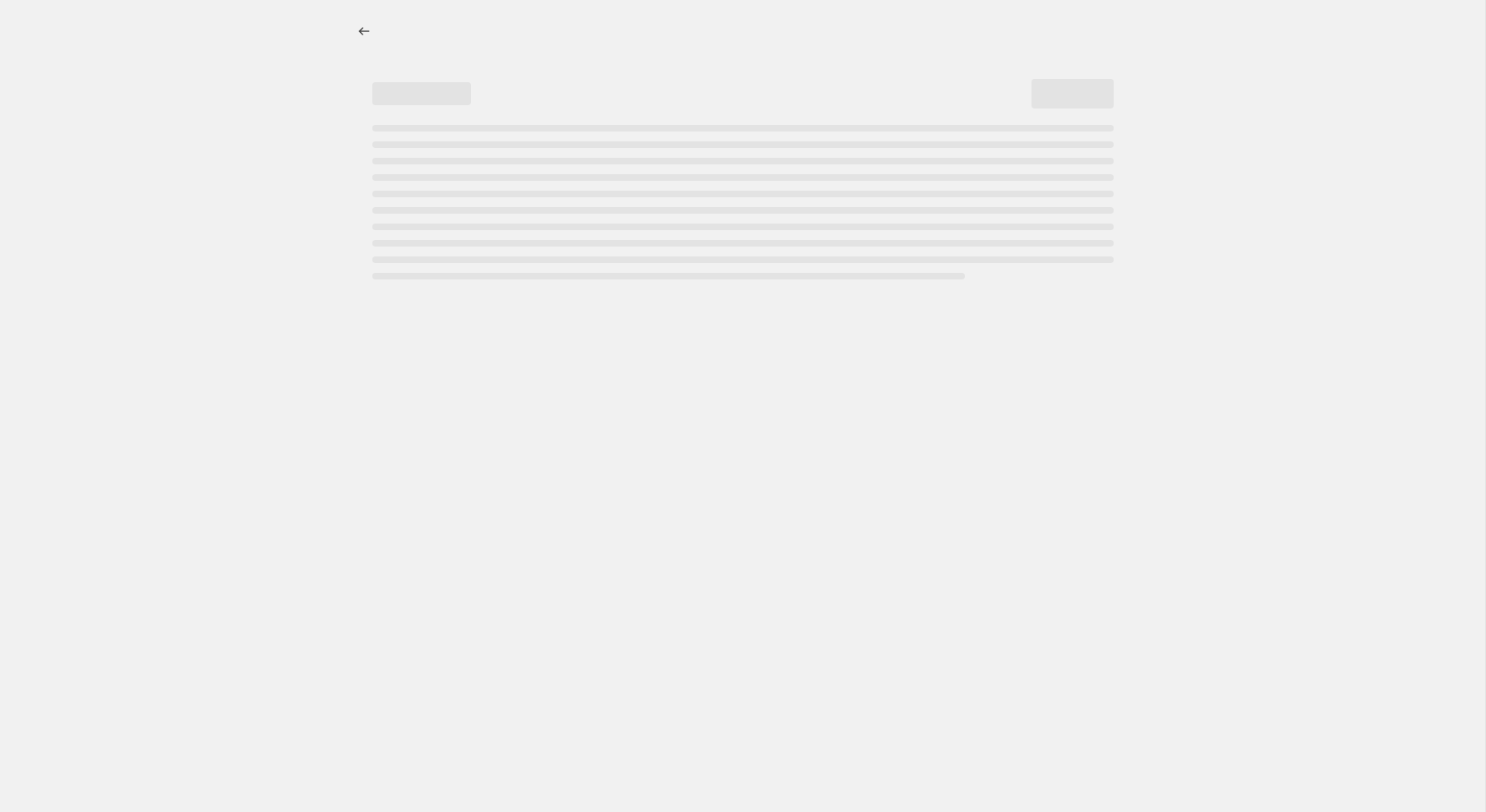 select on "percentage" 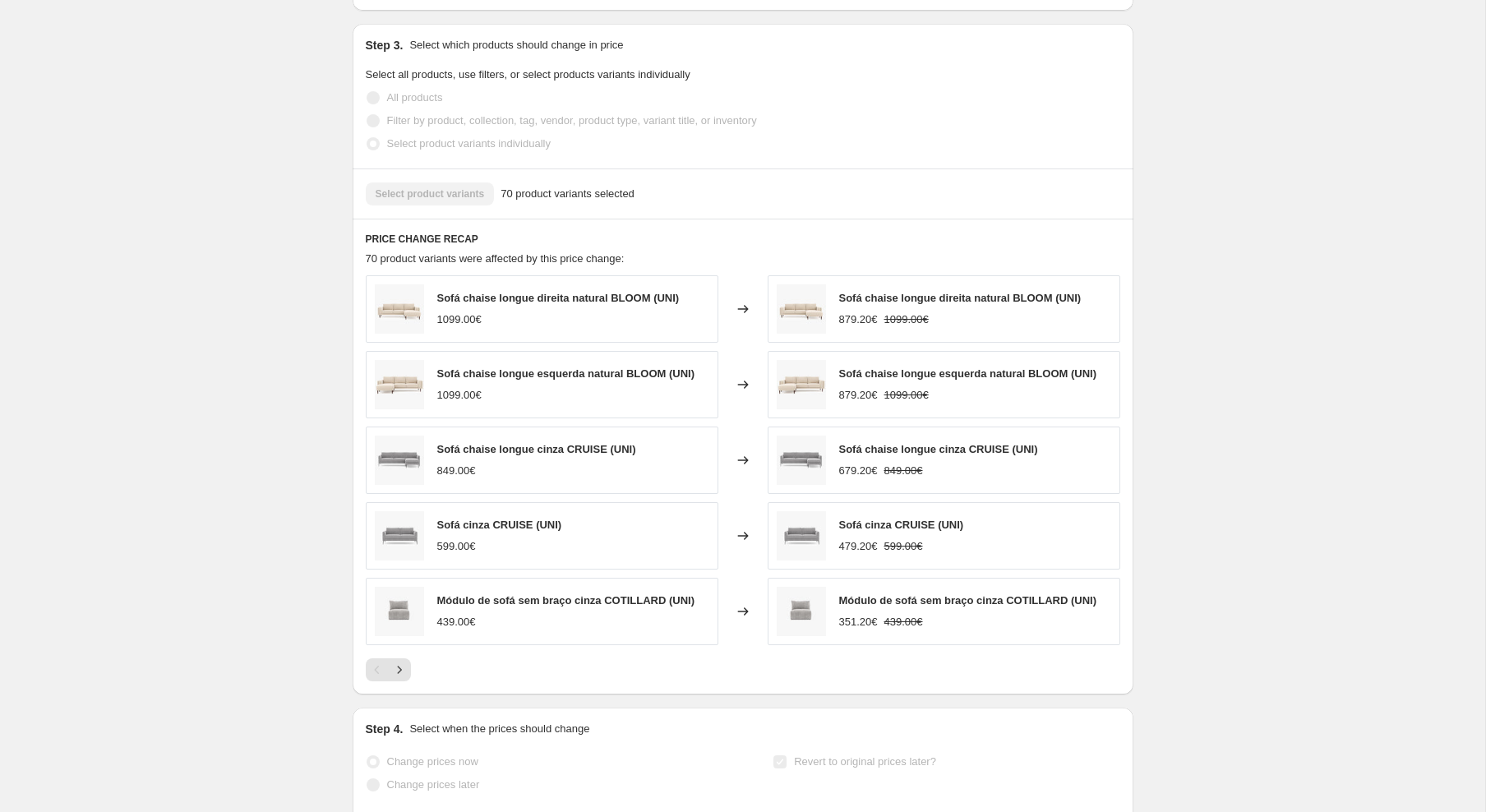 scroll, scrollTop: 1040, scrollLeft: 0, axis: vertical 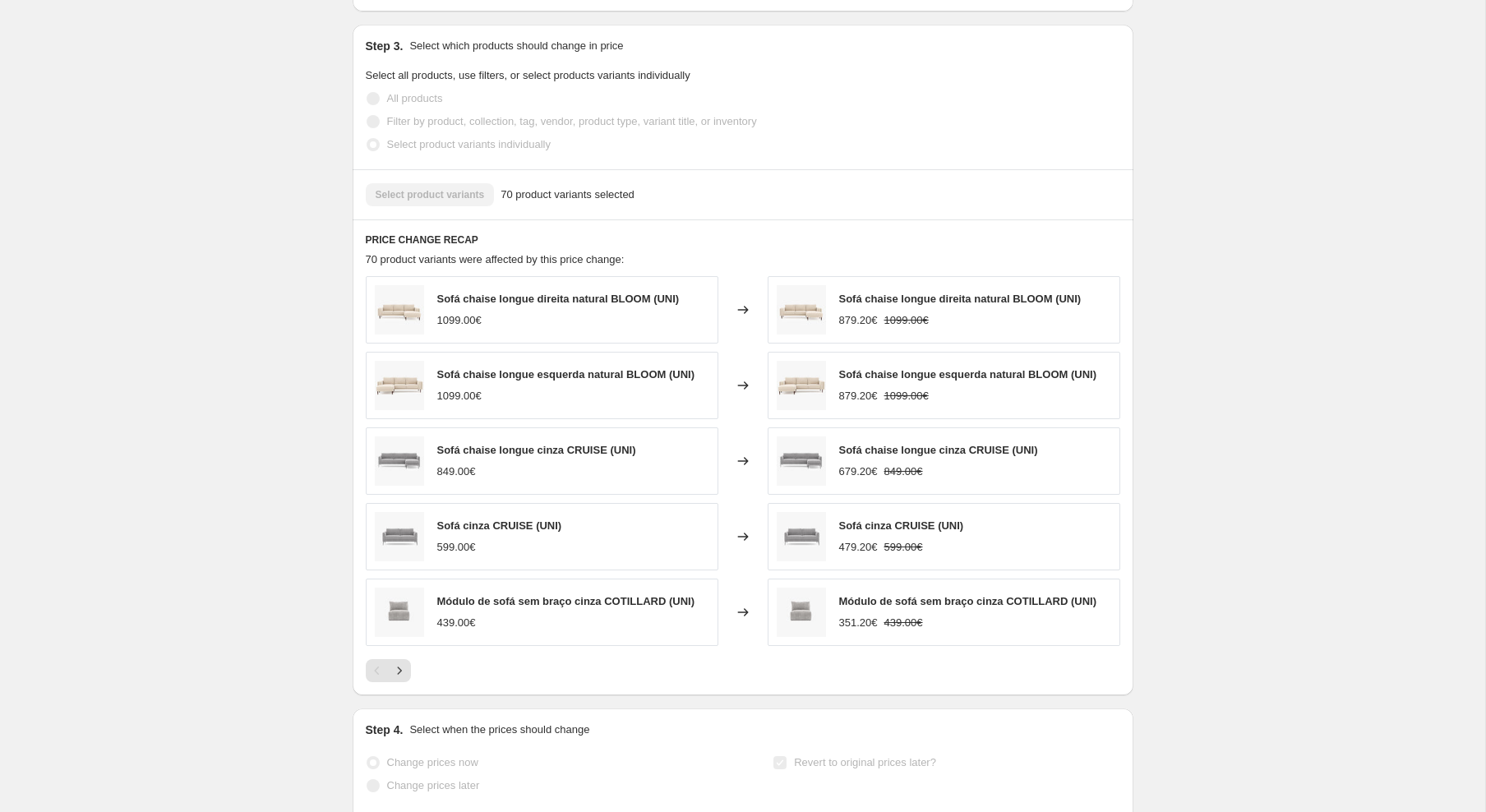 click on "Changed to" at bounding box center (743, 310) 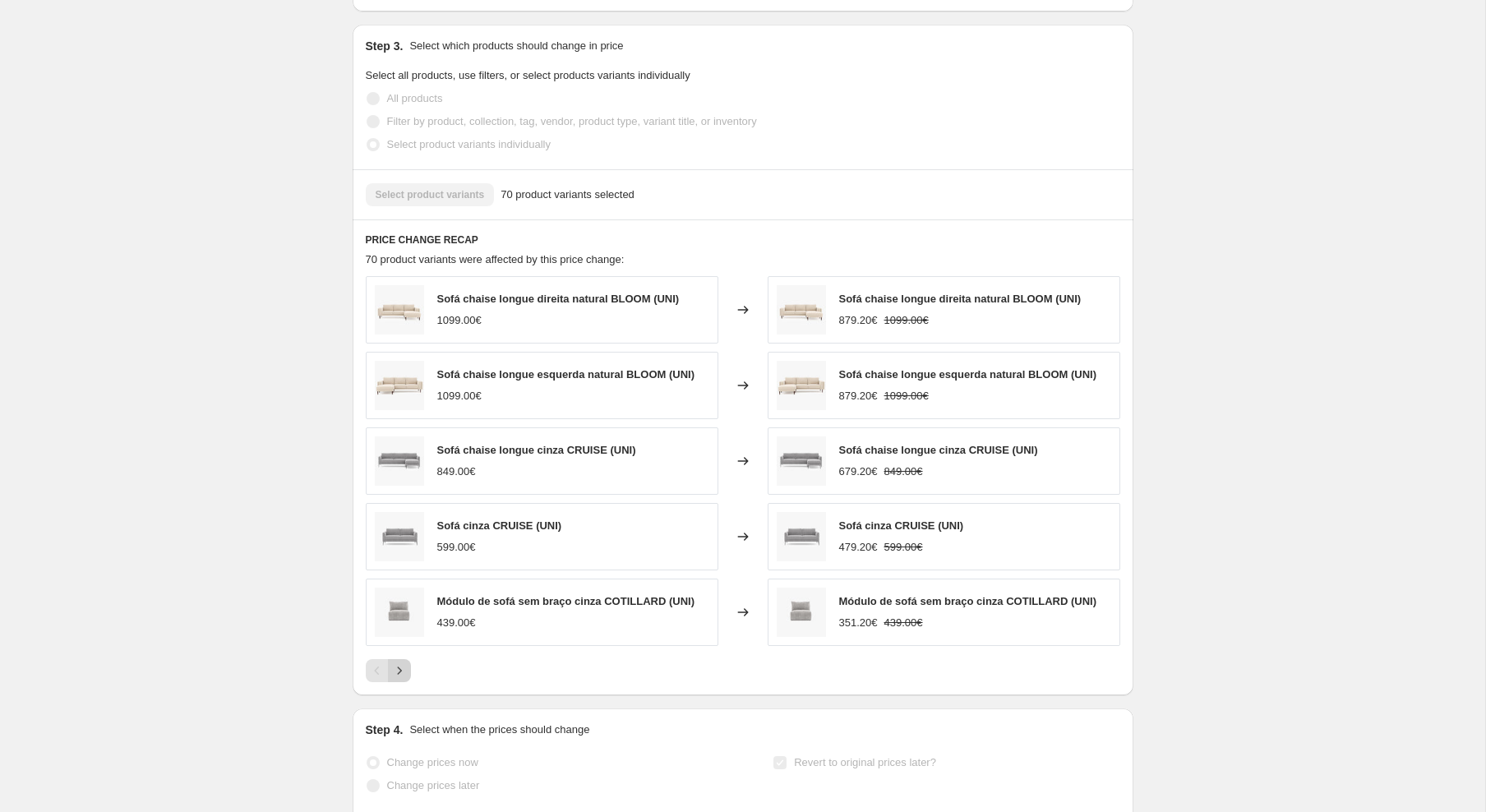 click 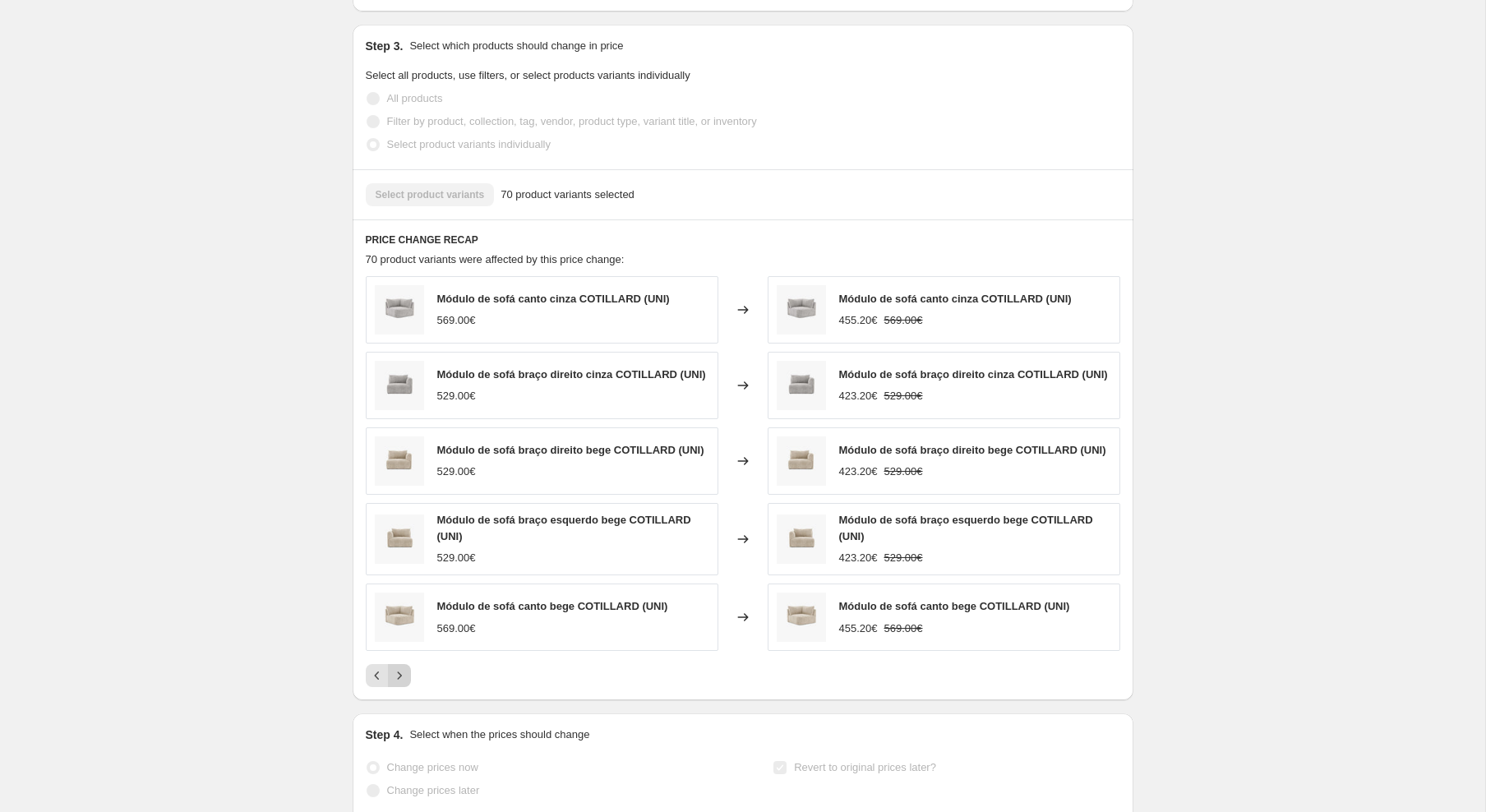 click 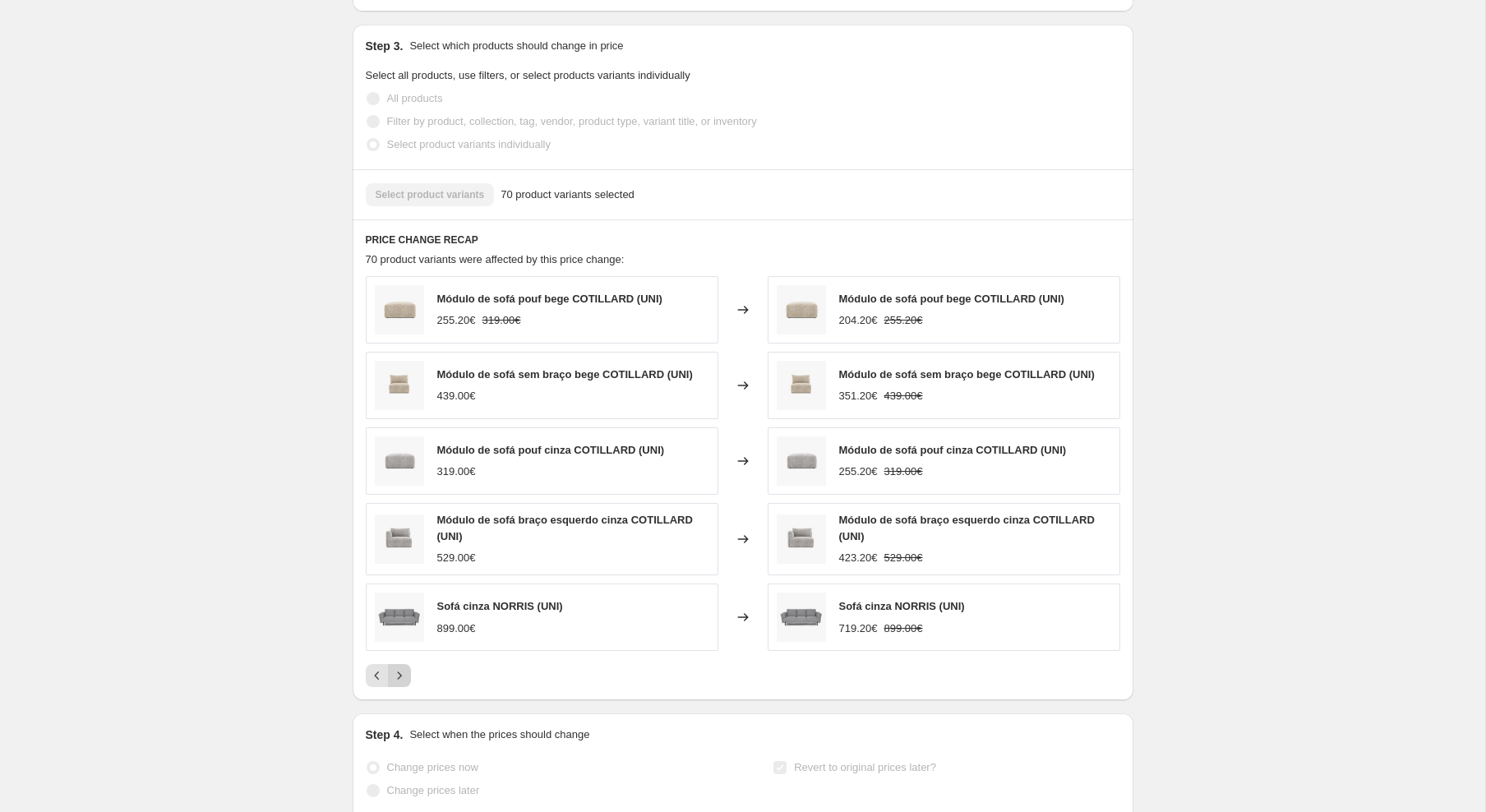 click 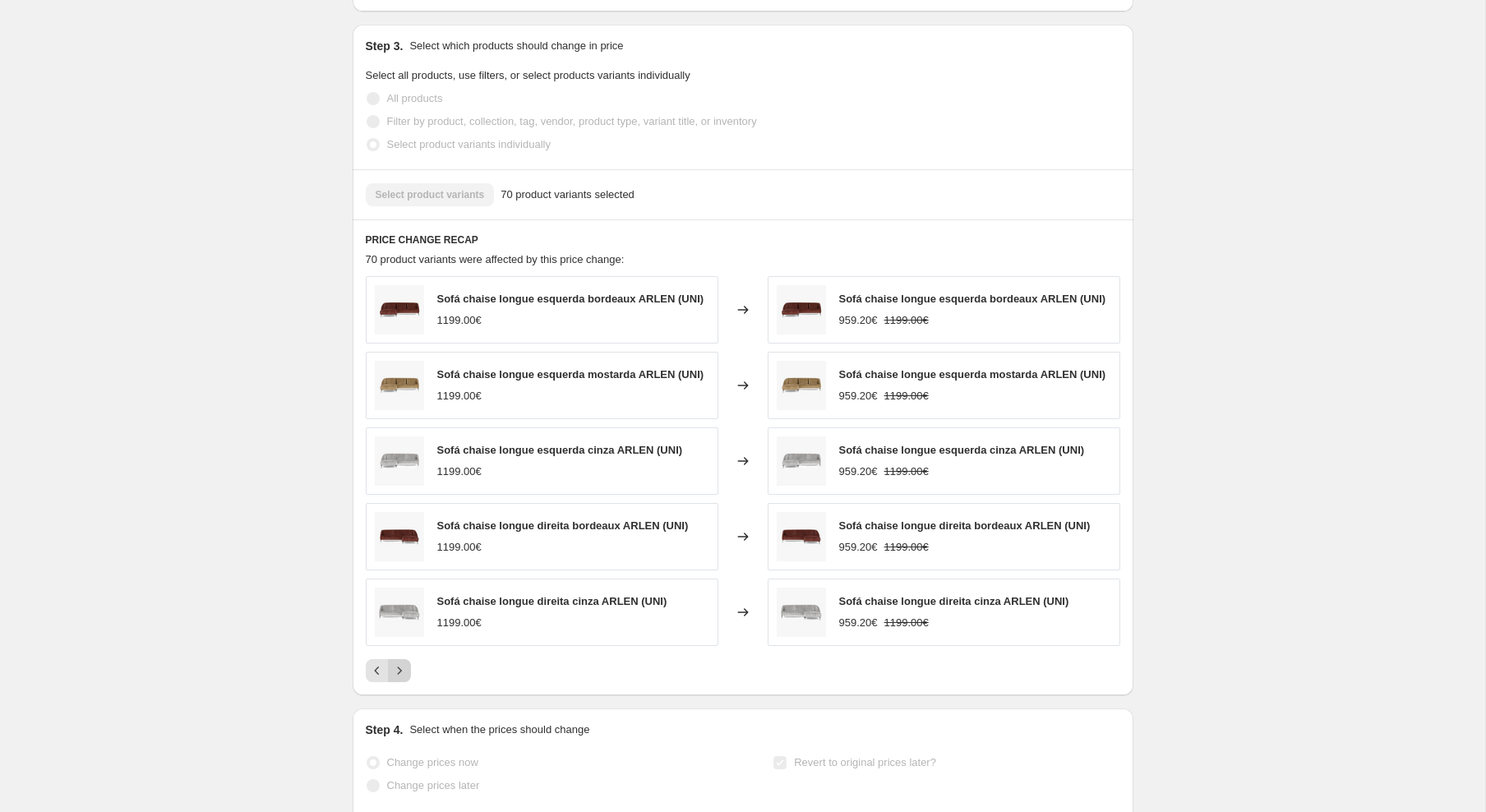 click 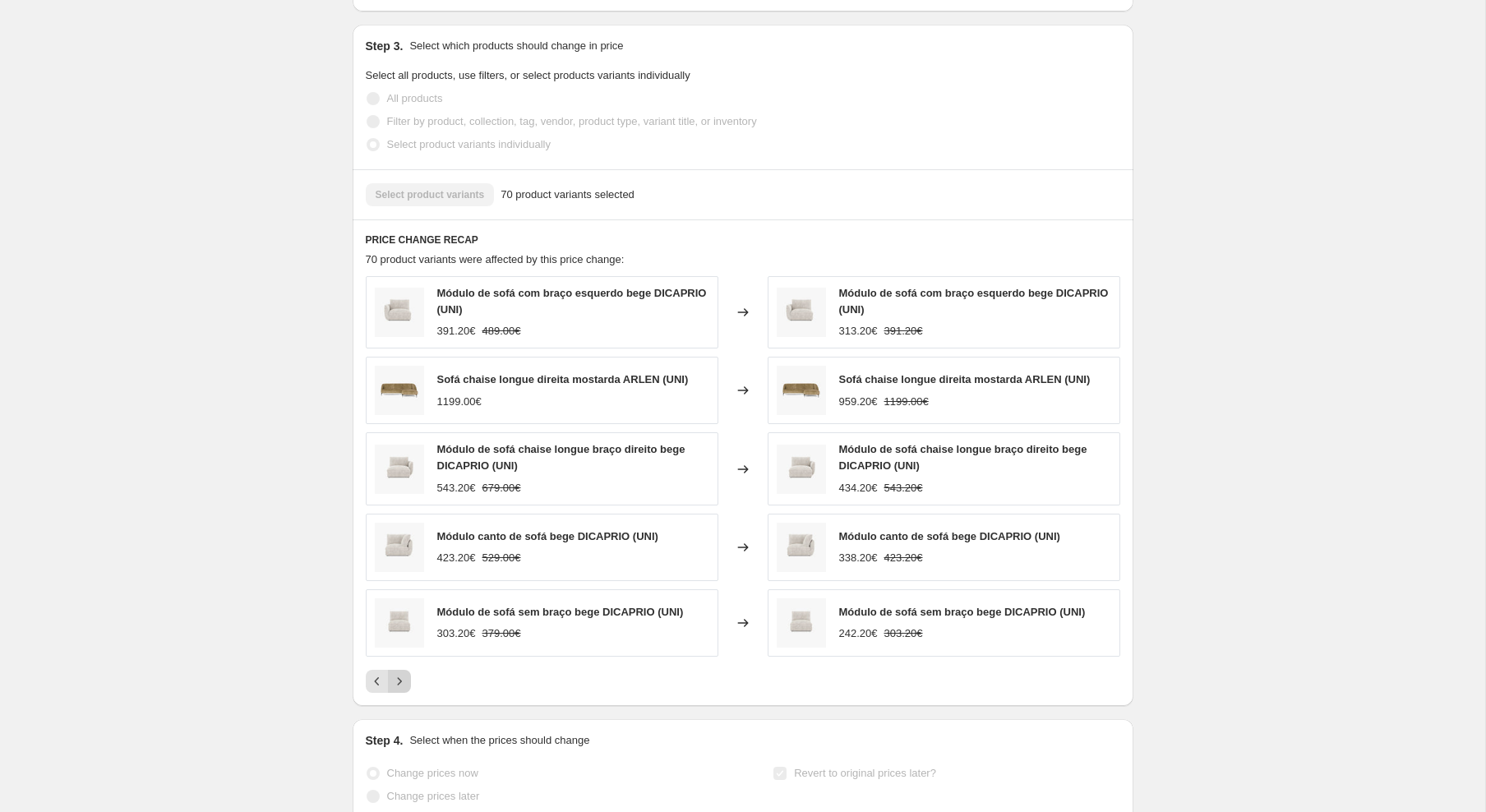 click 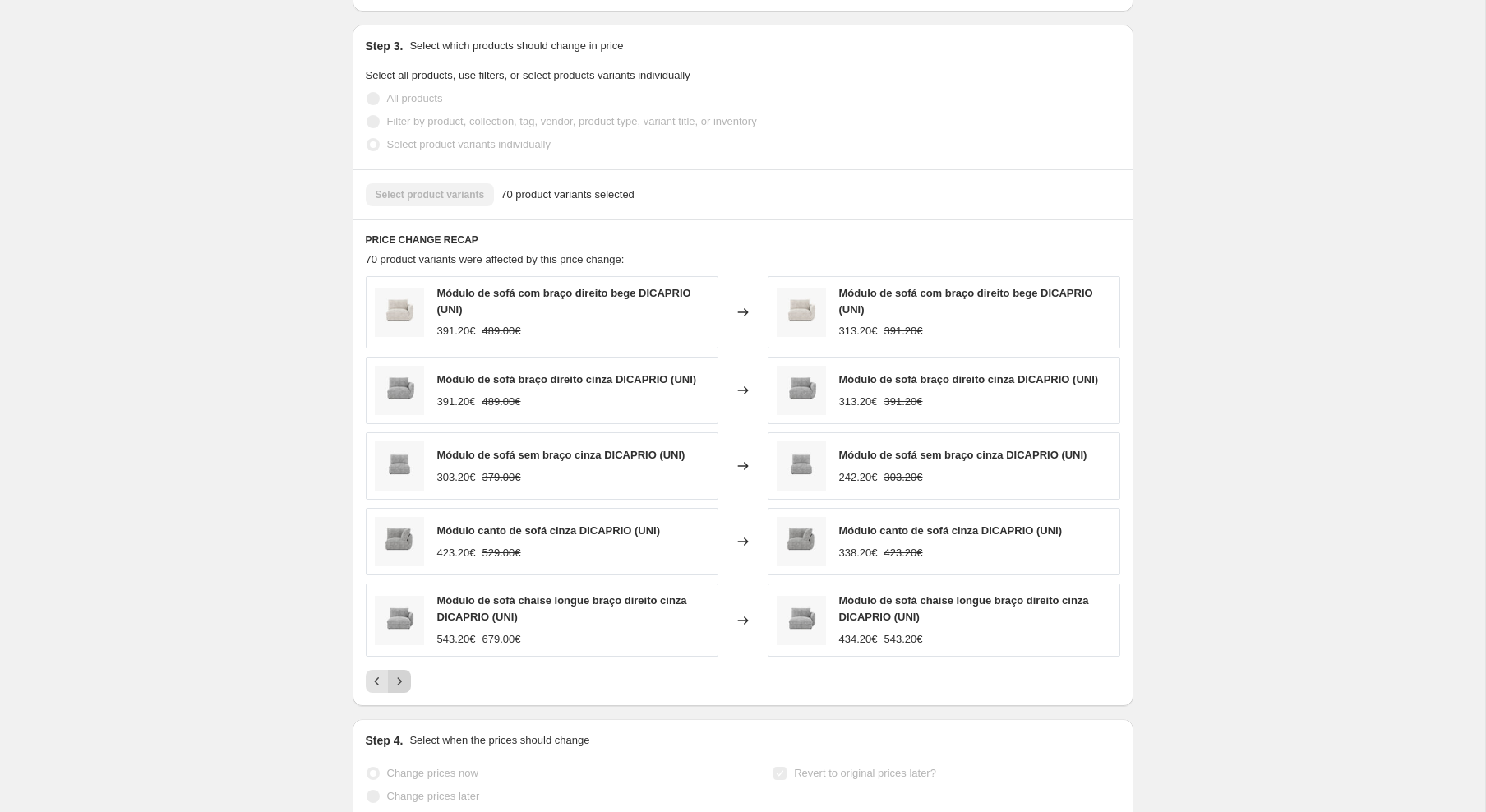 click 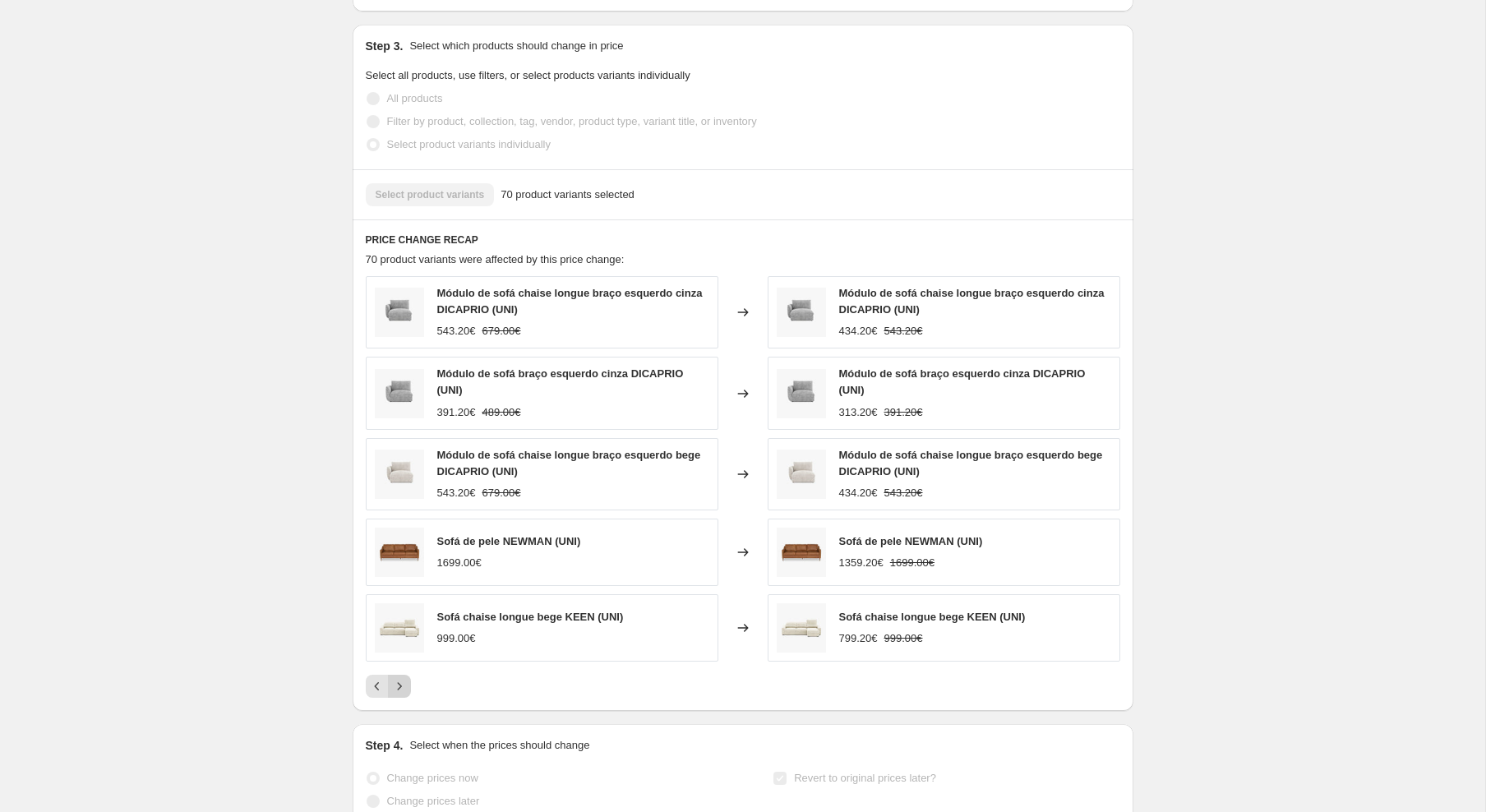 click 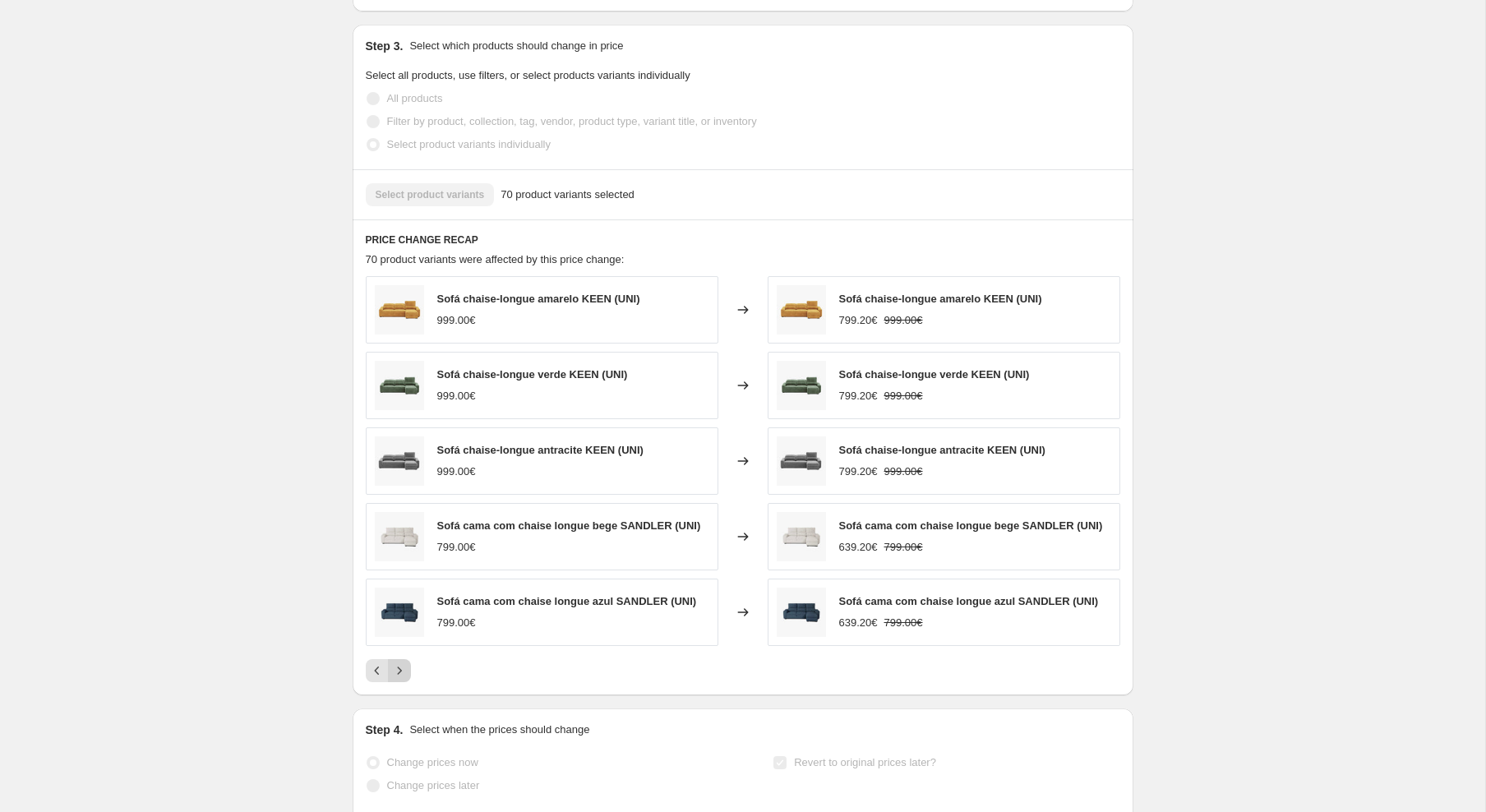 click 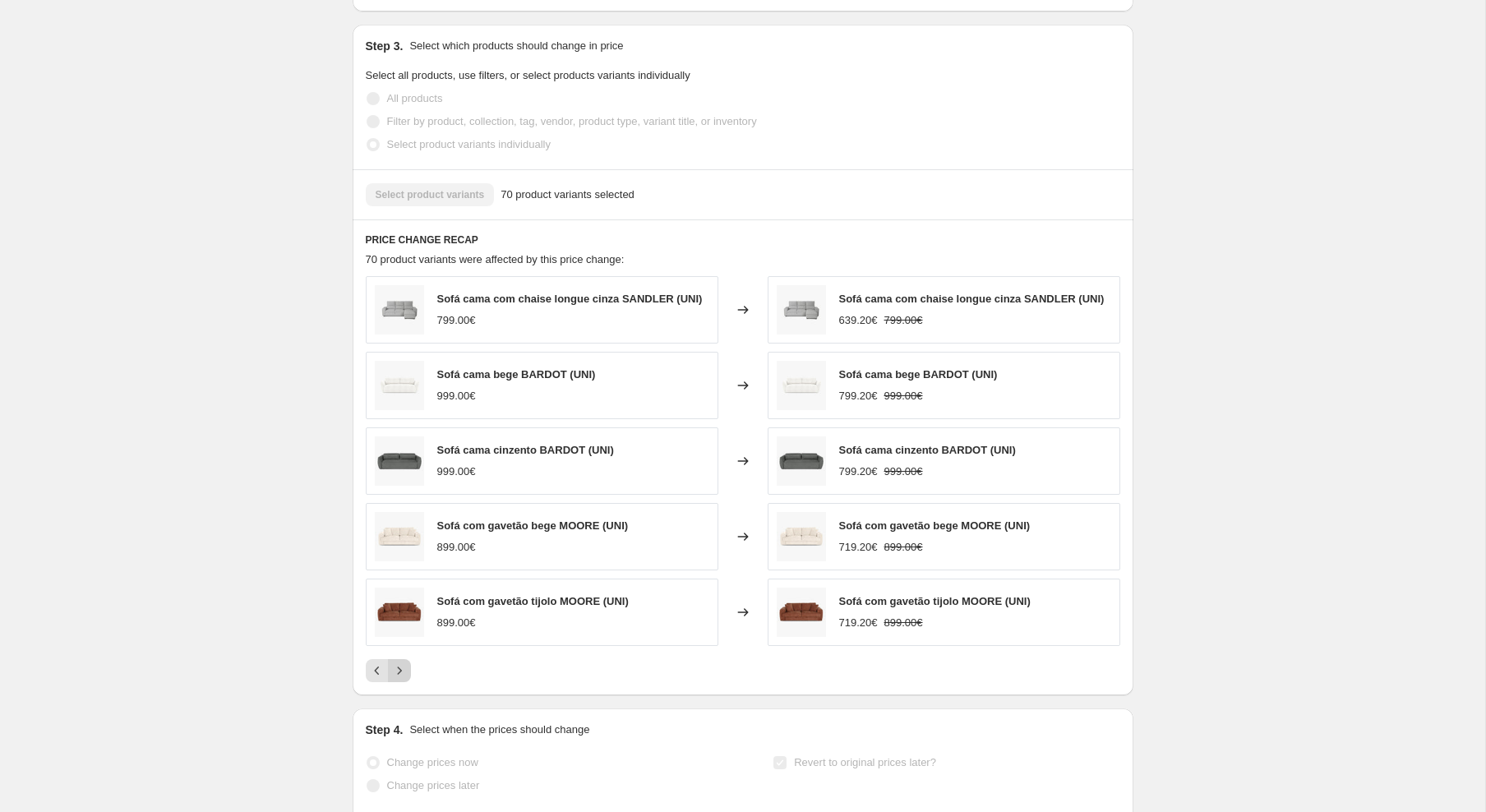 click 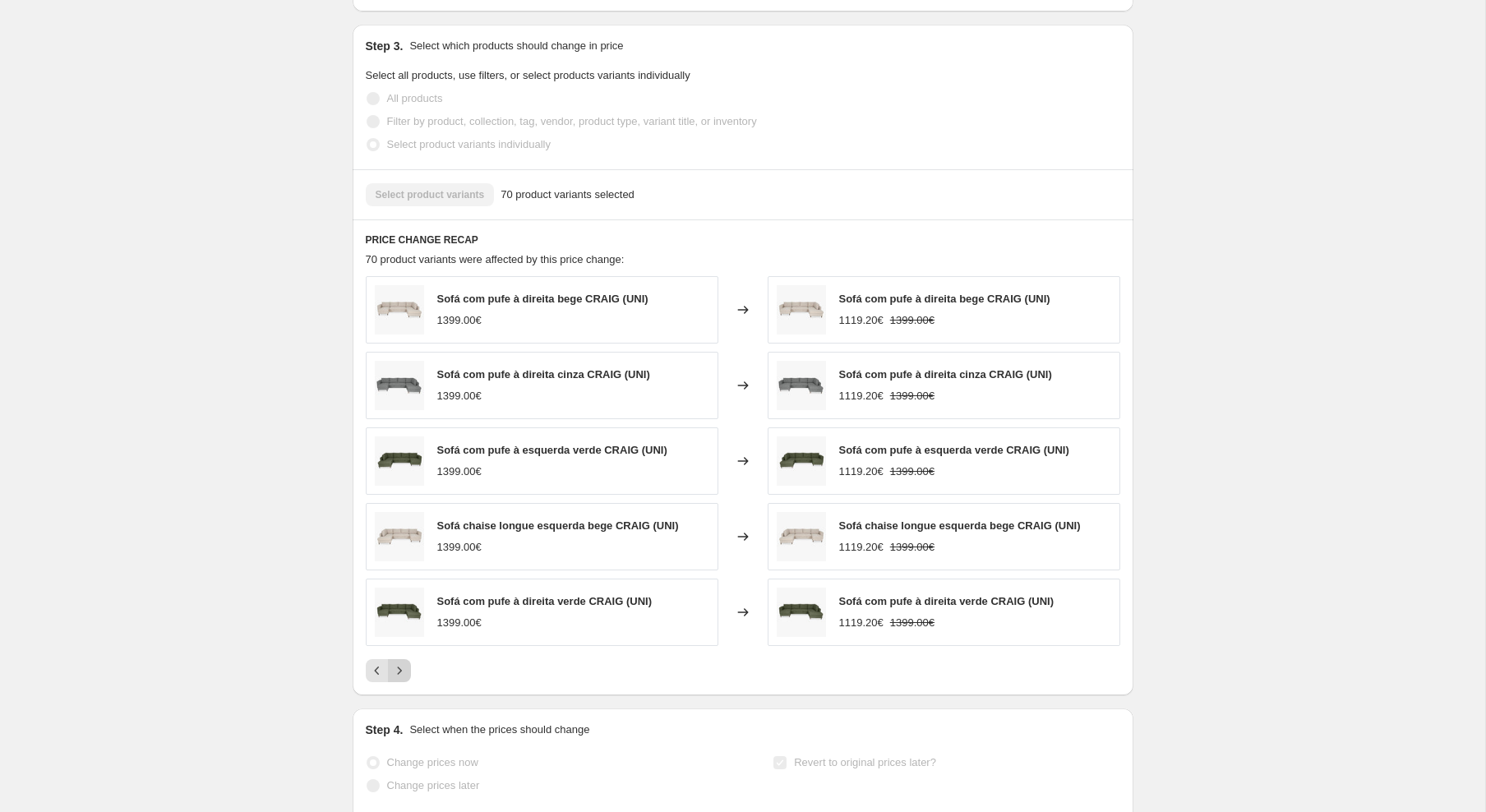 click 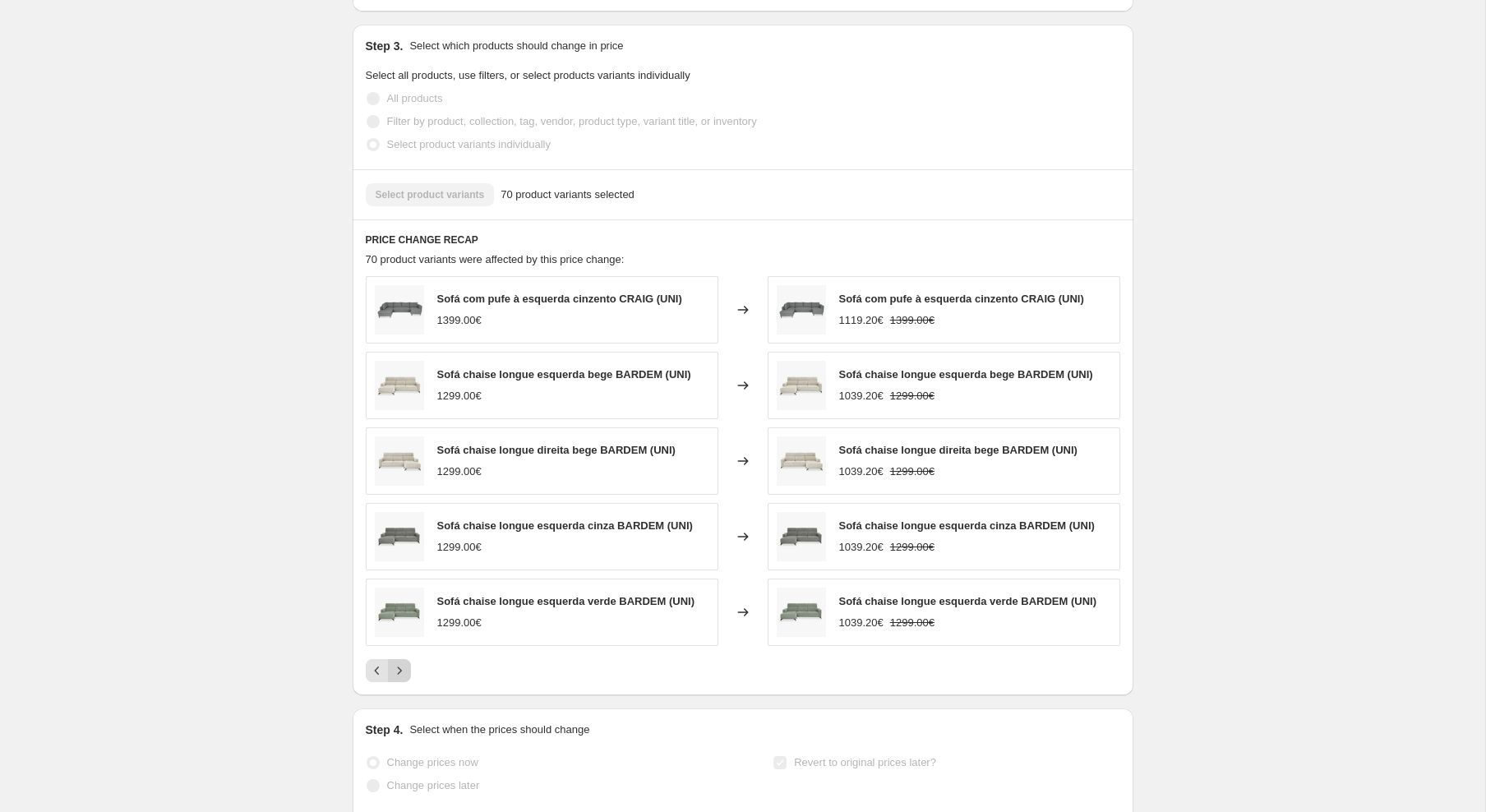 click 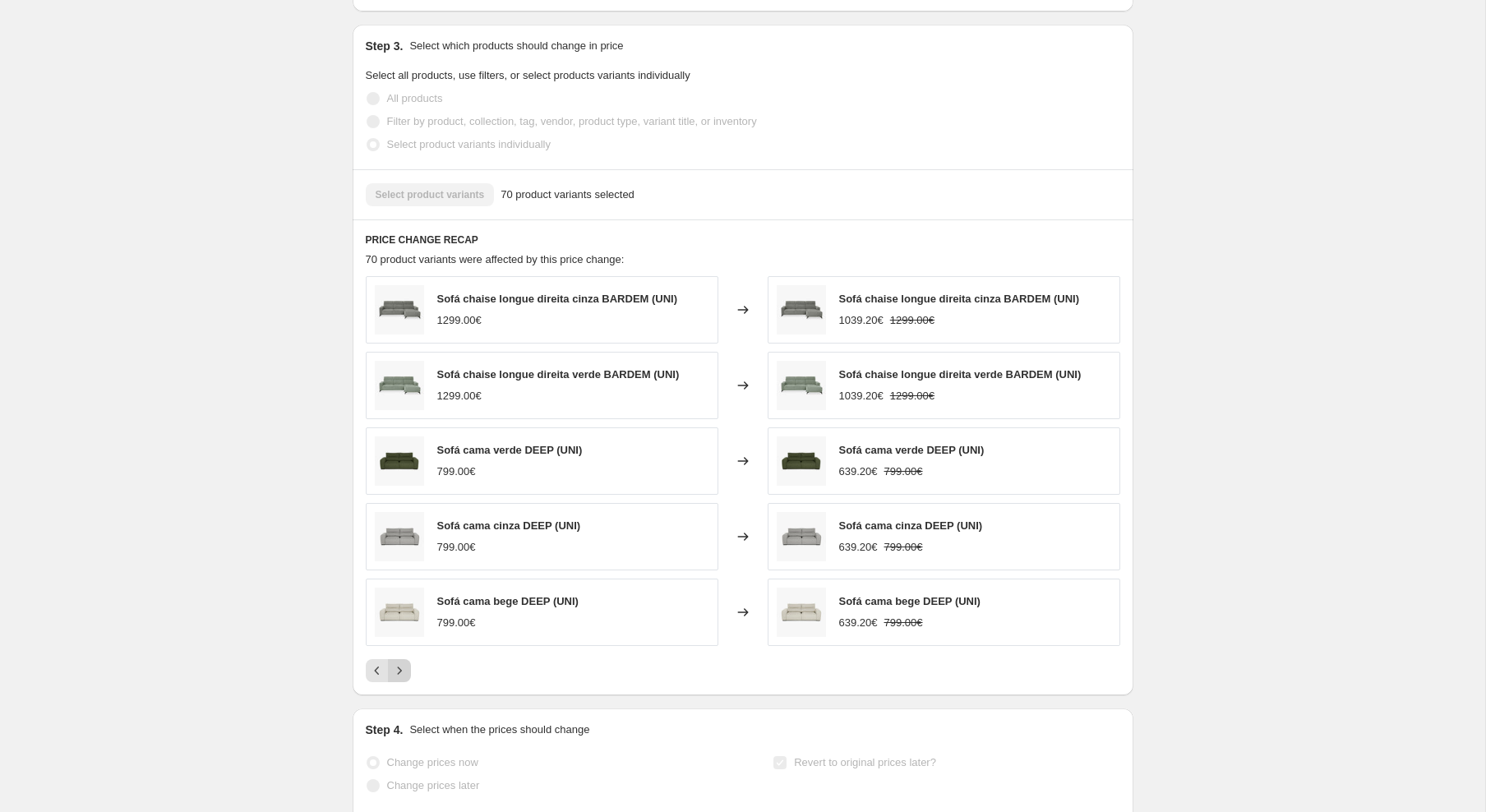 click 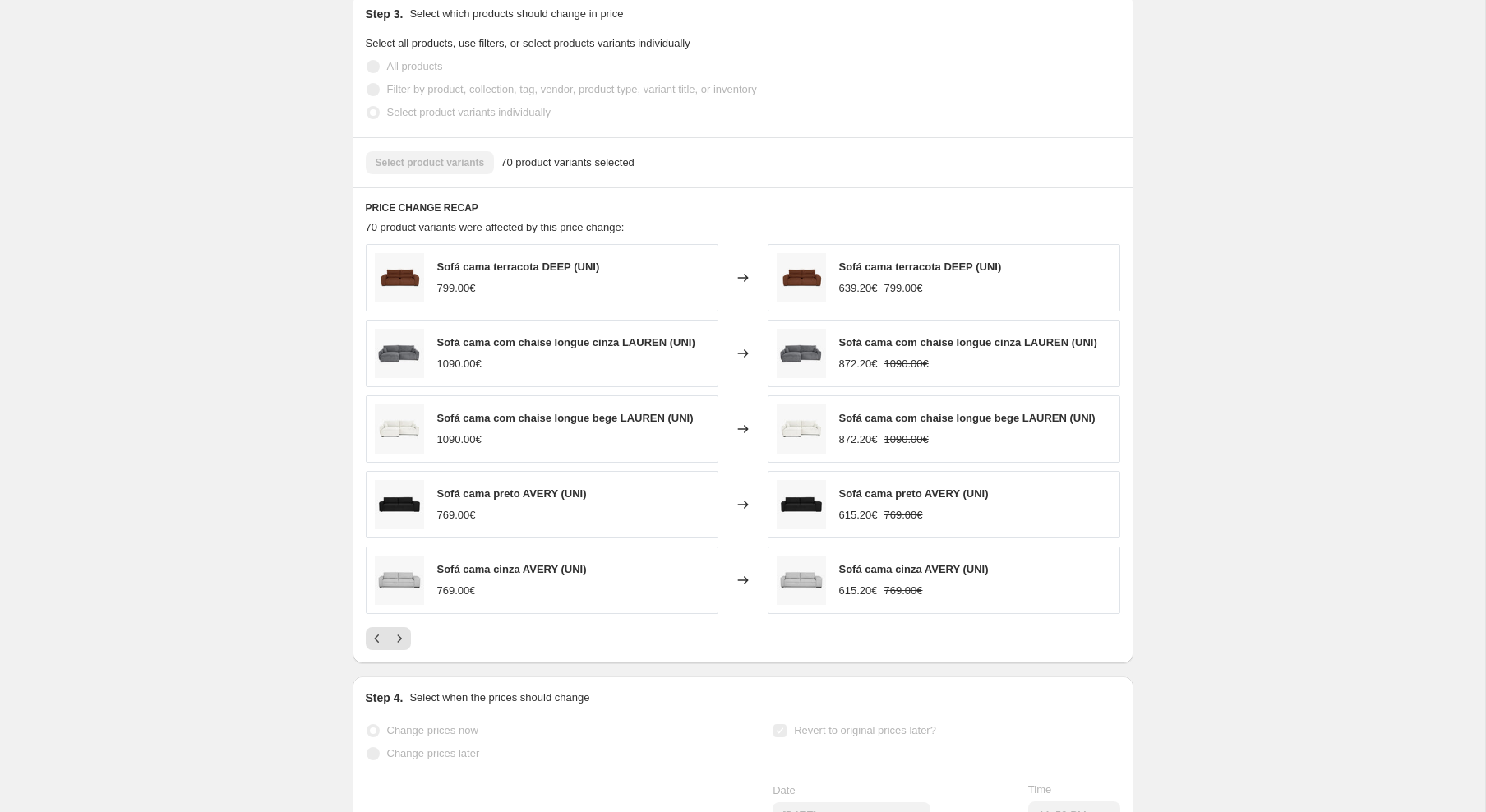 scroll, scrollTop: 1074, scrollLeft: 0, axis: vertical 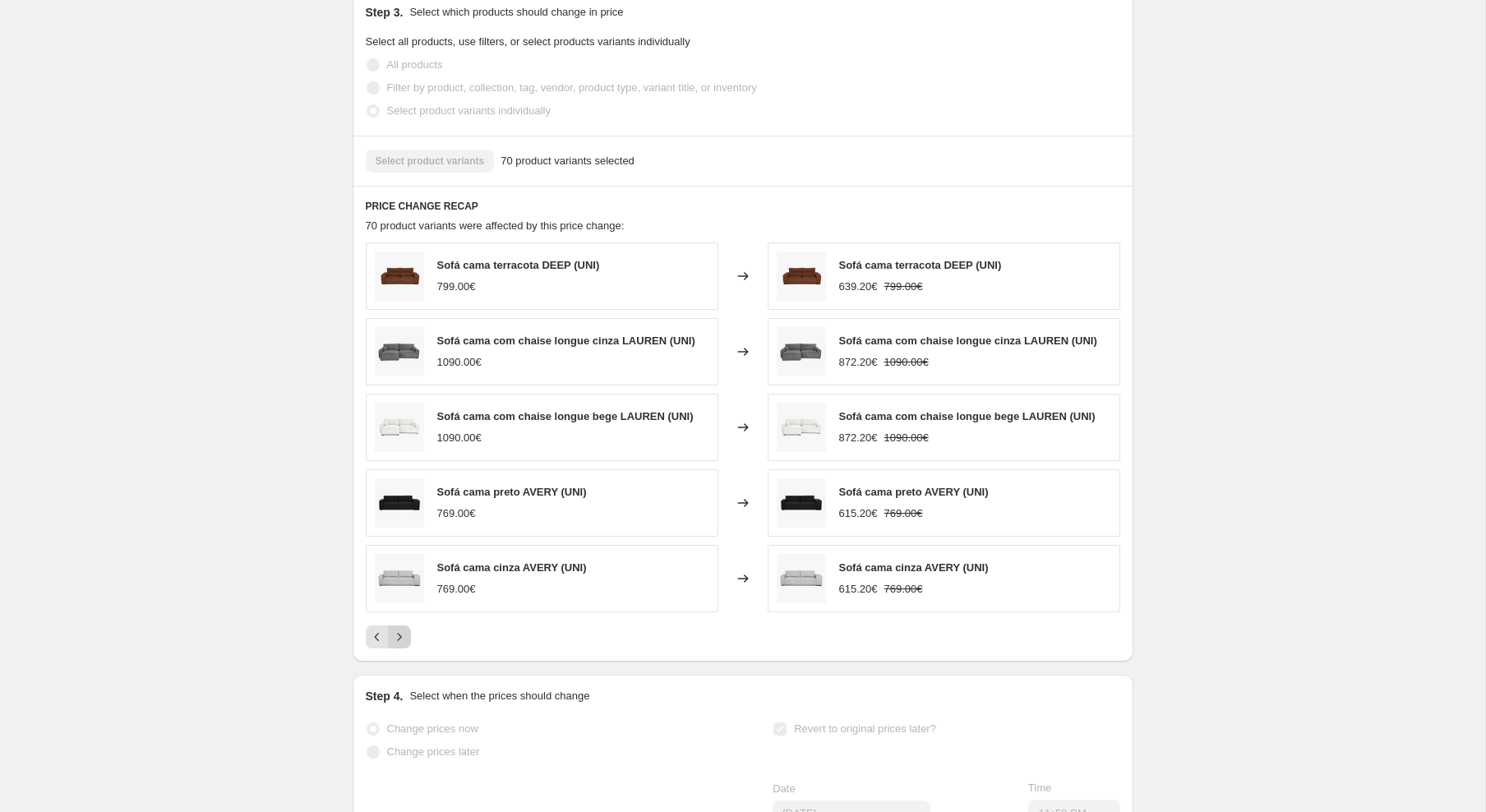 click at bounding box center (399, 637) 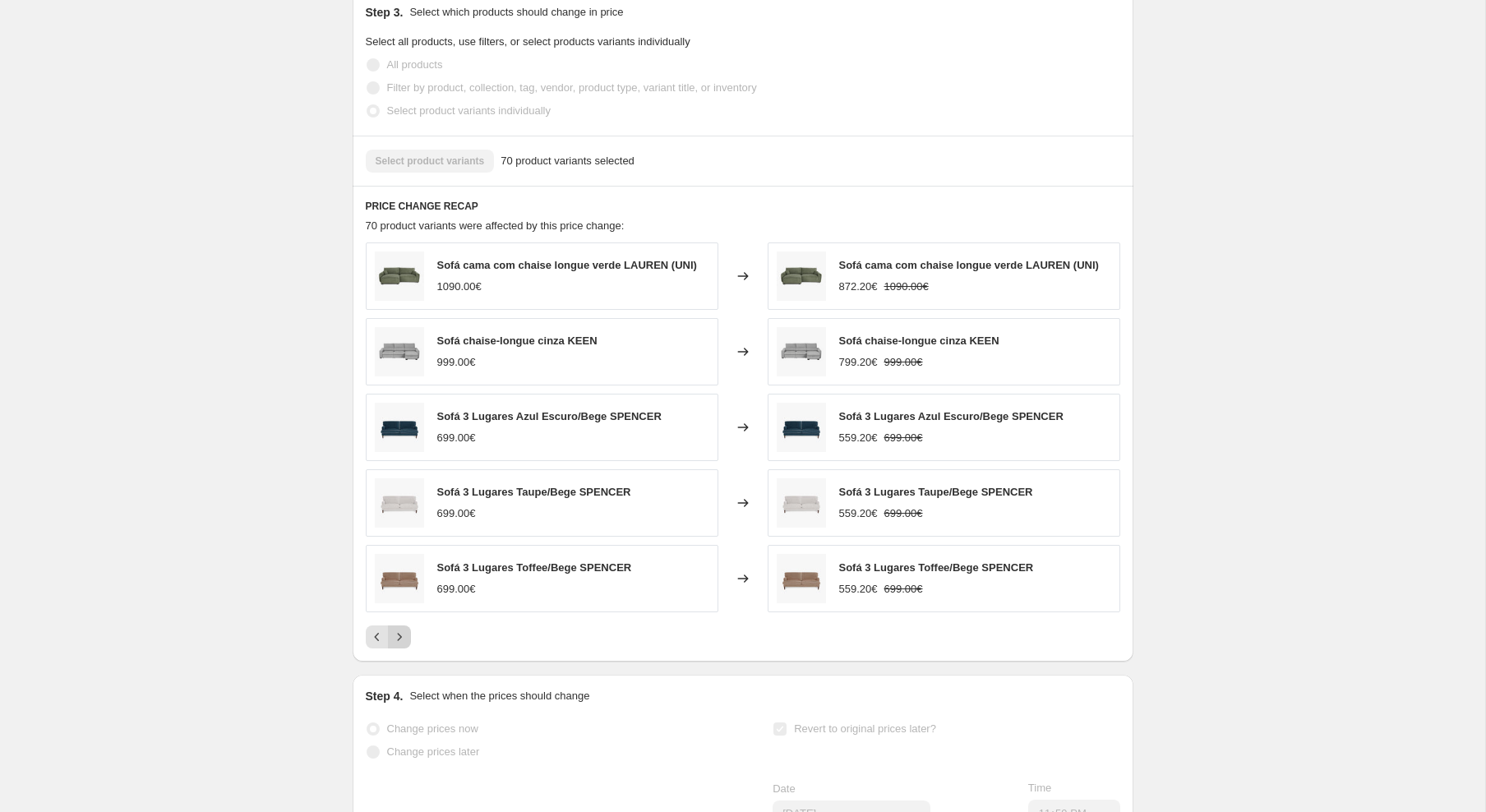 click at bounding box center (399, 637) 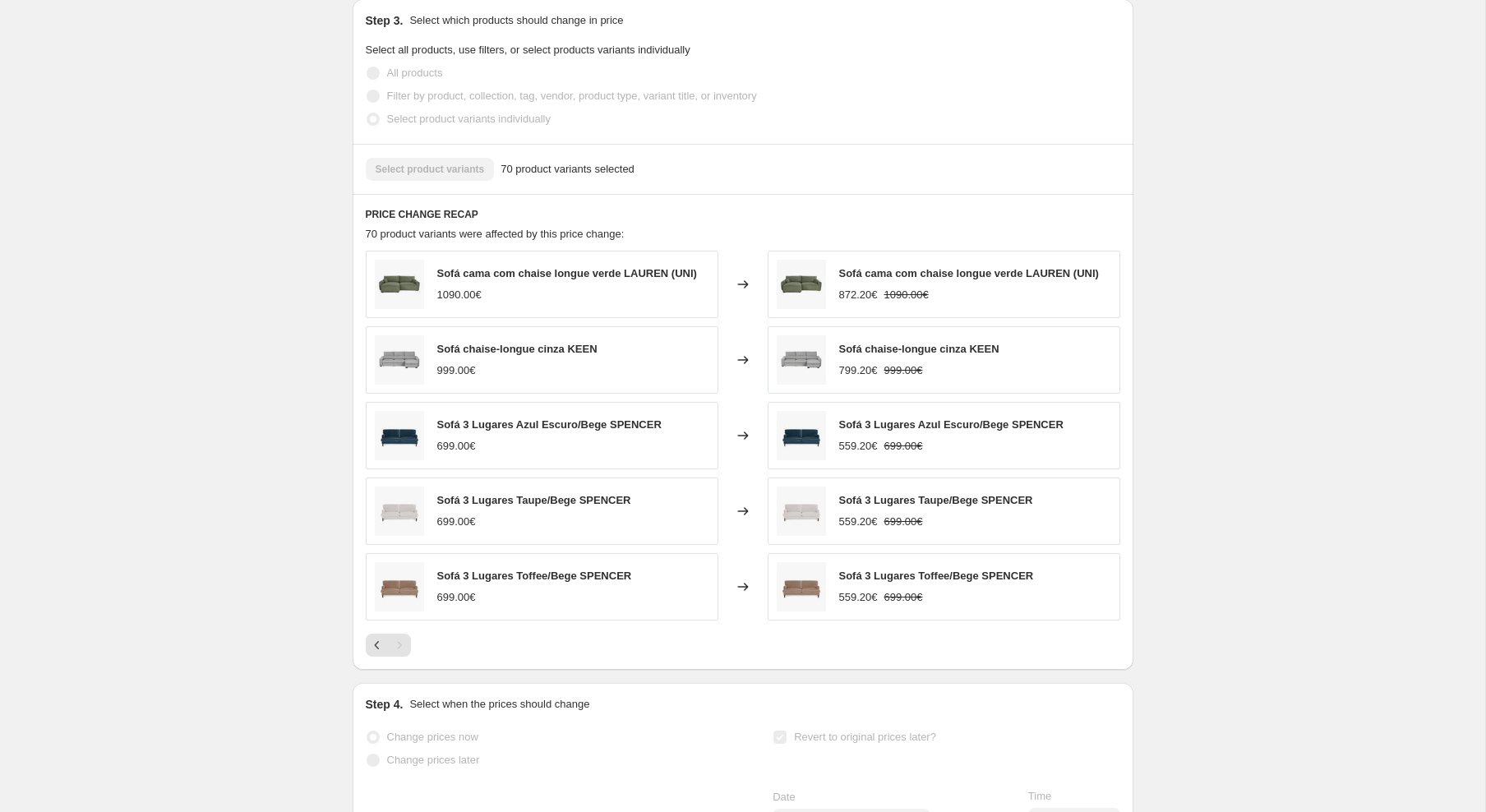 scroll, scrollTop: 1063, scrollLeft: 0, axis: vertical 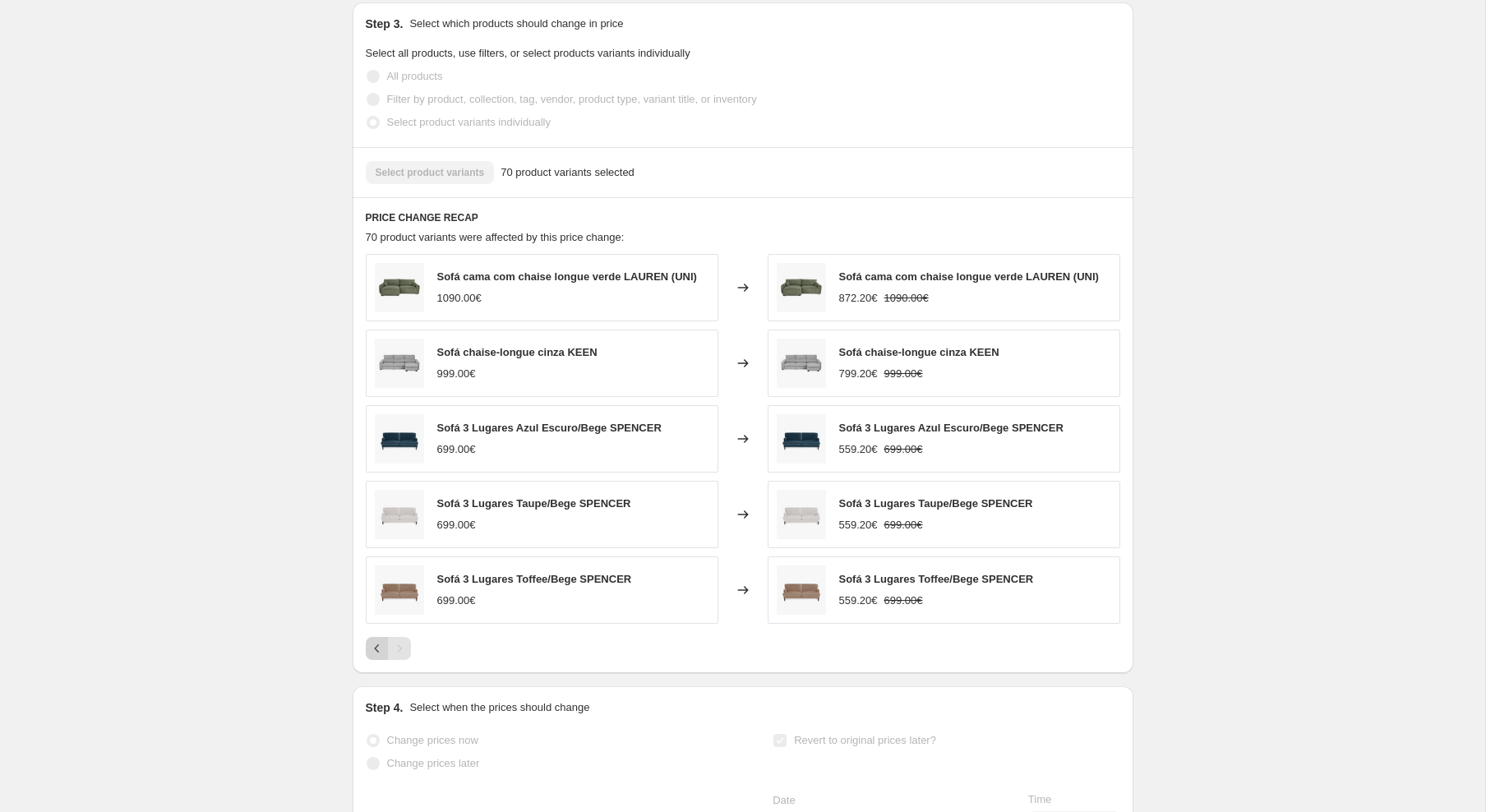 click 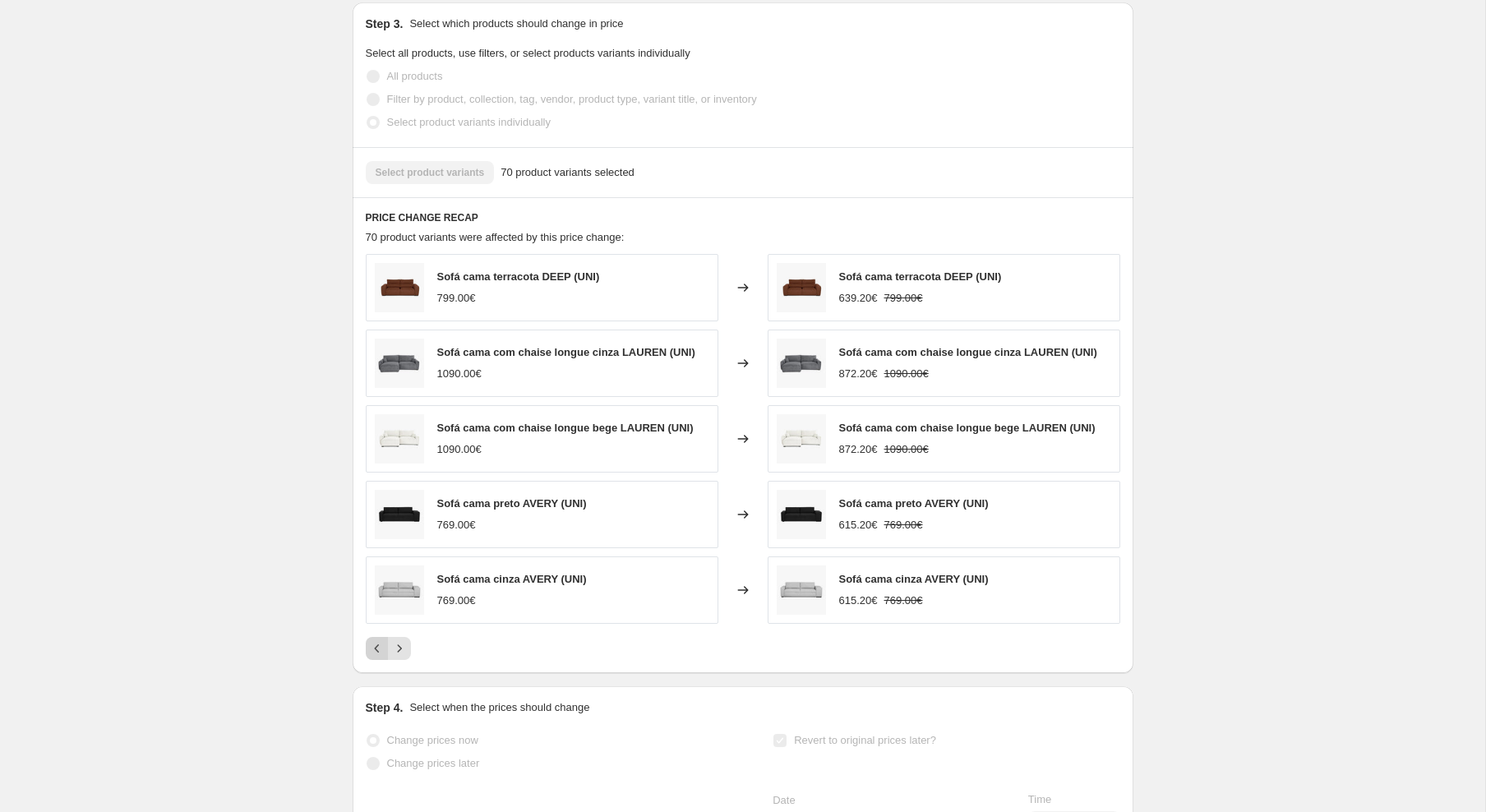 click 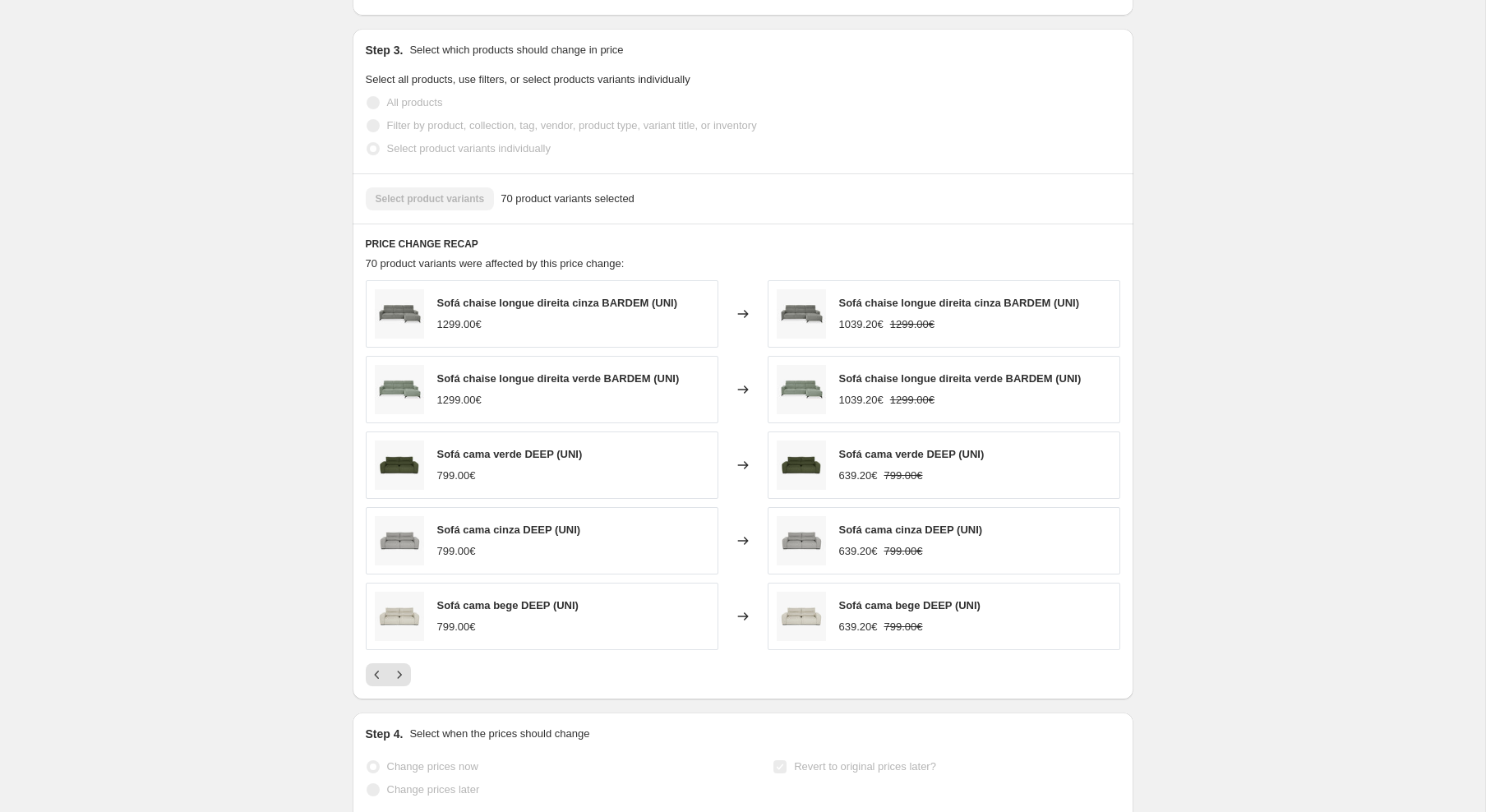 scroll, scrollTop: 1040, scrollLeft: 0, axis: vertical 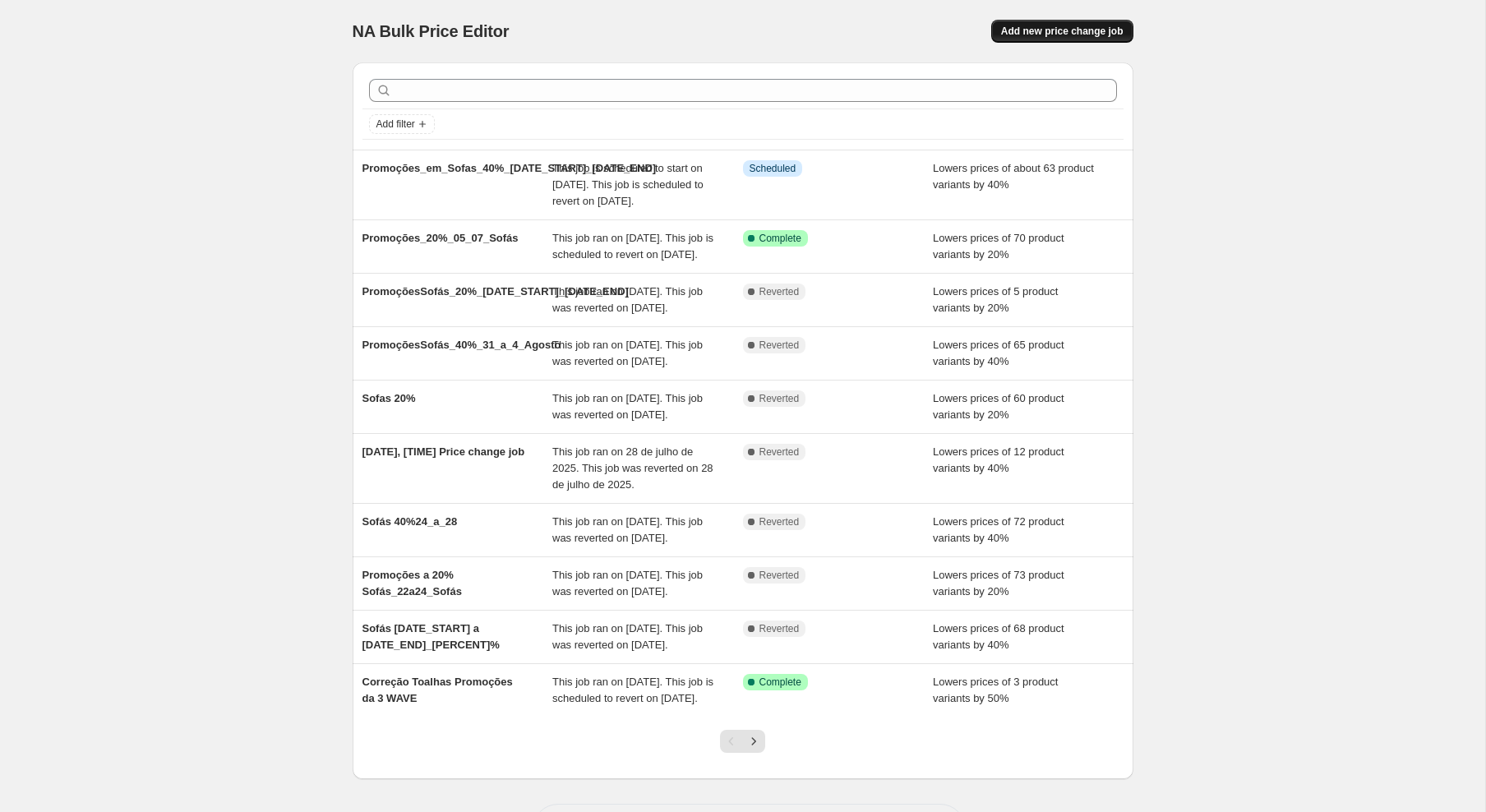 click on "Add new price change job" at bounding box center (1062, 31) 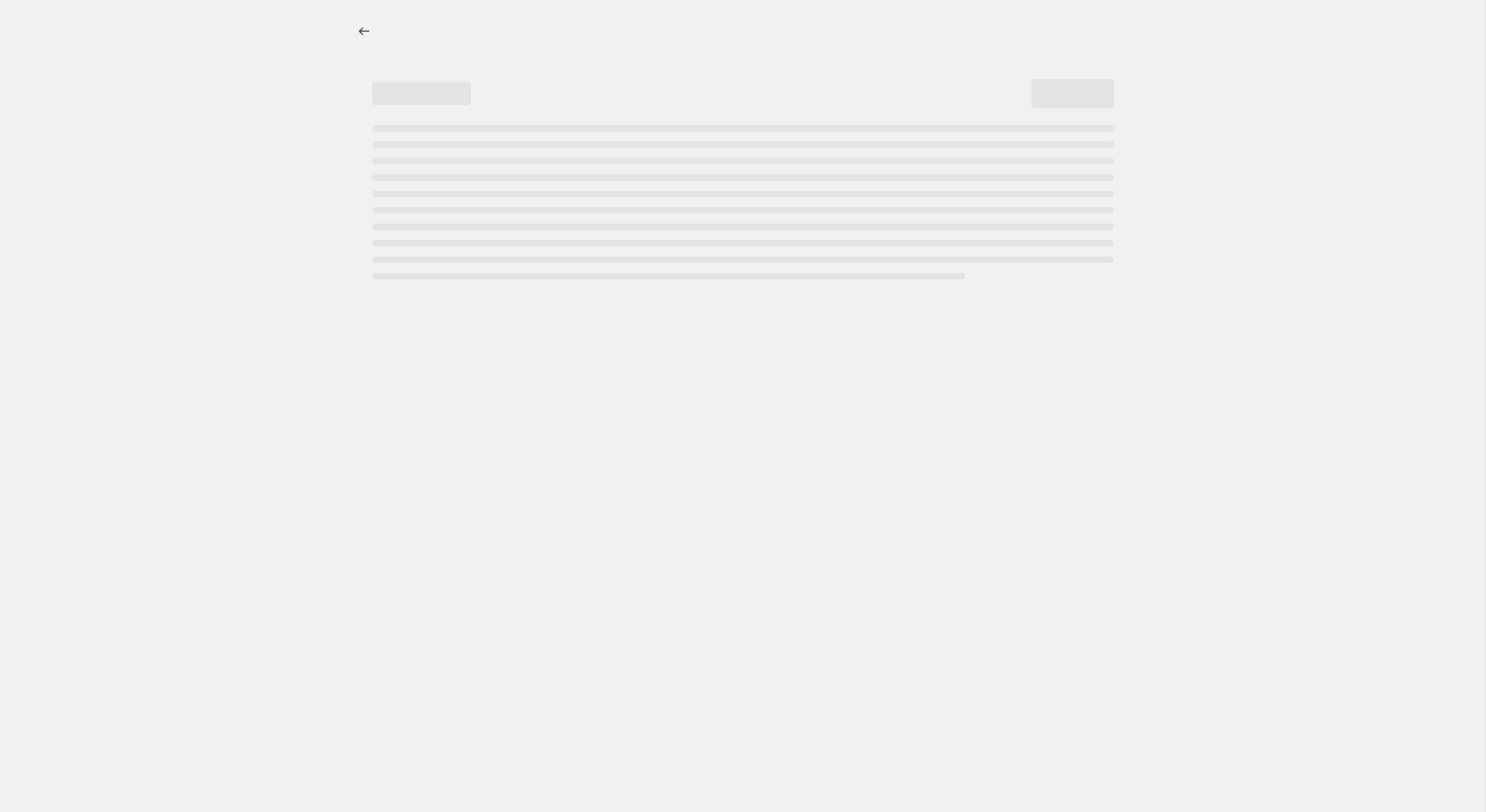 select on "percentage" 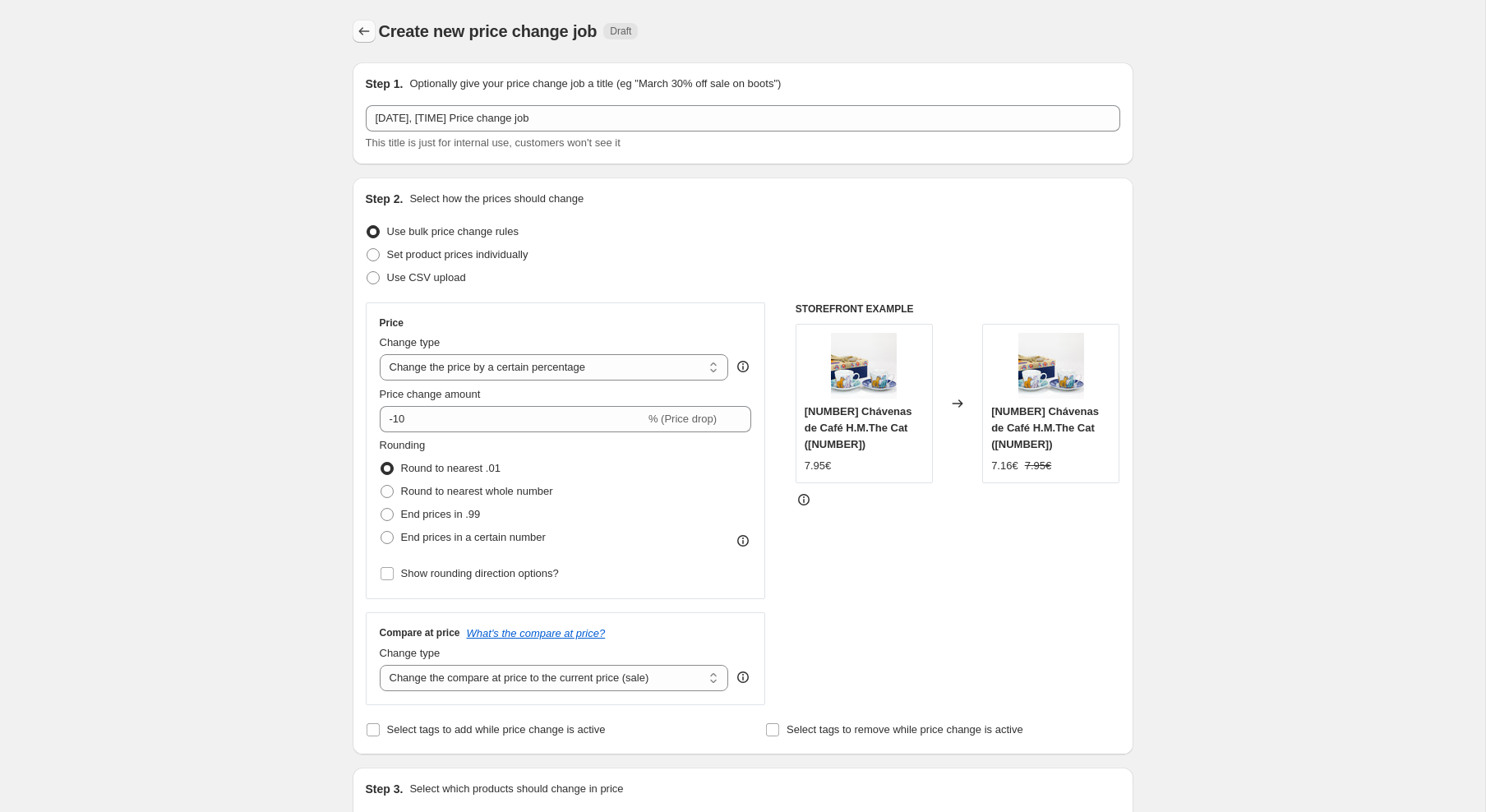 click 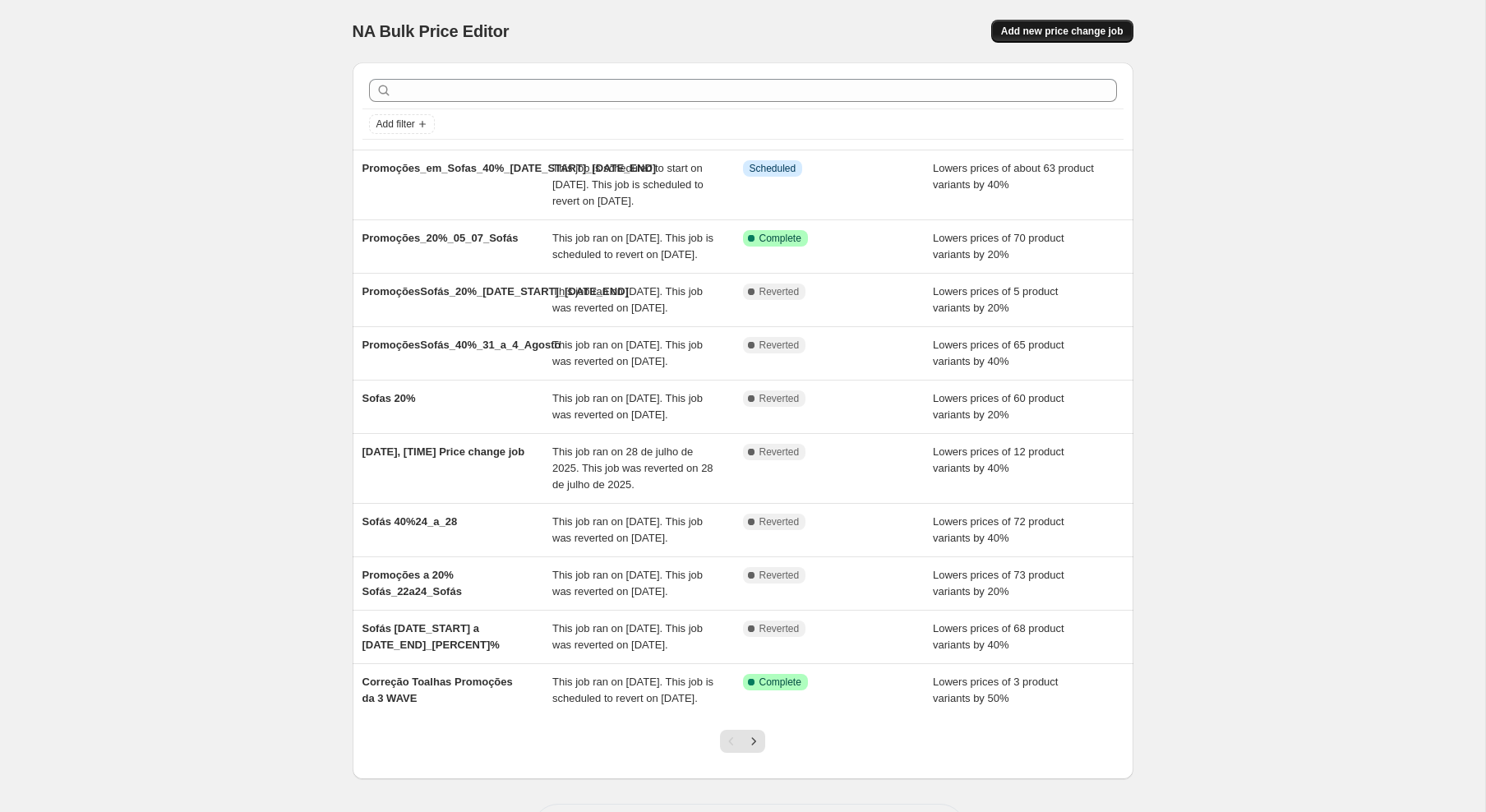 click on "Add new price change job" at bounding box center [1062, 31] 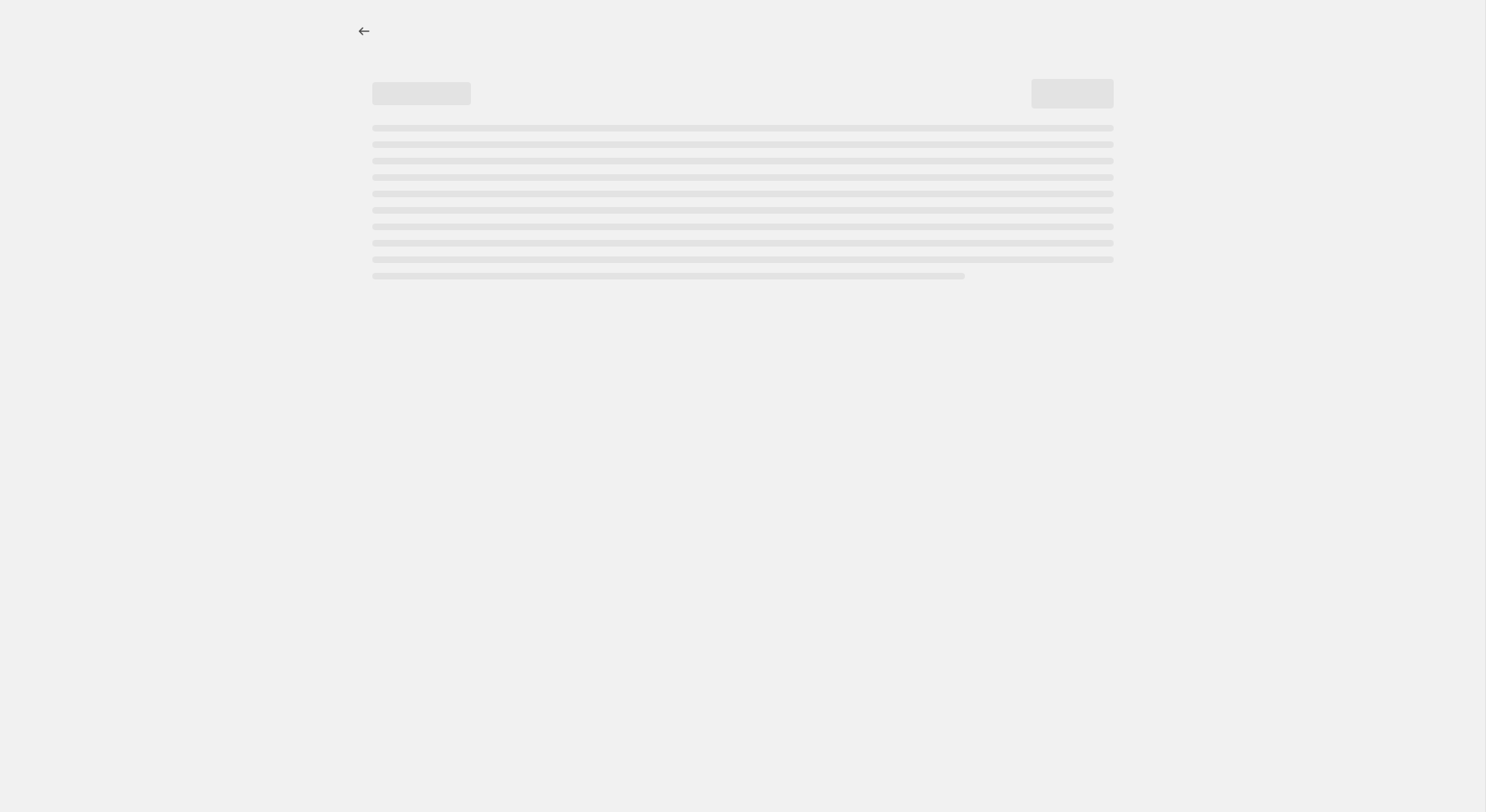select on "percentage" 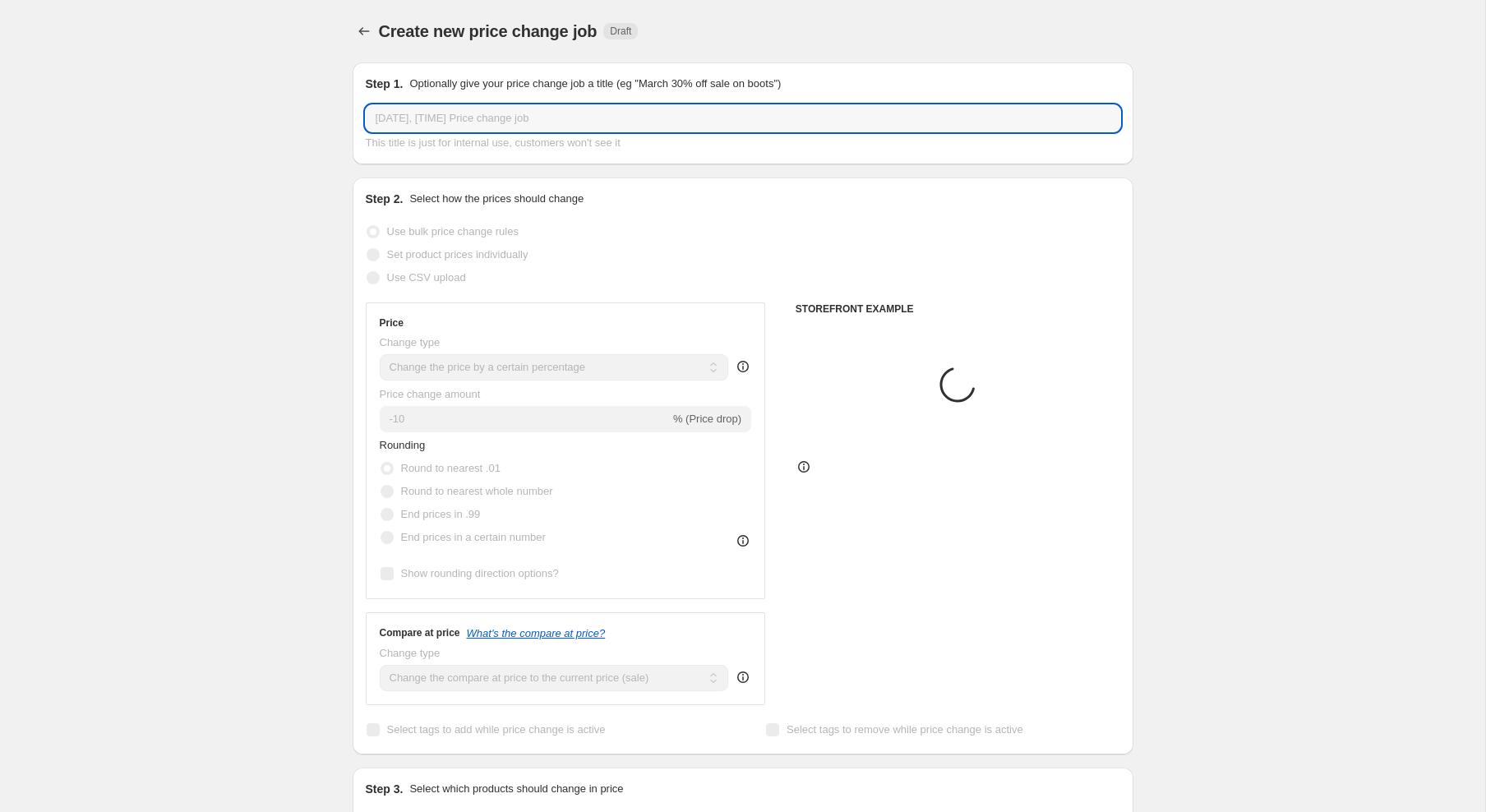 click on "7/08/2025, 16:29:19 Price change job" at bounding box center (743, 118) 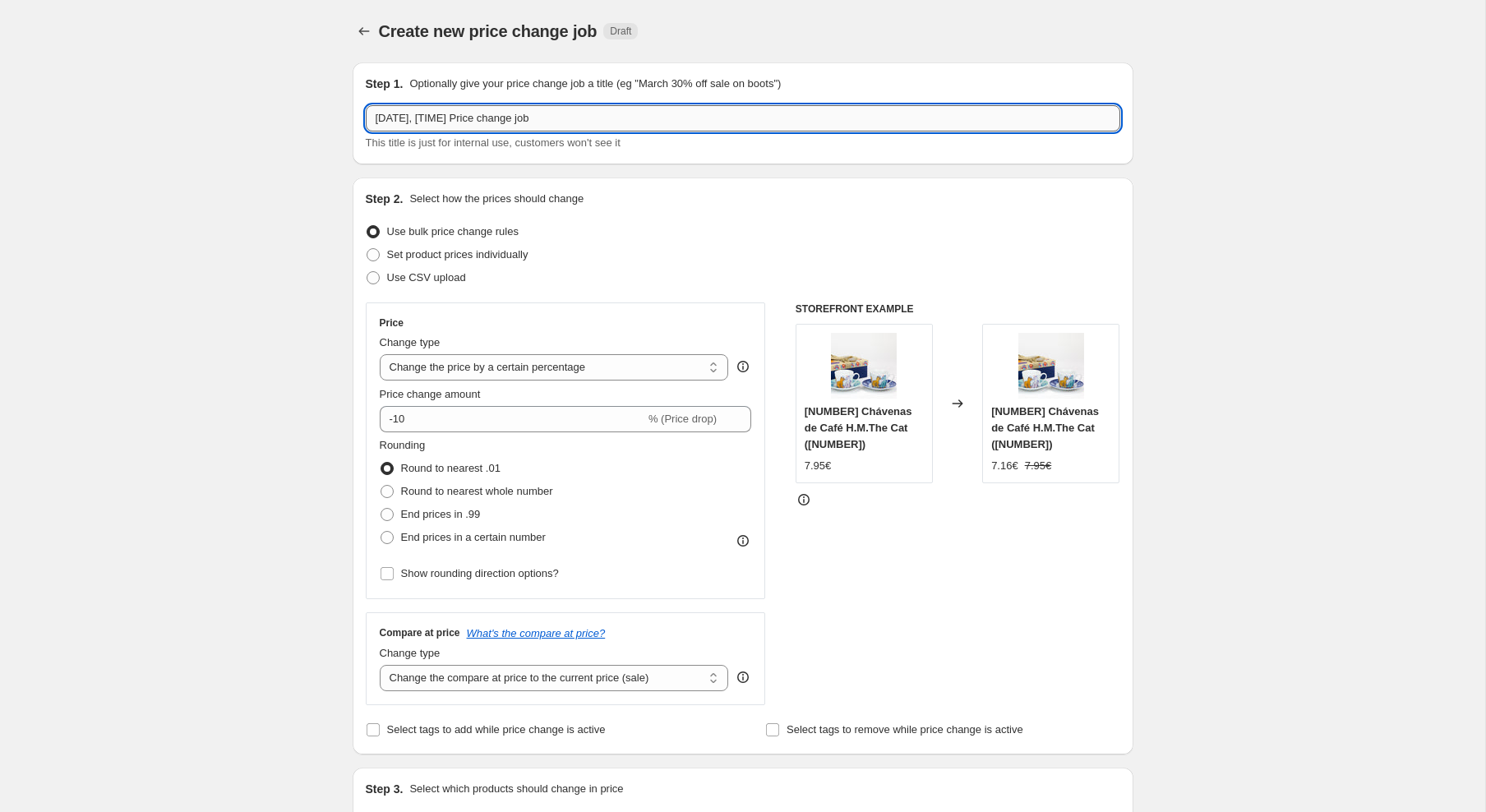 click on "7/08/2025, 16:29:19 Price change job" at bounding box center (743, 118) 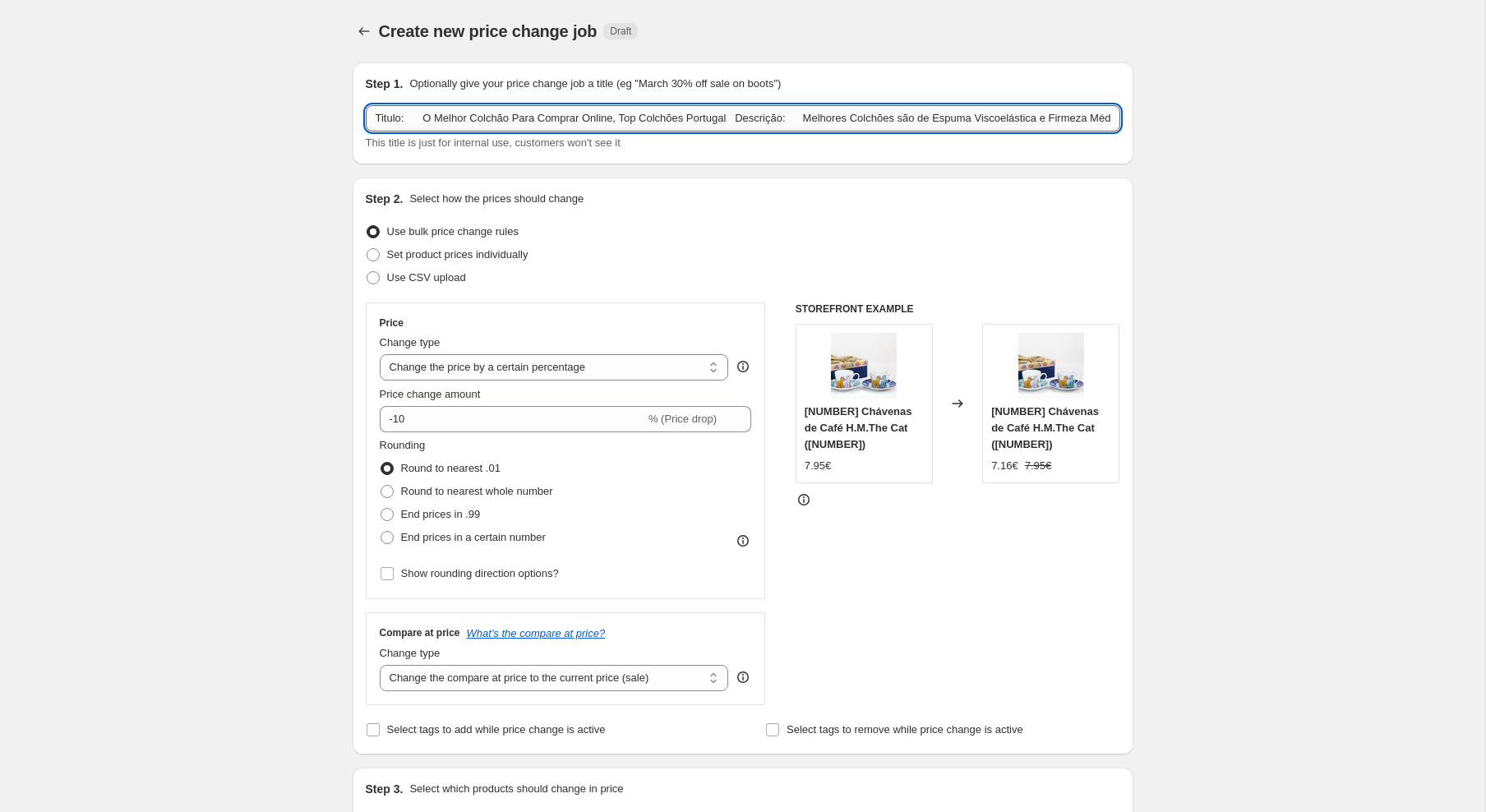 scroll, scrollTop: 0, scrollLeft: 518, axis: horizontal 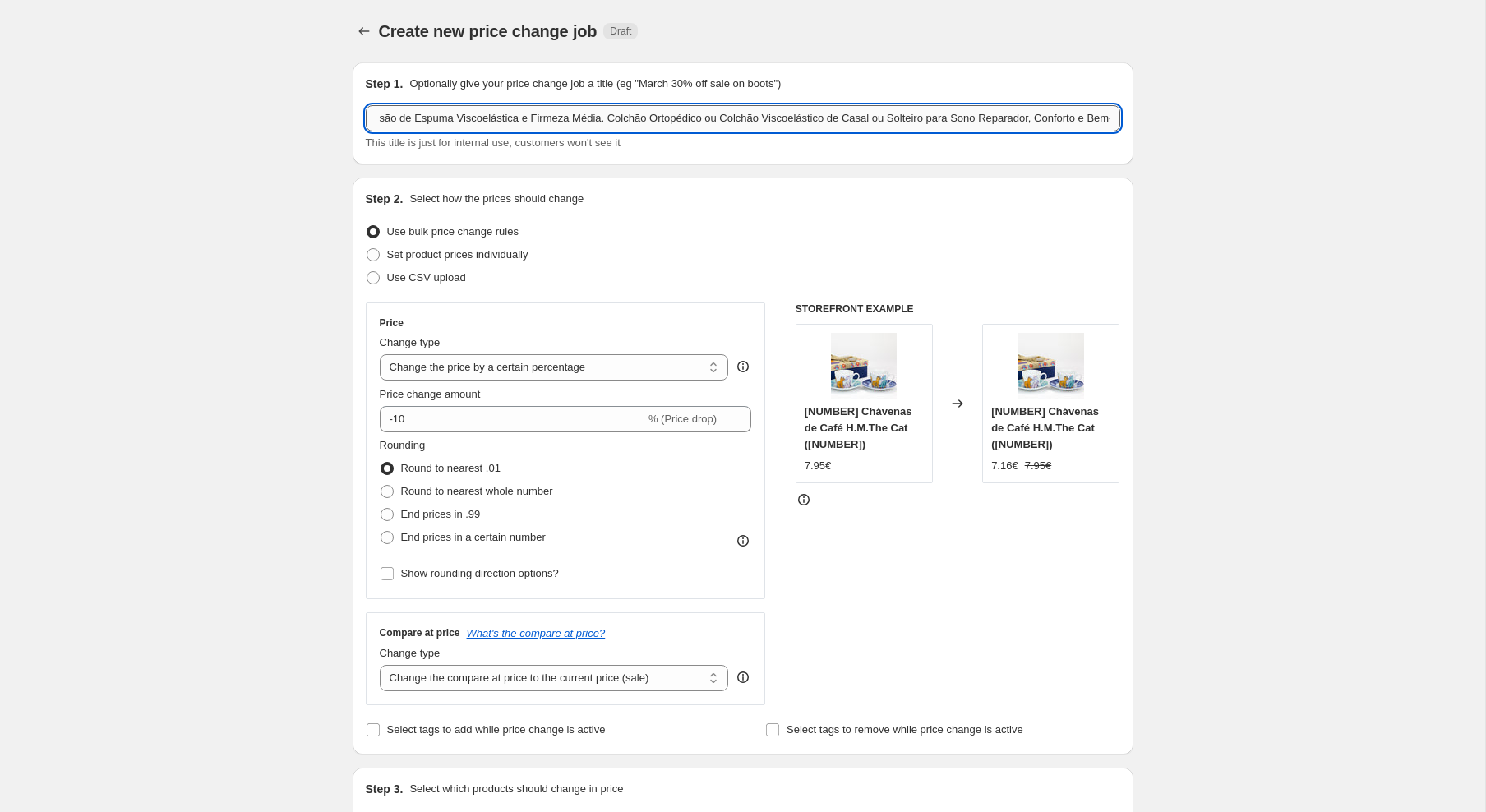 click on "Titulo:	O Melhor Colchão Para Comprar Online, Top Colchões Portugal   Descrição:	Melhores Colchões são de Espuma Viscoelástica e Firmeza Média. Colchão Ortopédico ou Colchão Viscoelástico de Casal ou Solteiro para Sono Reparador, Conforto e Bem-Estar" at bounding box center (743, 118) 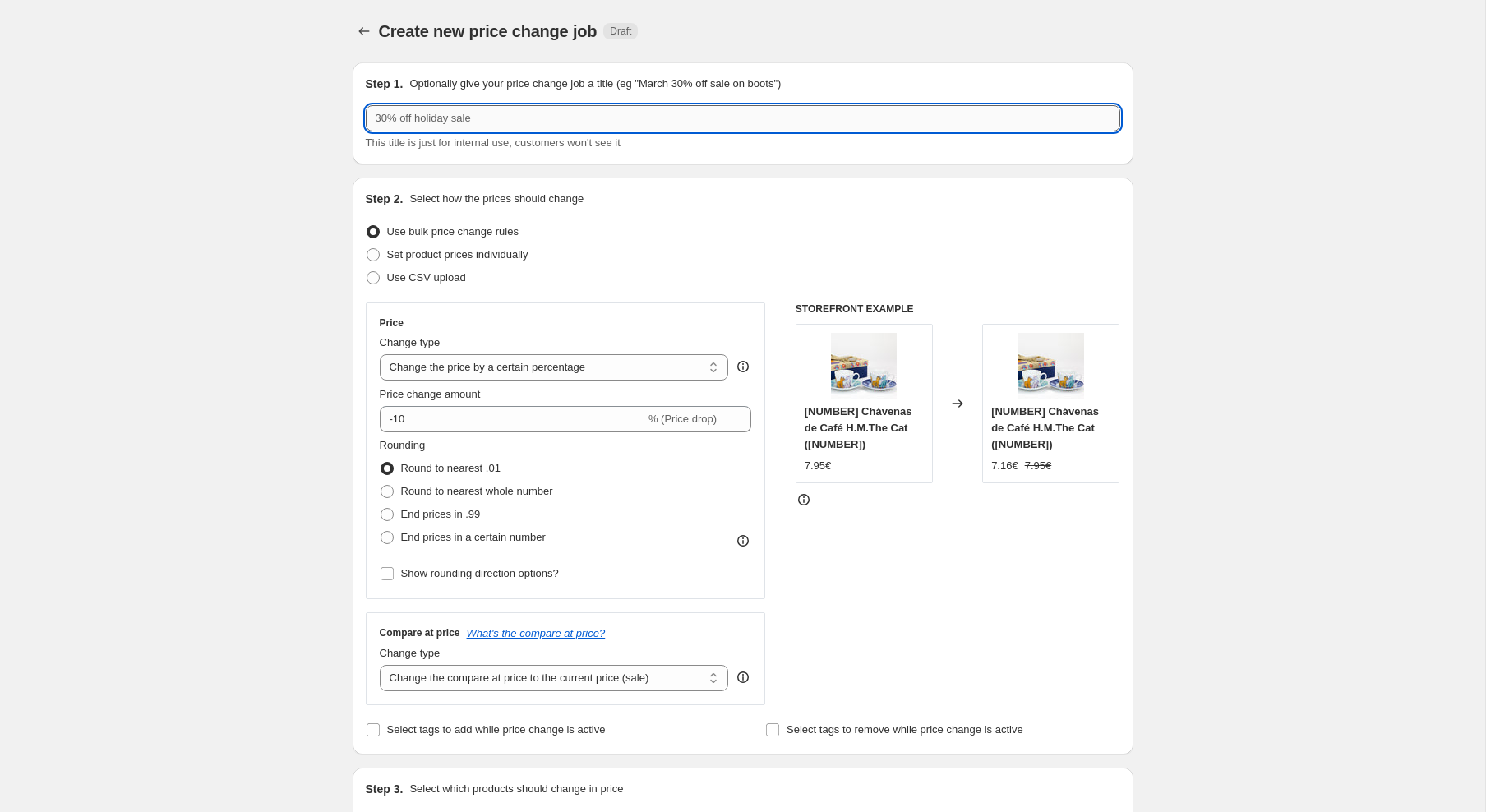 scroll, scrollTop: 0, scrollLeft: 0, axis: both 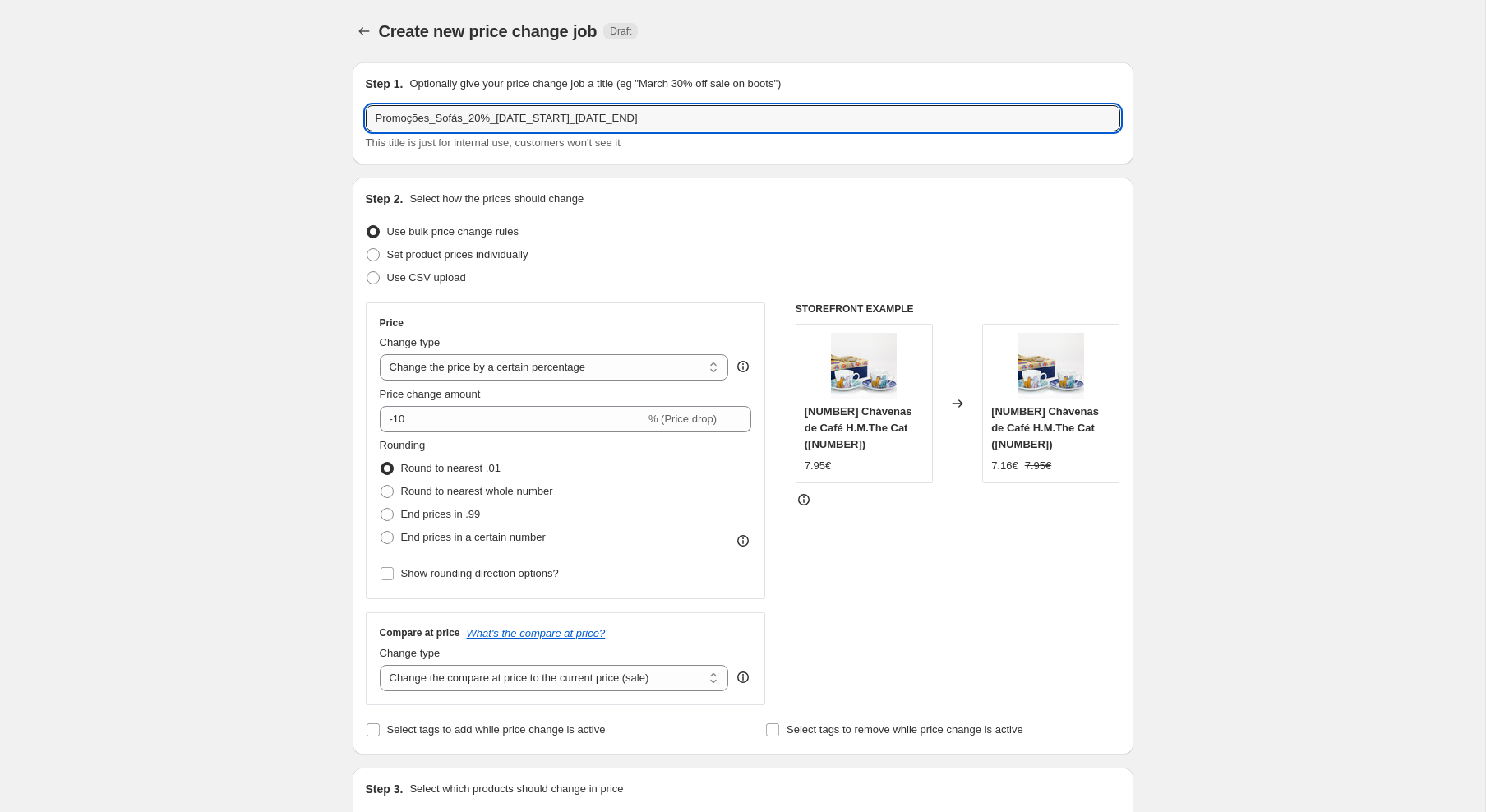type on "Promoções_Sofás_20%_08_a_11_Agosto" 